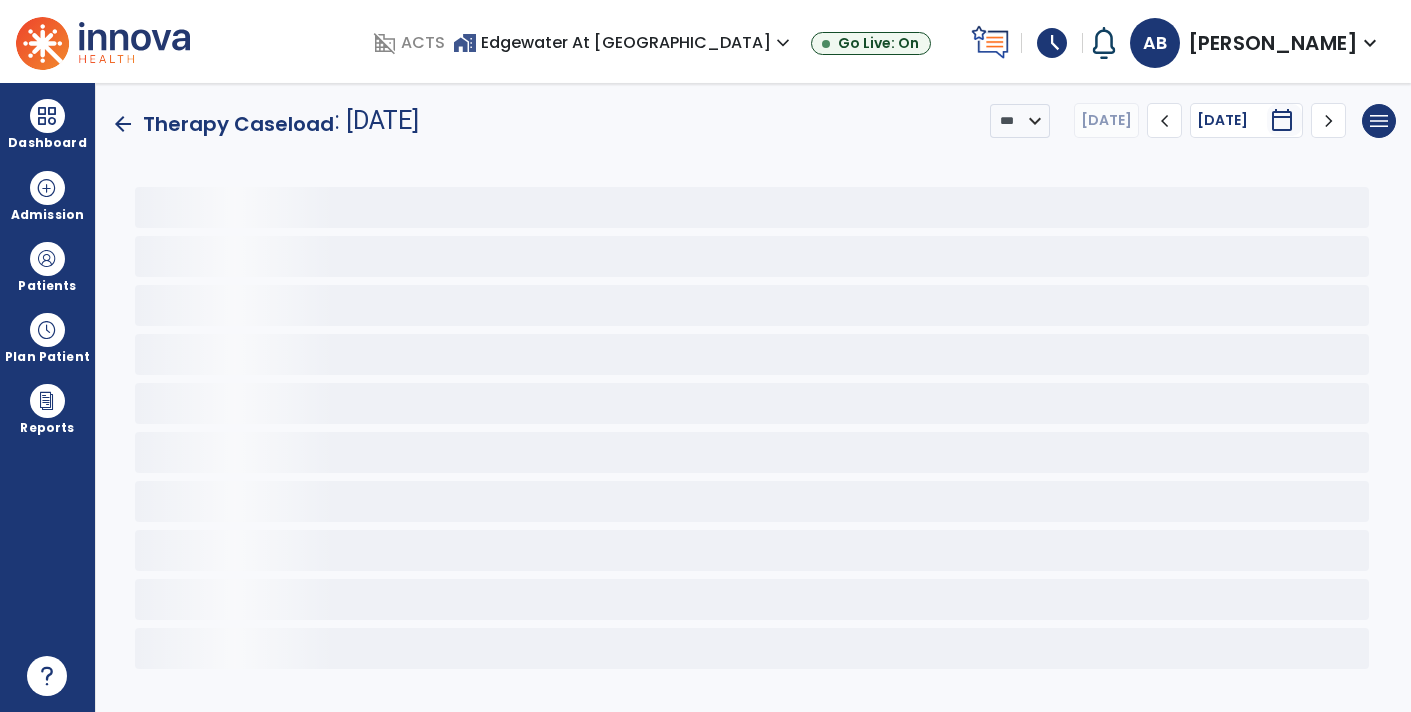 scroll, scrollTop: 0, scrollLeft: 0, axis: both 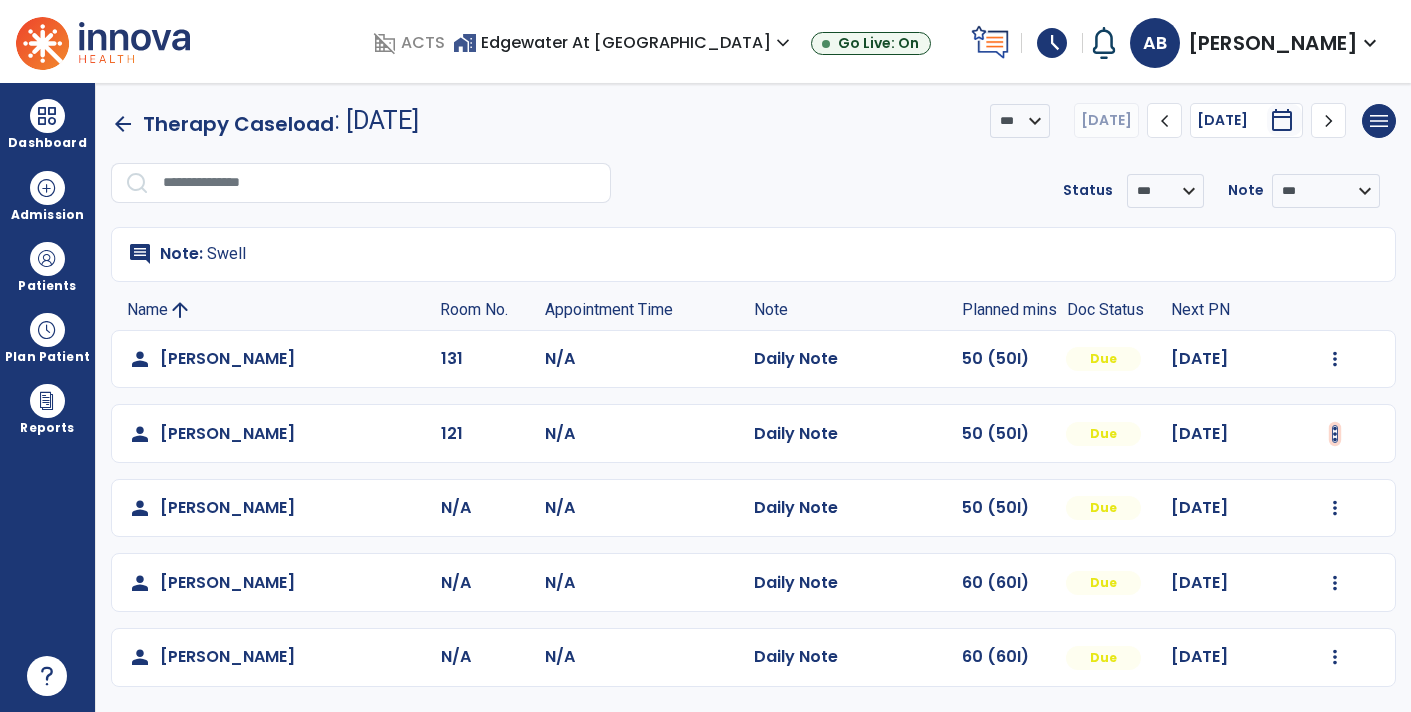 click at bounding box center [1335, 359] 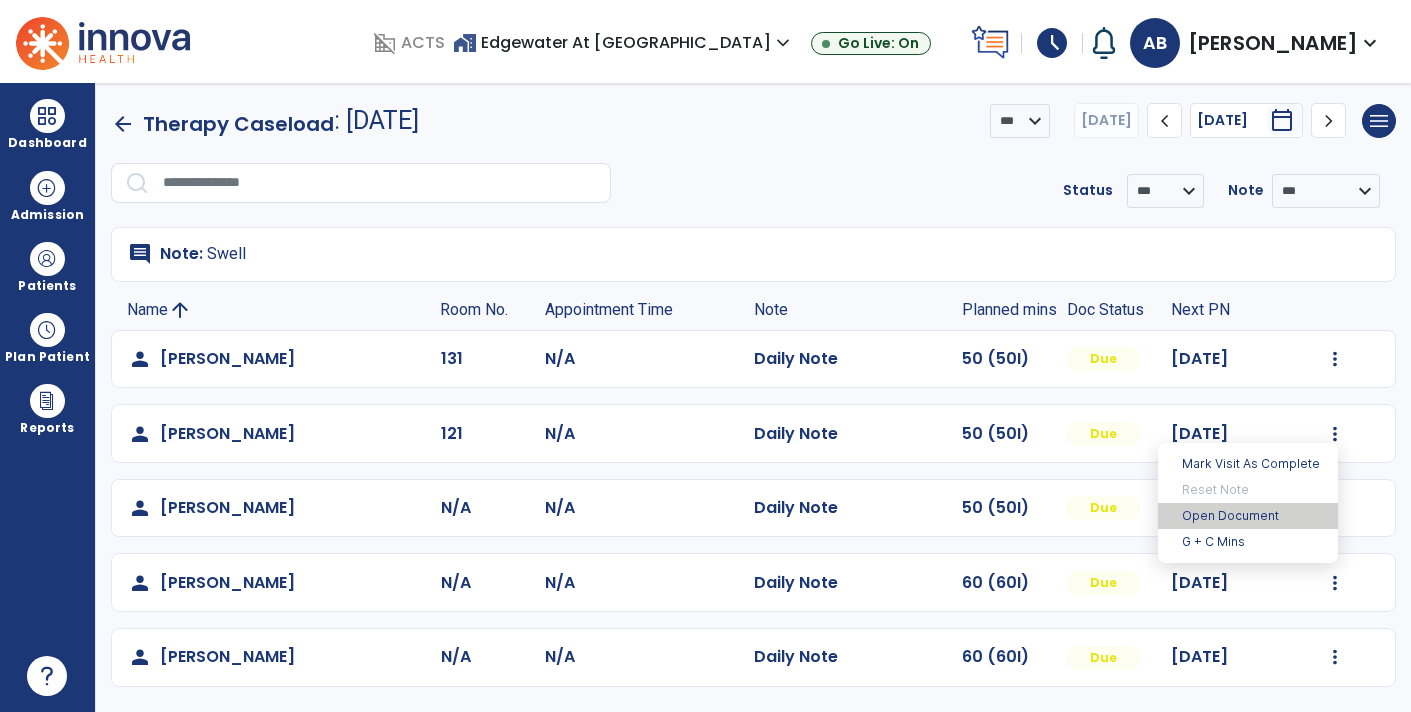 click on "Open Document" at bounding box center (1248, 516) 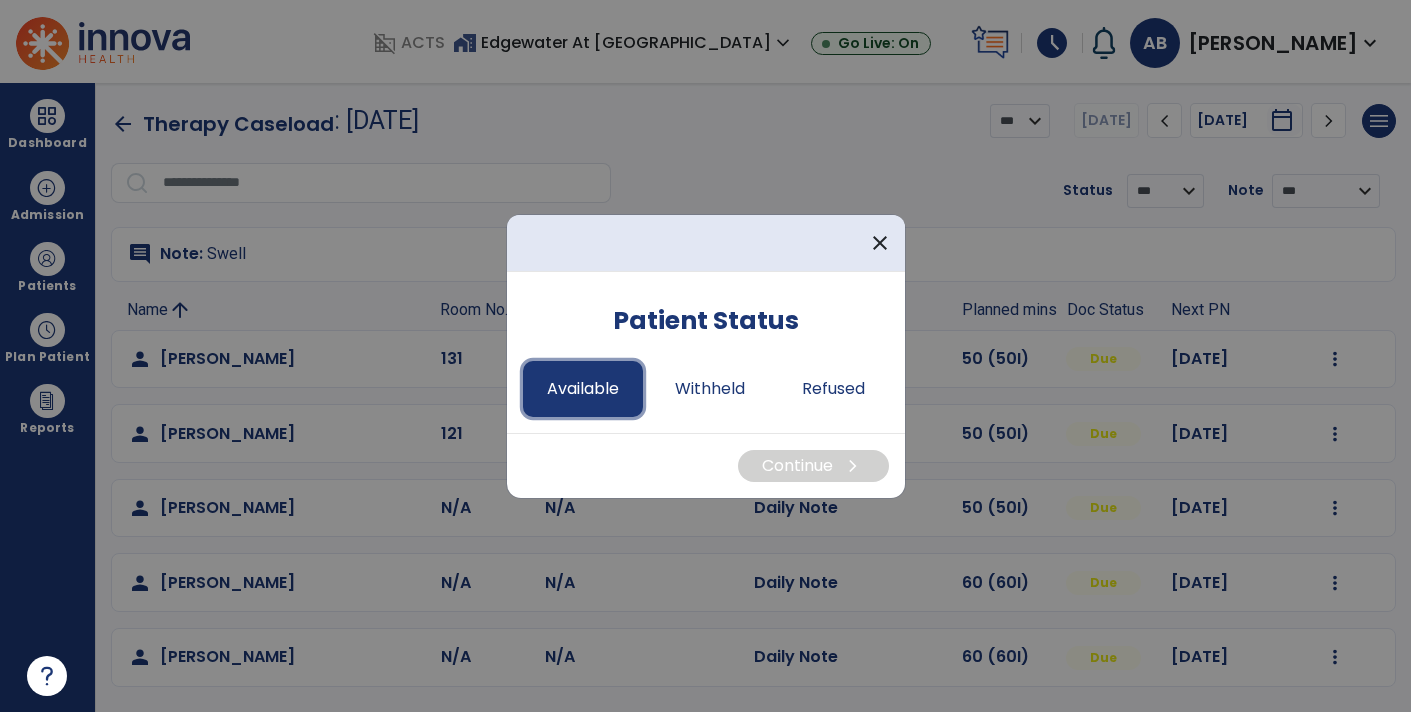 click on "Available" at bounding box center [583, 389] 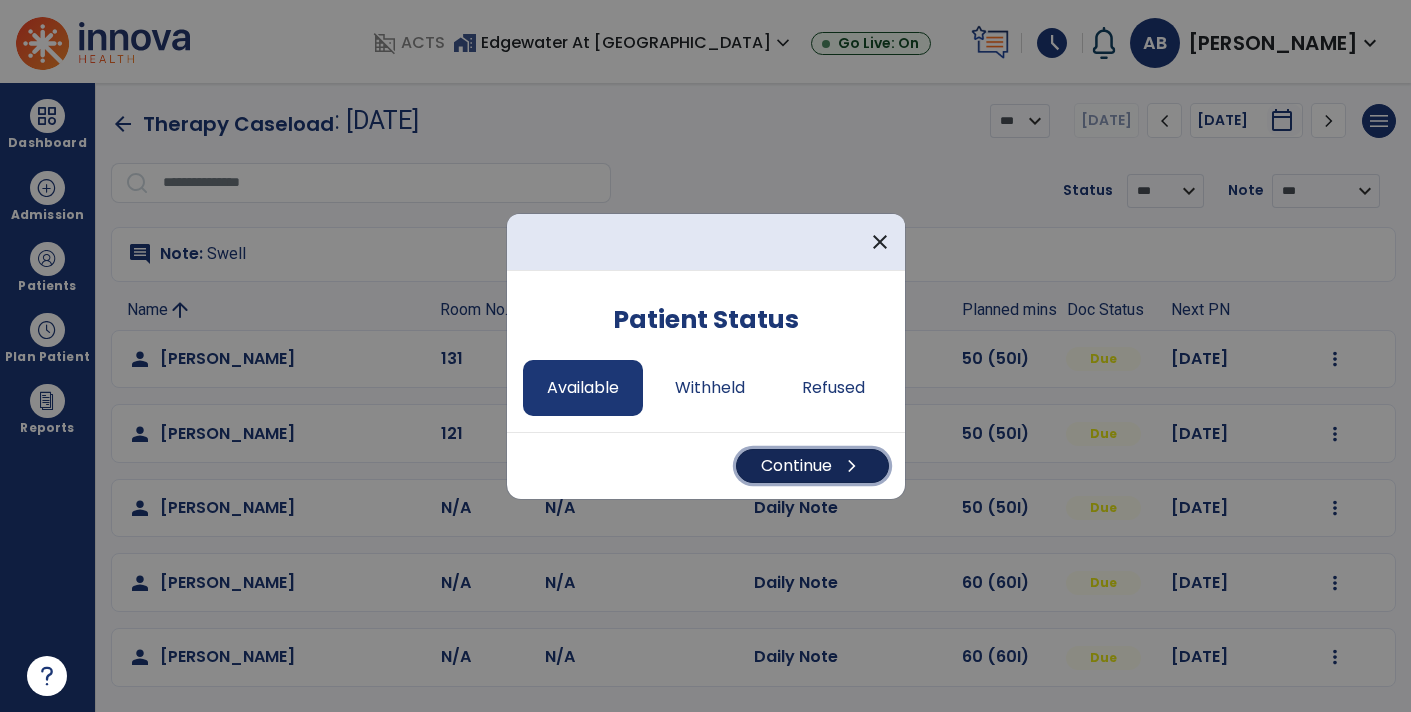 click on "Continue   chevron_right" at bounding box center (812, 466) 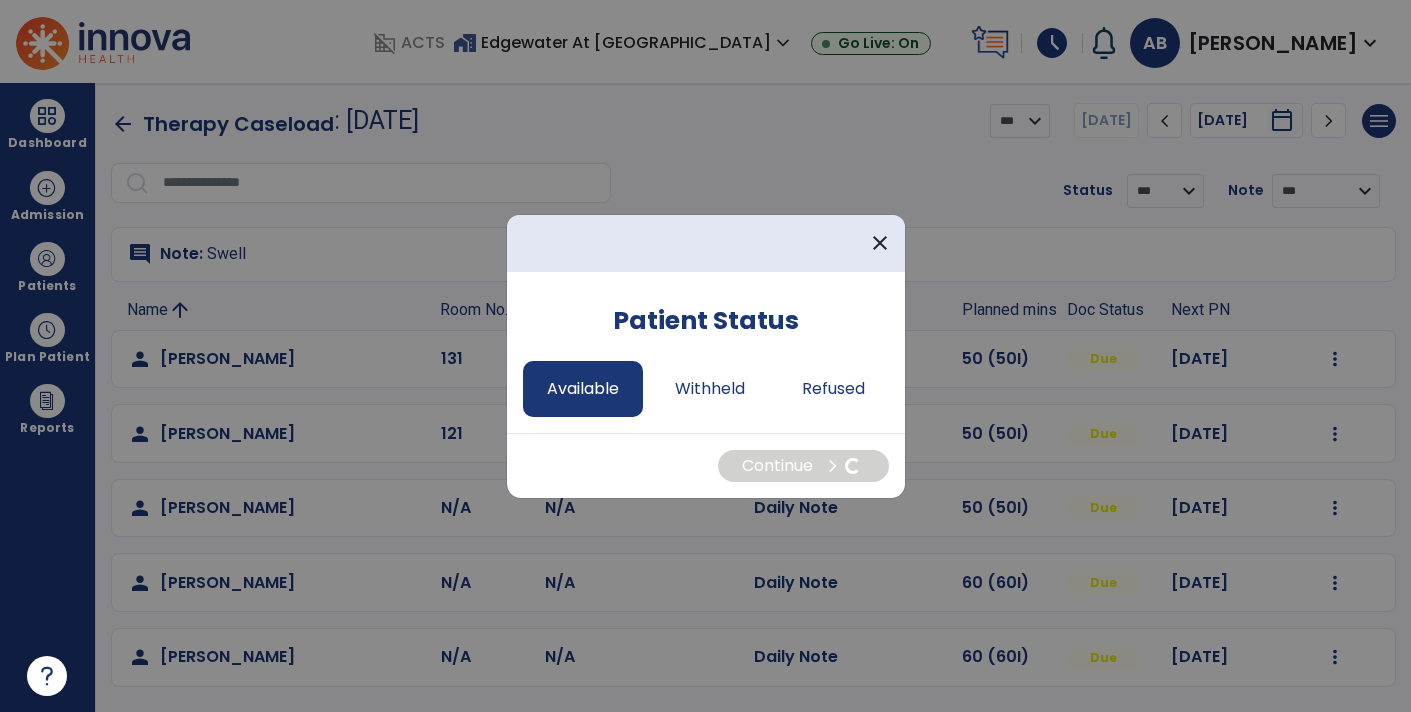 select on "*" 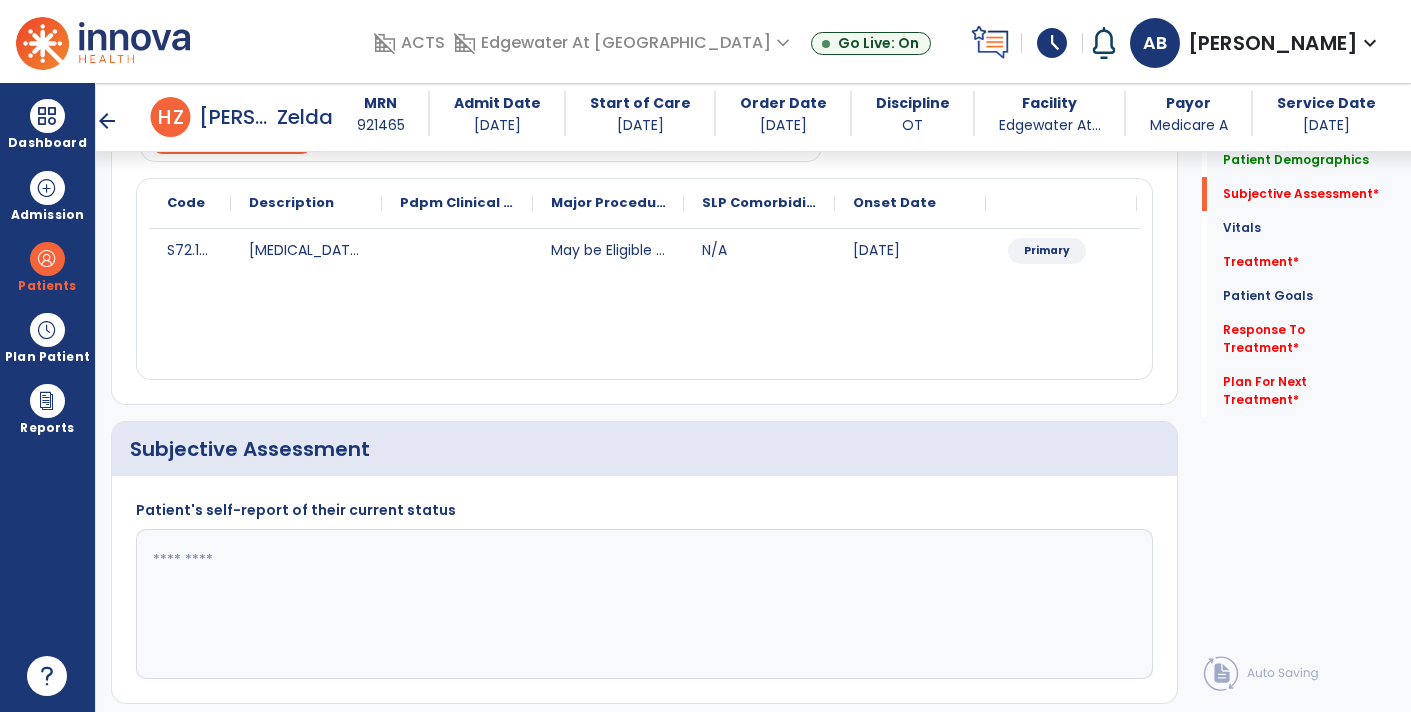 scroll, scrollTop: 326, scrollLeft: 0, axis: vertical 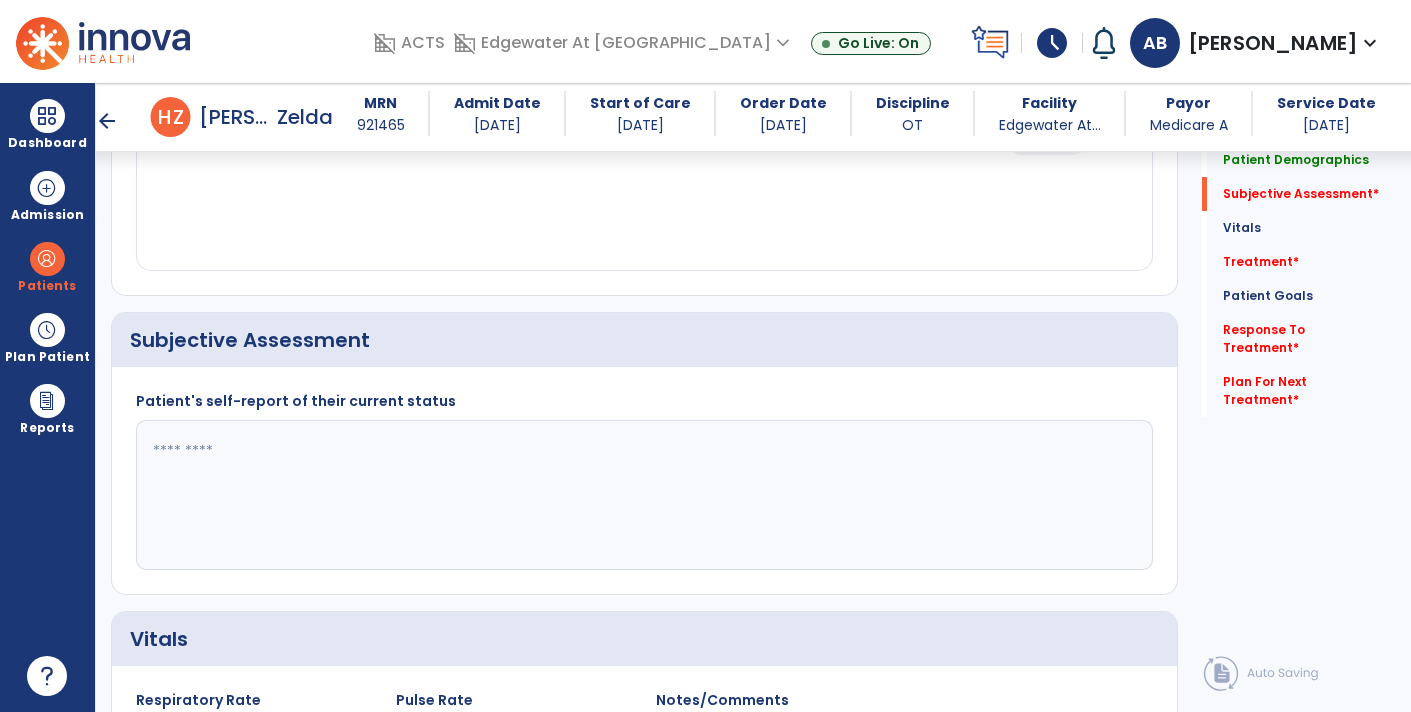 click 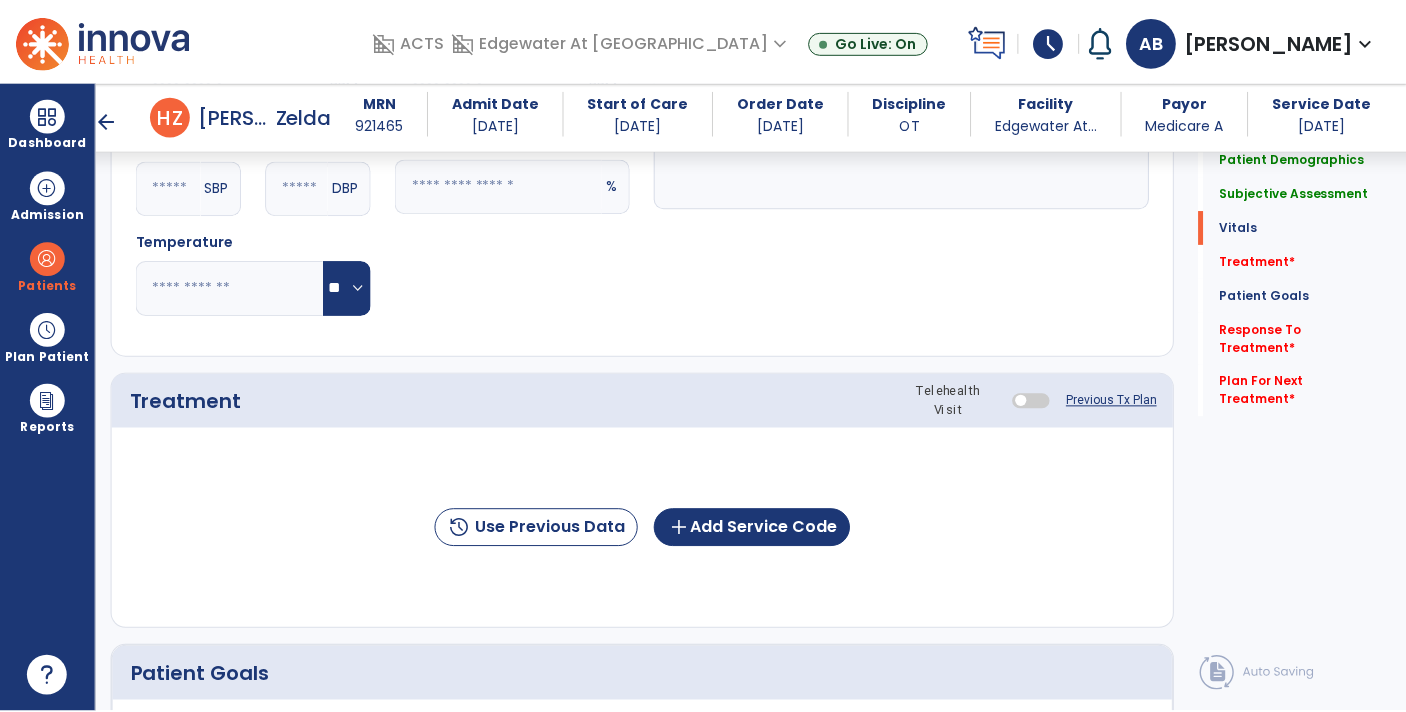 scroll, scrollTop: 997, scrollLeft: 0, axis: vertical 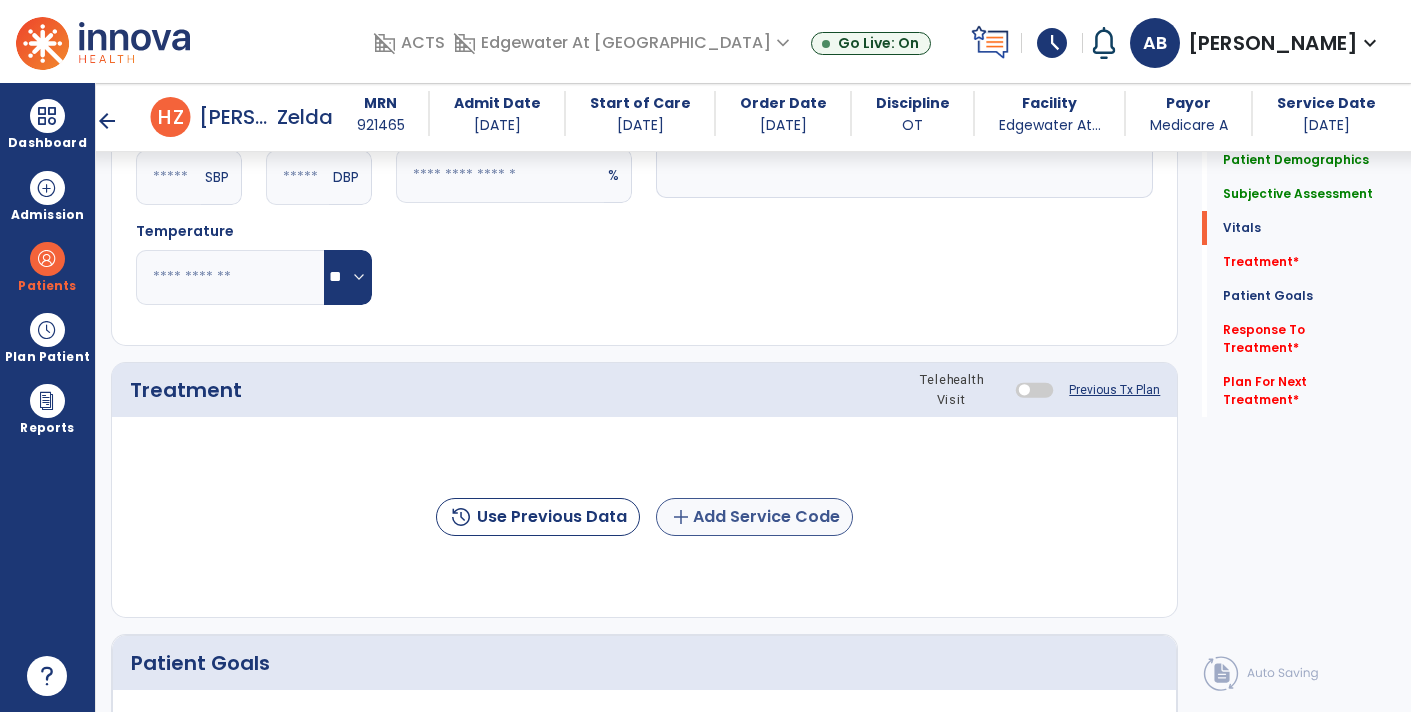 type on "**********" 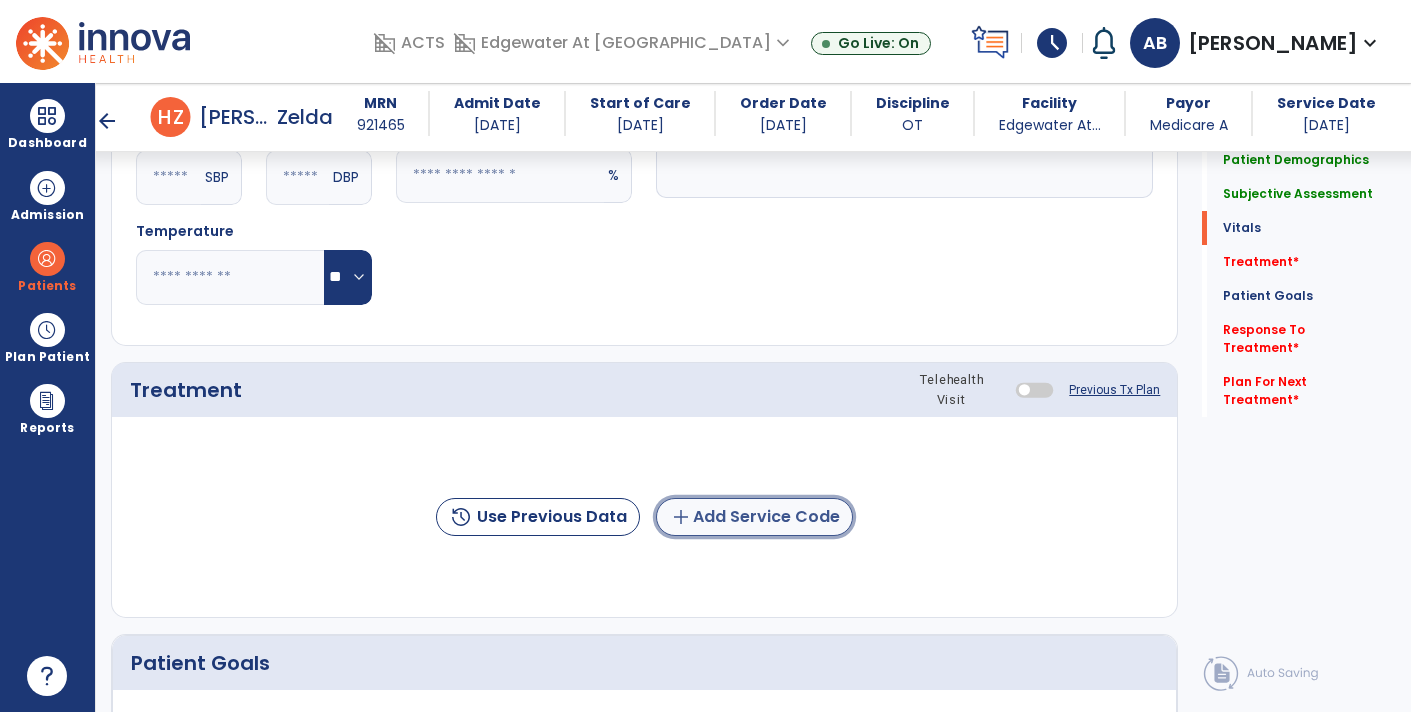 click on "add  Add Service Code" 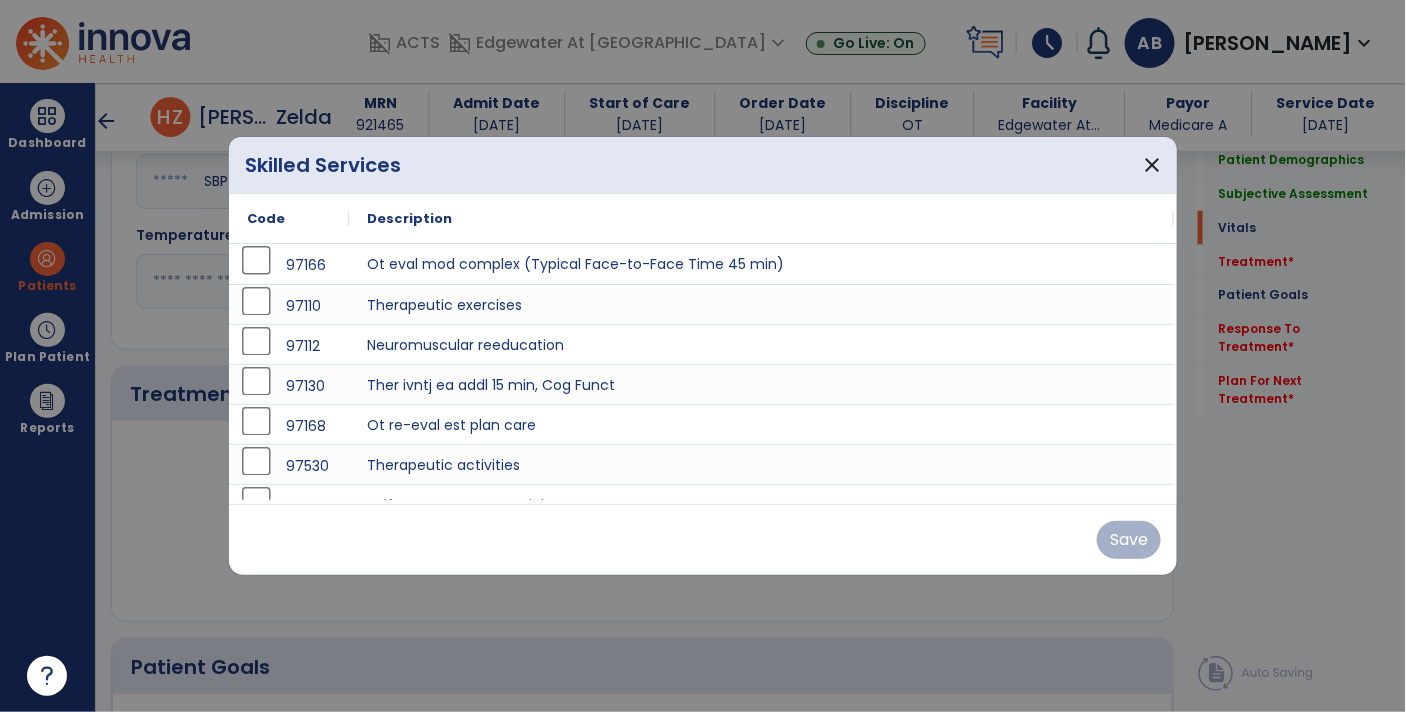 scroll, scrollTop: 997, scrollLeft: 0, axis: vertical 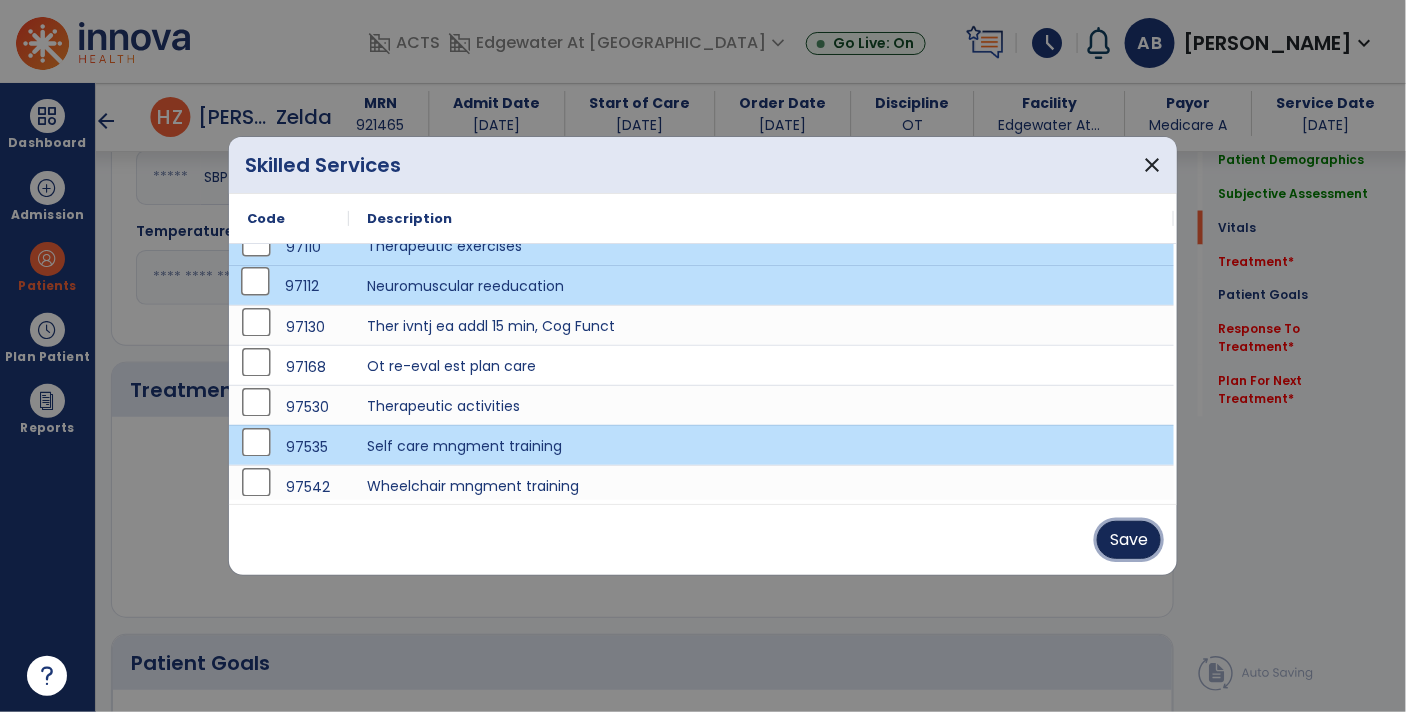 click on "Save" at bounding box center [1129, 540] 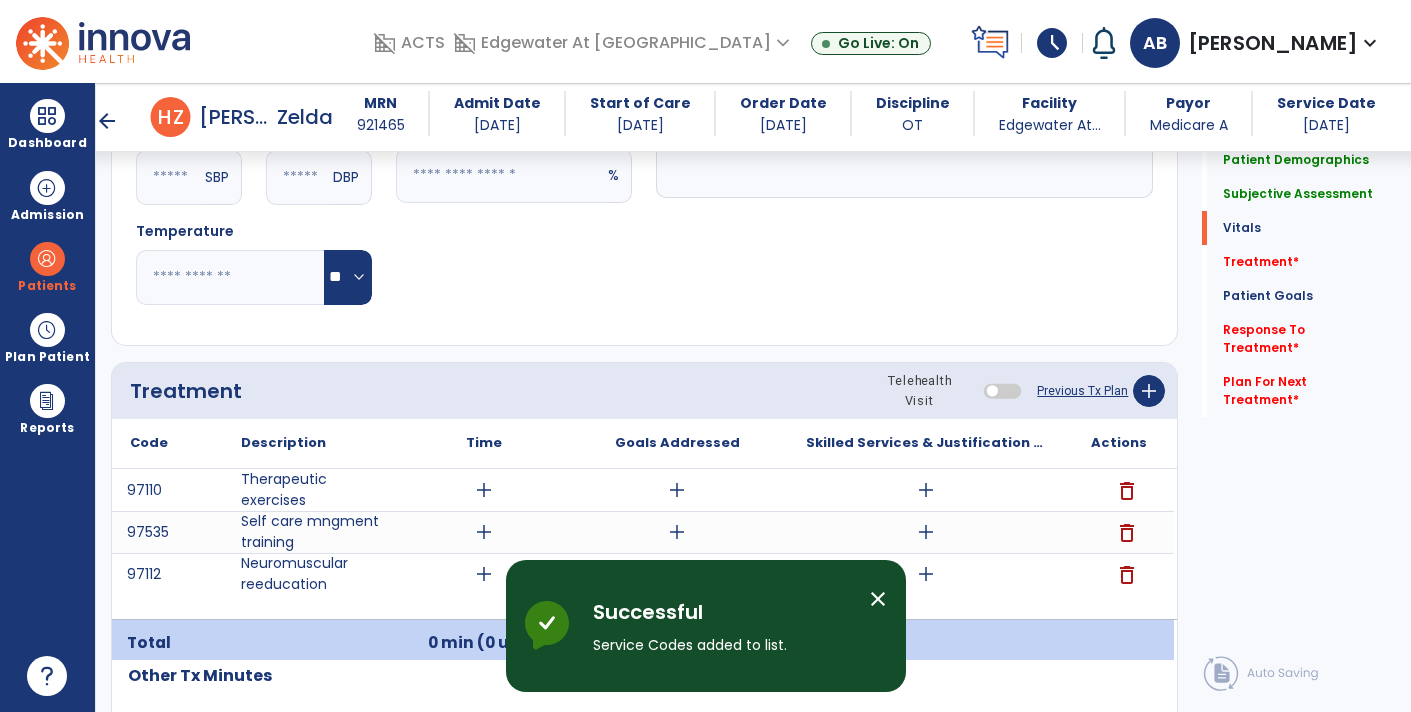click on "add" at bounding box center [926, 490] 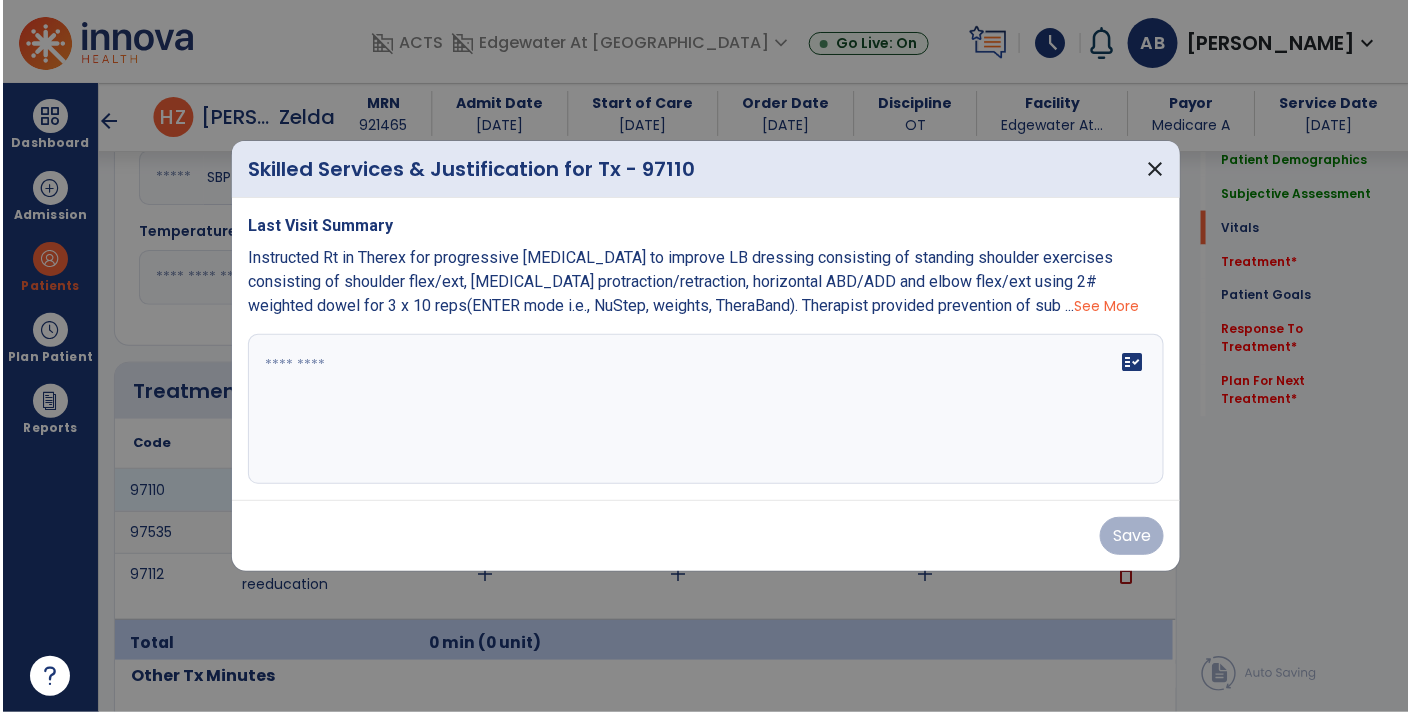 scroll, scrollTop: 997, scrollLeft: 0, axis: vertical 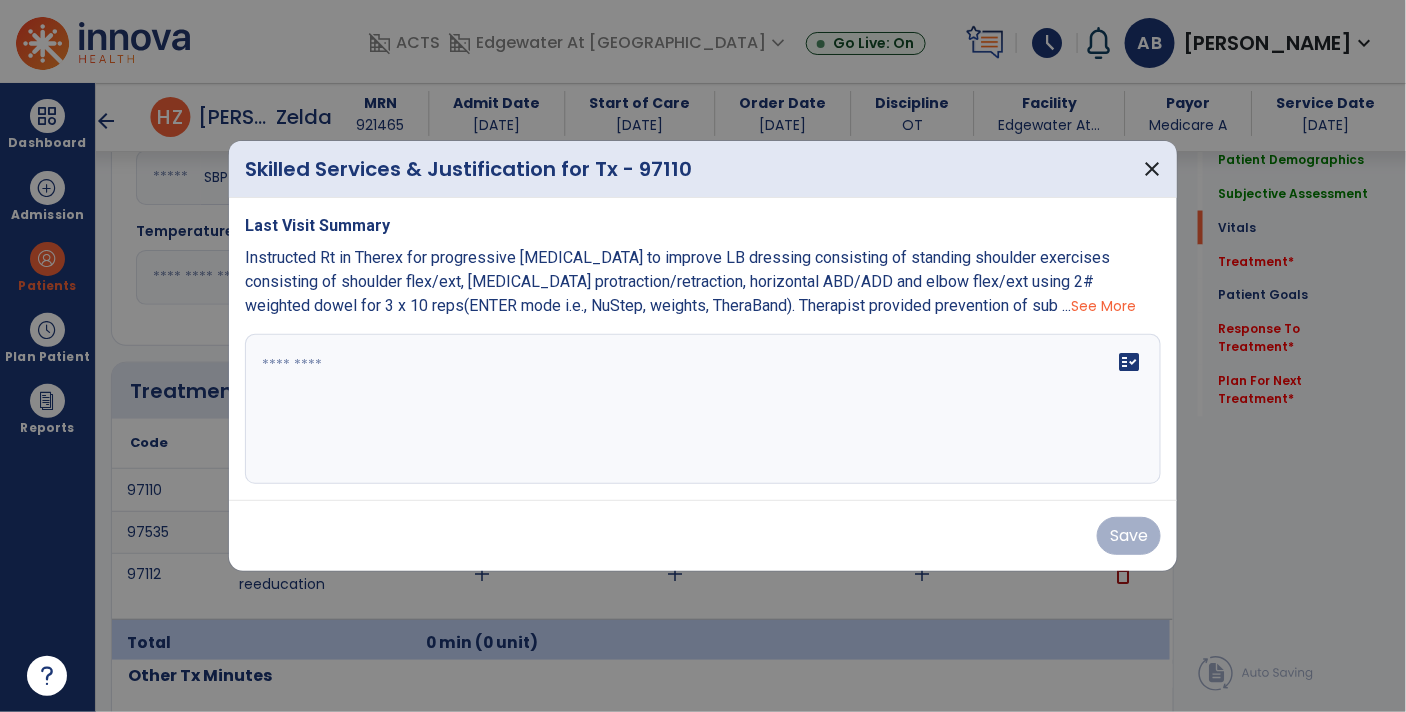 click at bounding box center (703, 356) 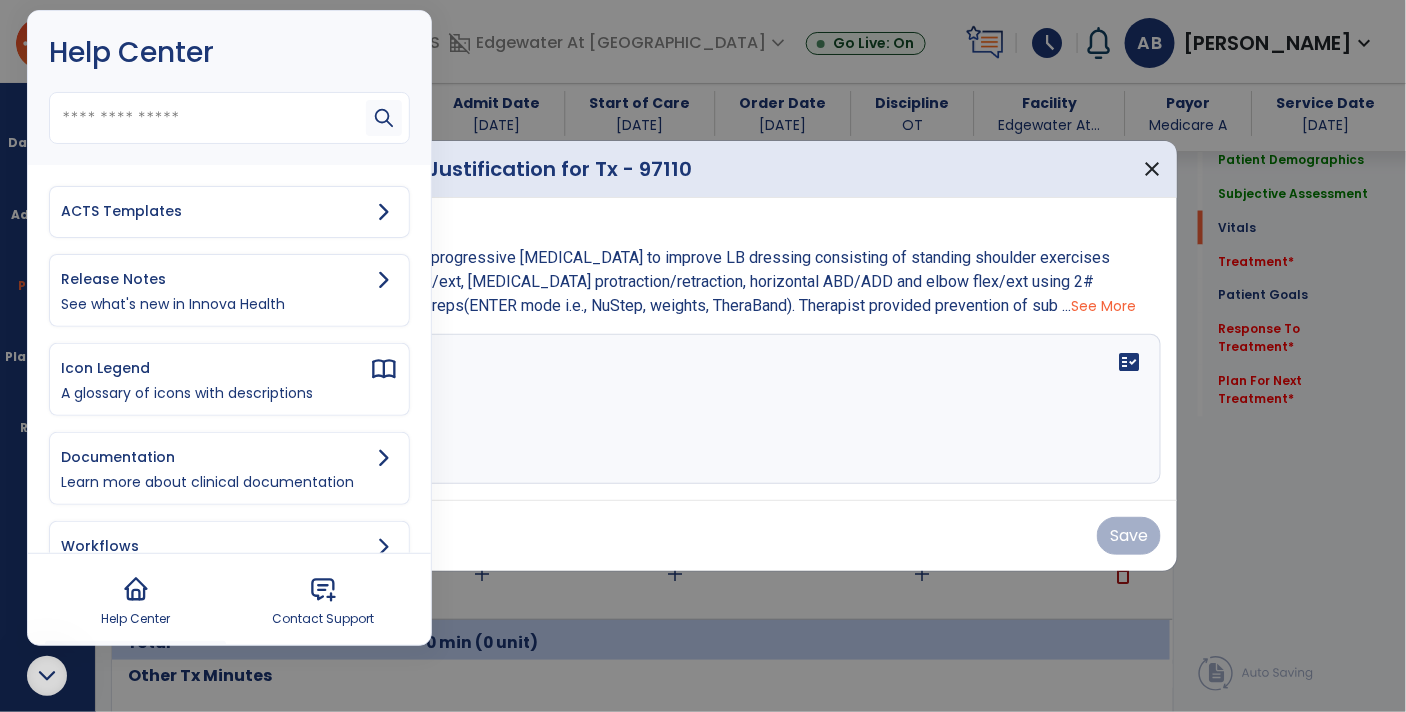 click on "ACTS Templates" at bounding box center (215, 211) 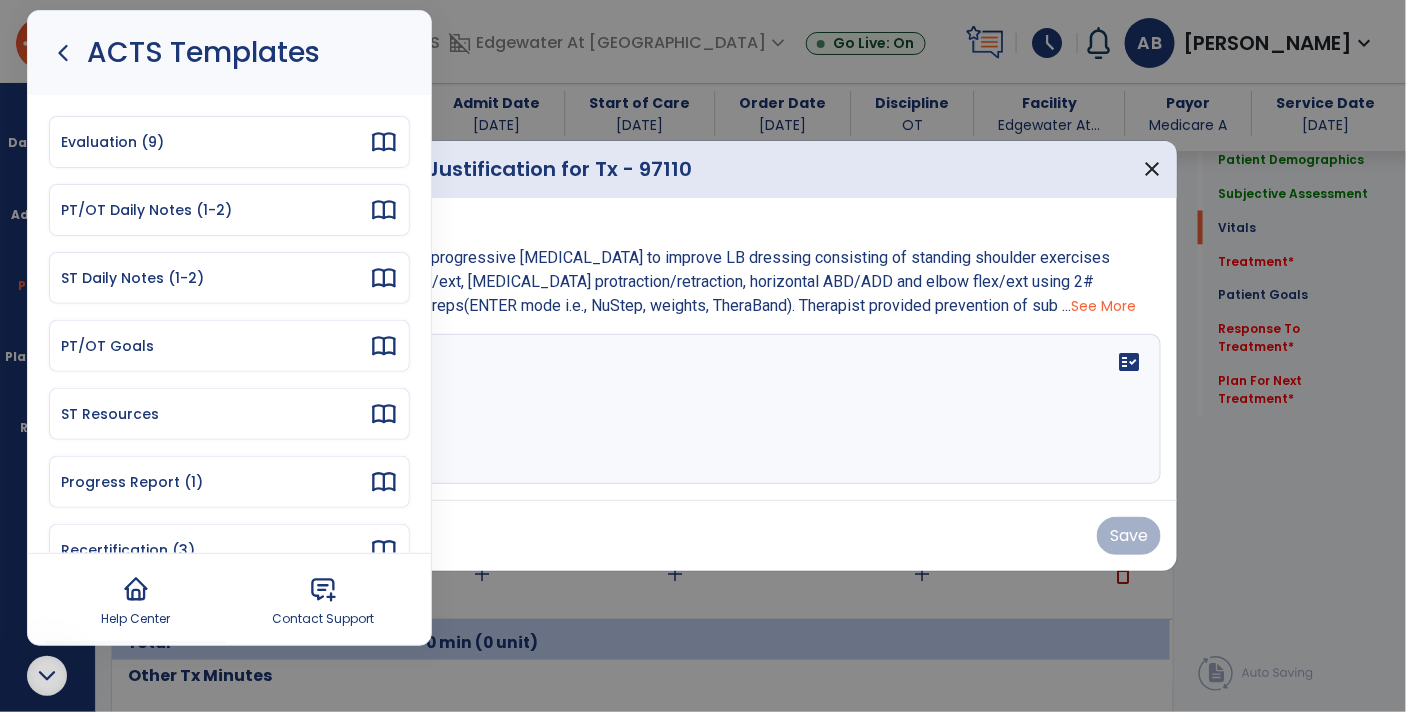click on "PT/OT Daily Notes (1-2)" at bounding box center (215, 210) 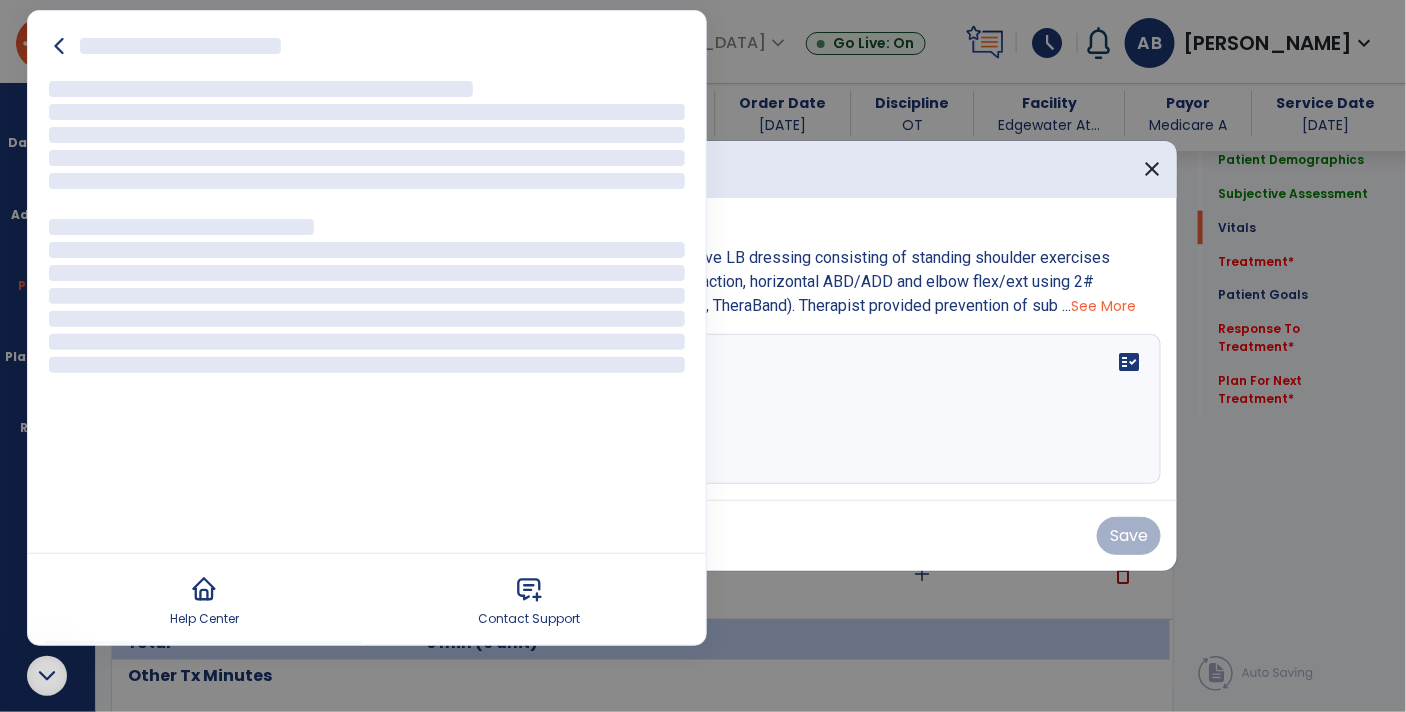 click at bounding box center (367, 227) 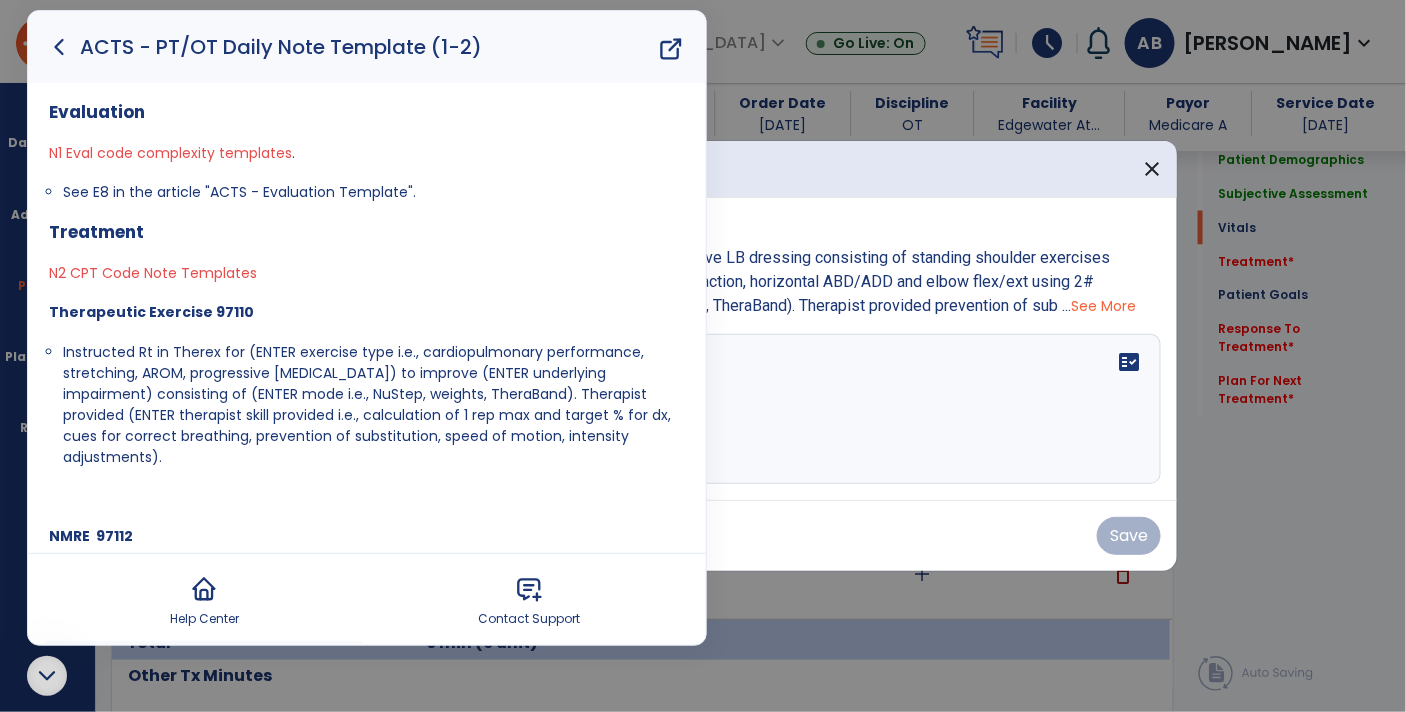 click 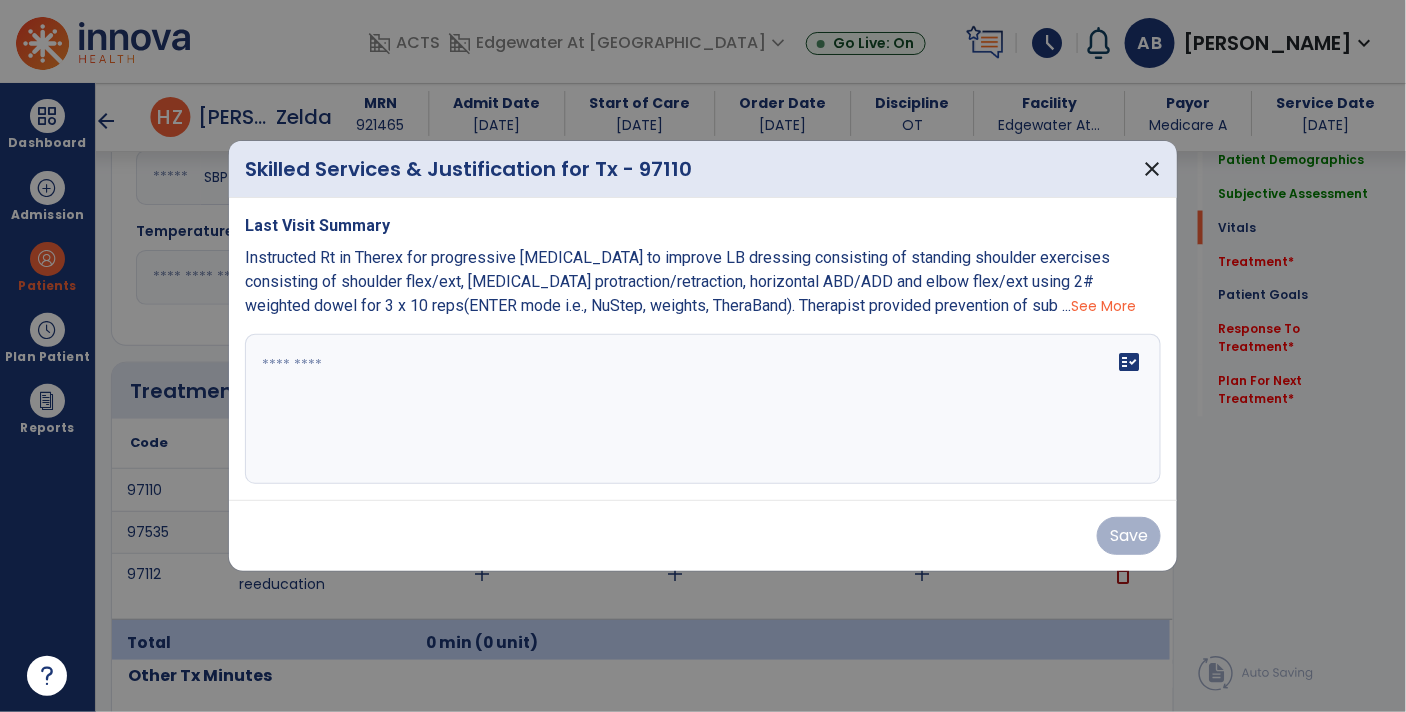 click on "fact_check" at bounding box center [703, 409] 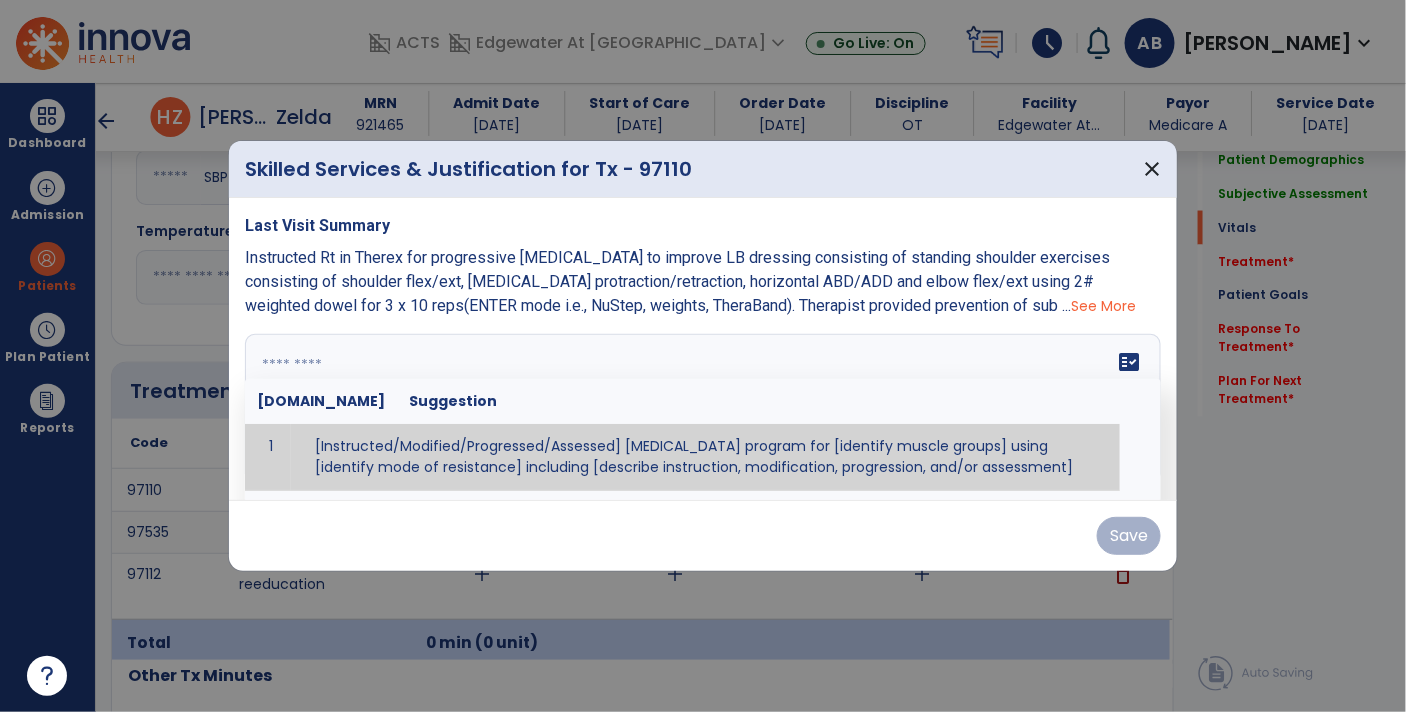 paste on "**********" 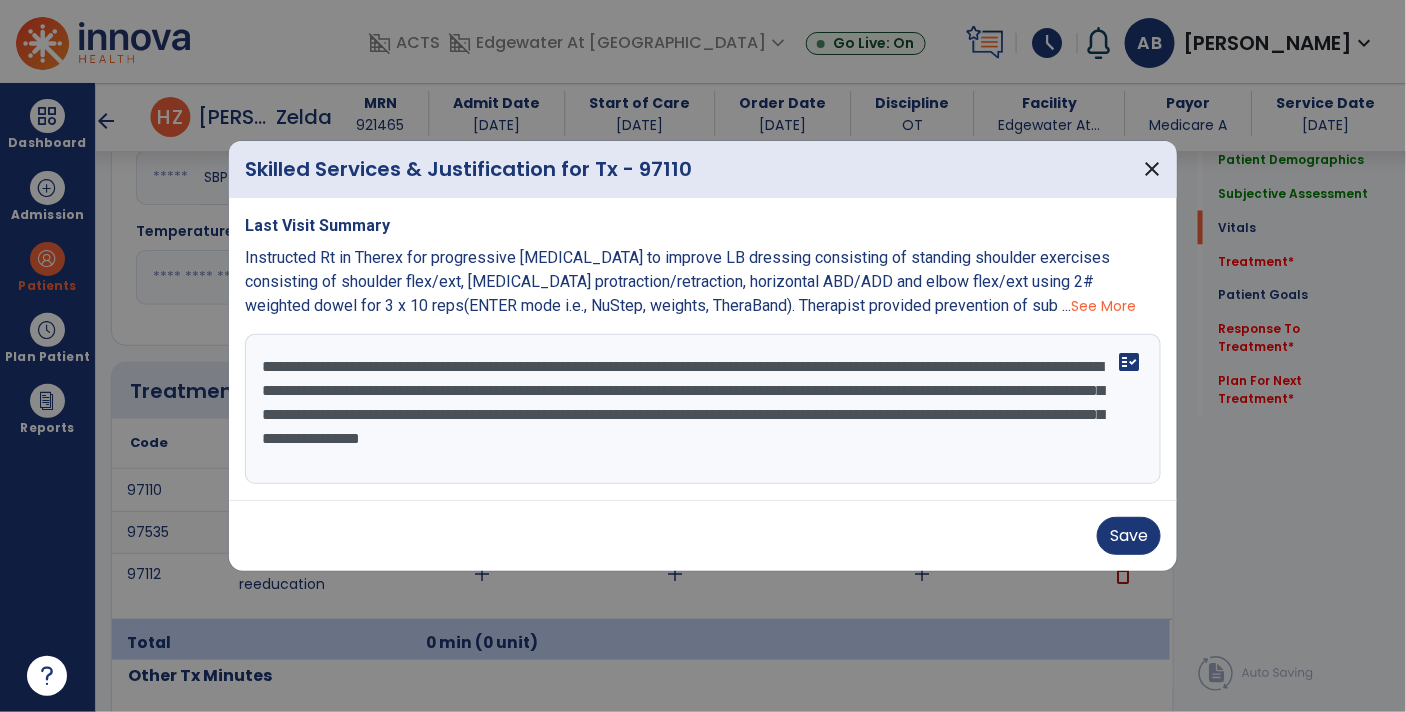 click on "**********" at bounding box center (703, 409) 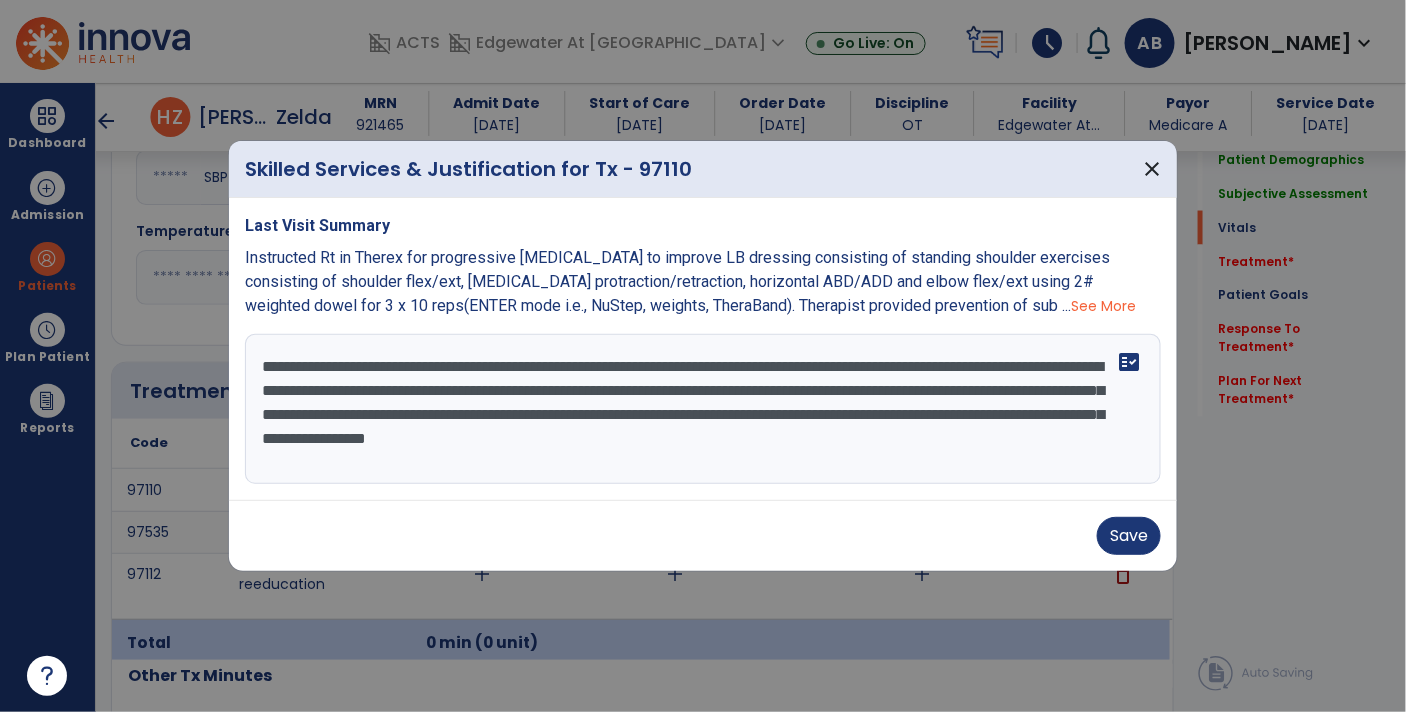 click on "**********" at bounding box center (703, 409) 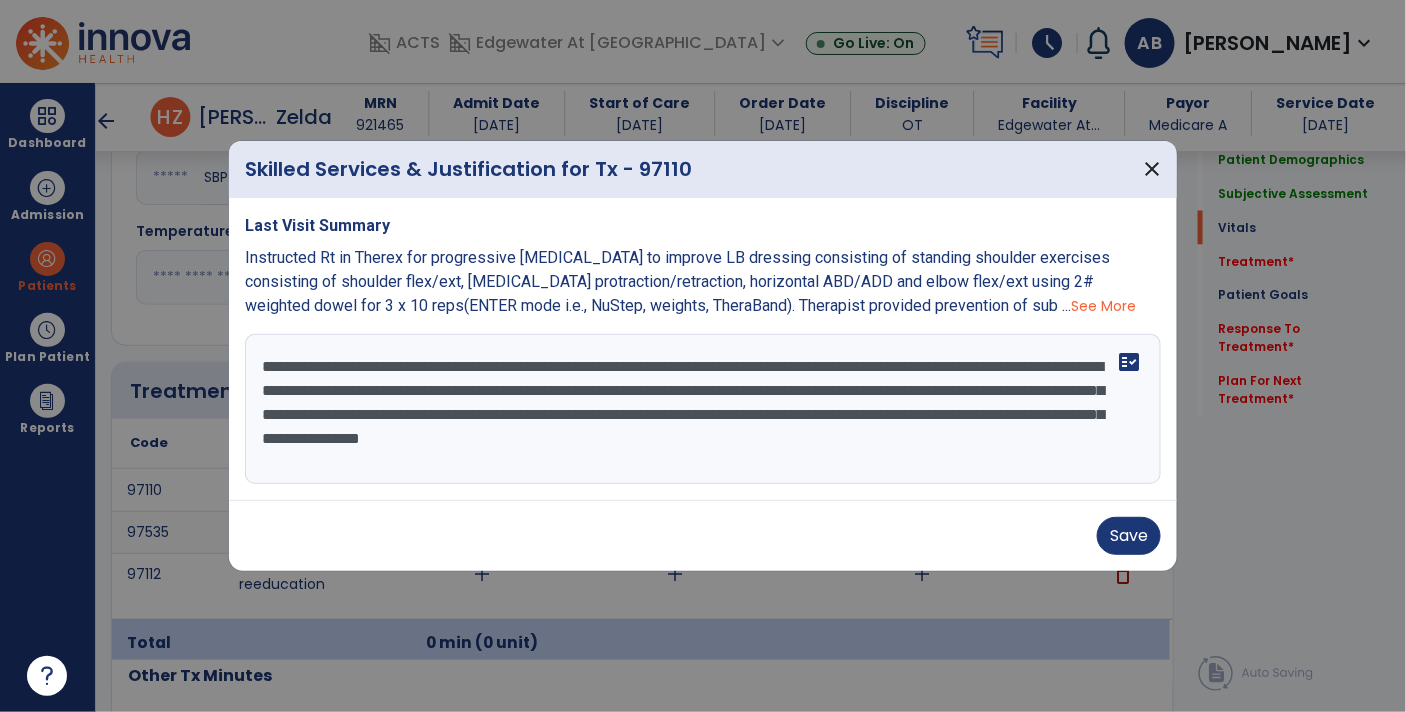 click on "**********" at bounding box center [703, 409] 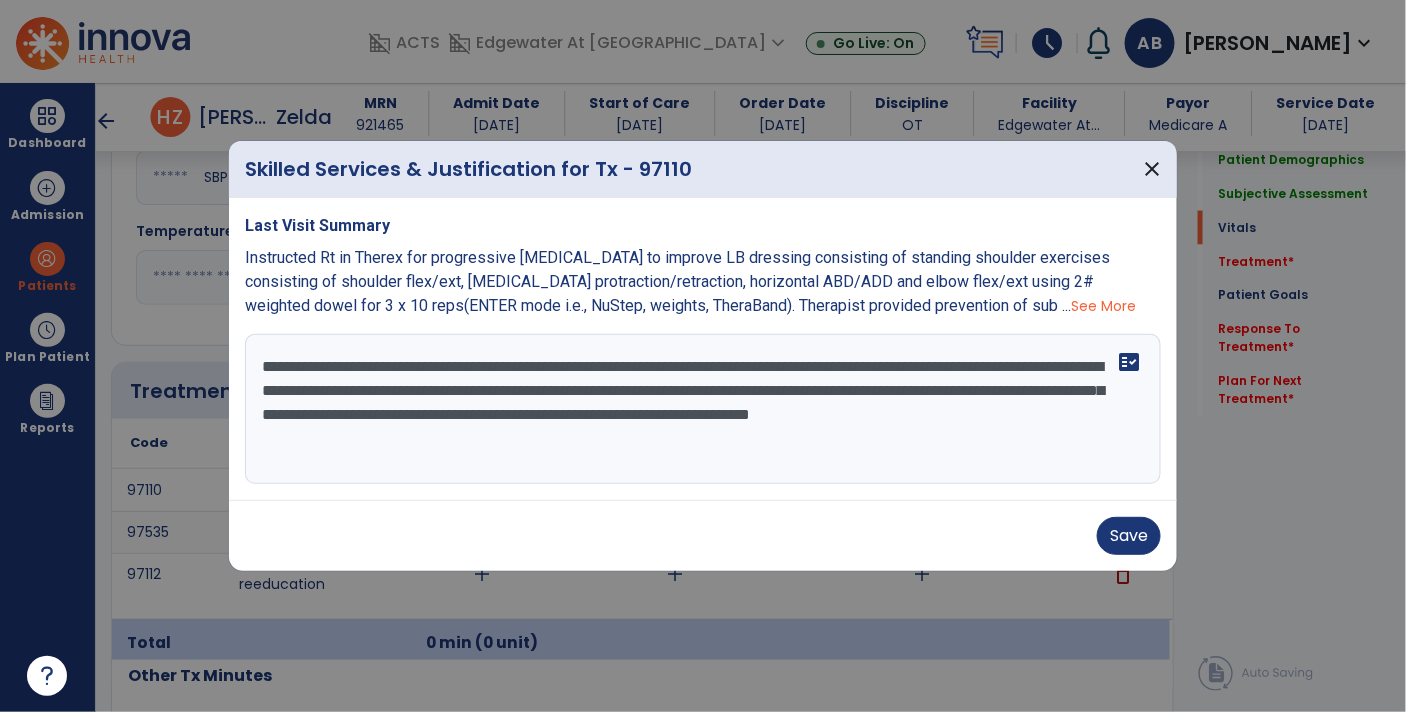 click on "**********" at bounding box center (703, 409) 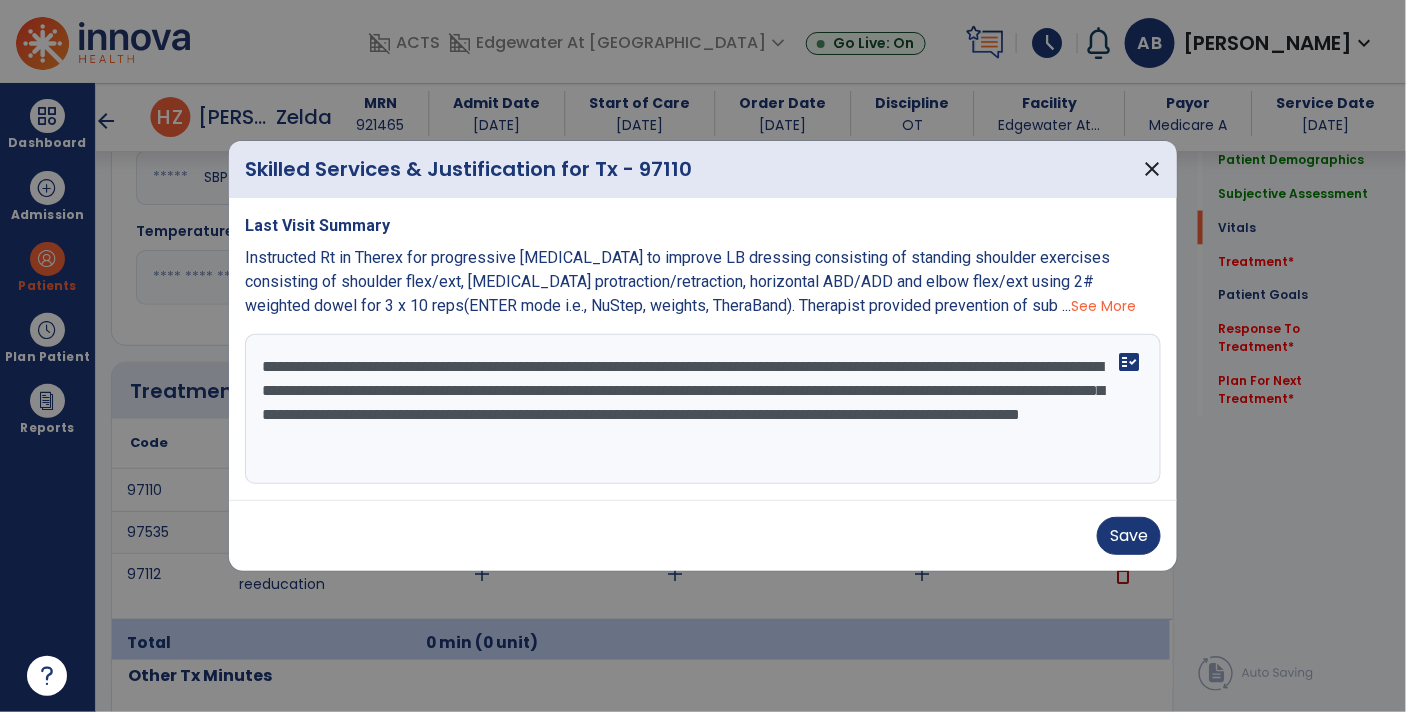 click on "**********" at bounding box center (703, 409) 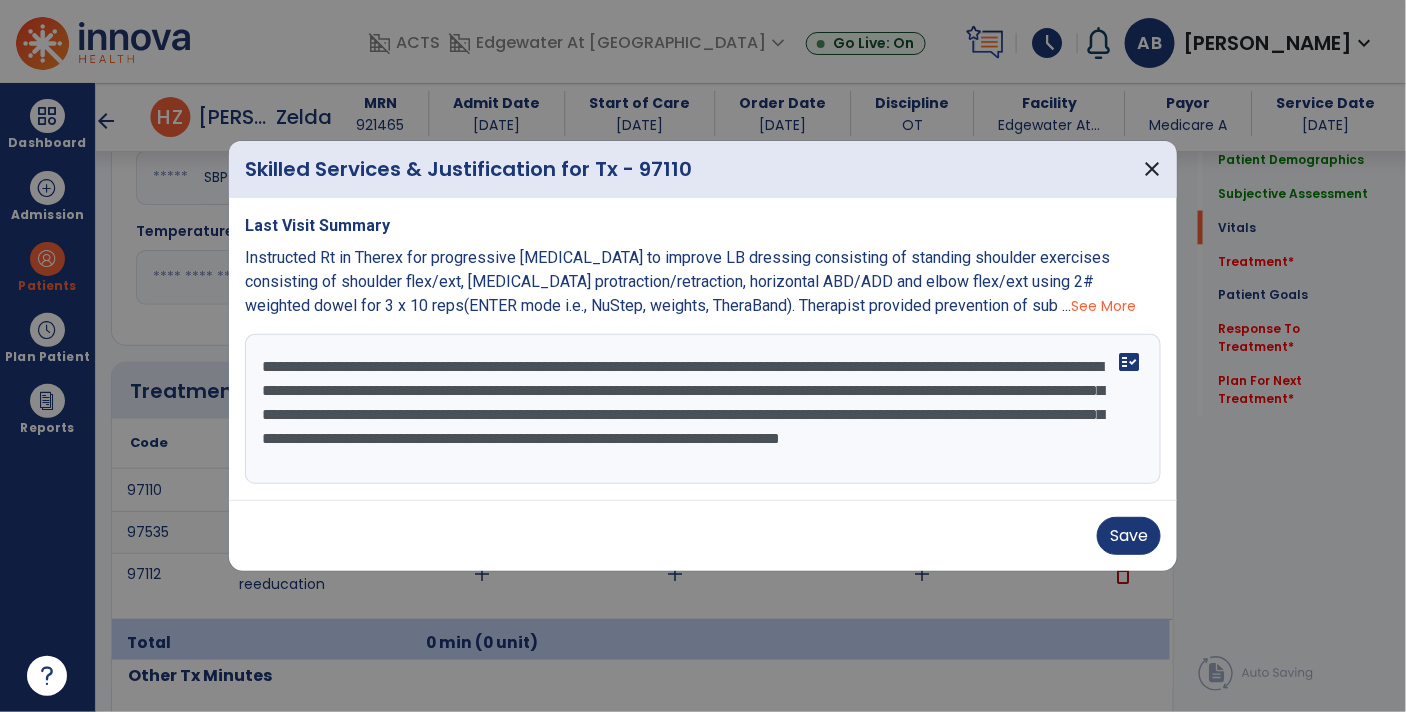 click on "**********" at bounding box center (703, 409) 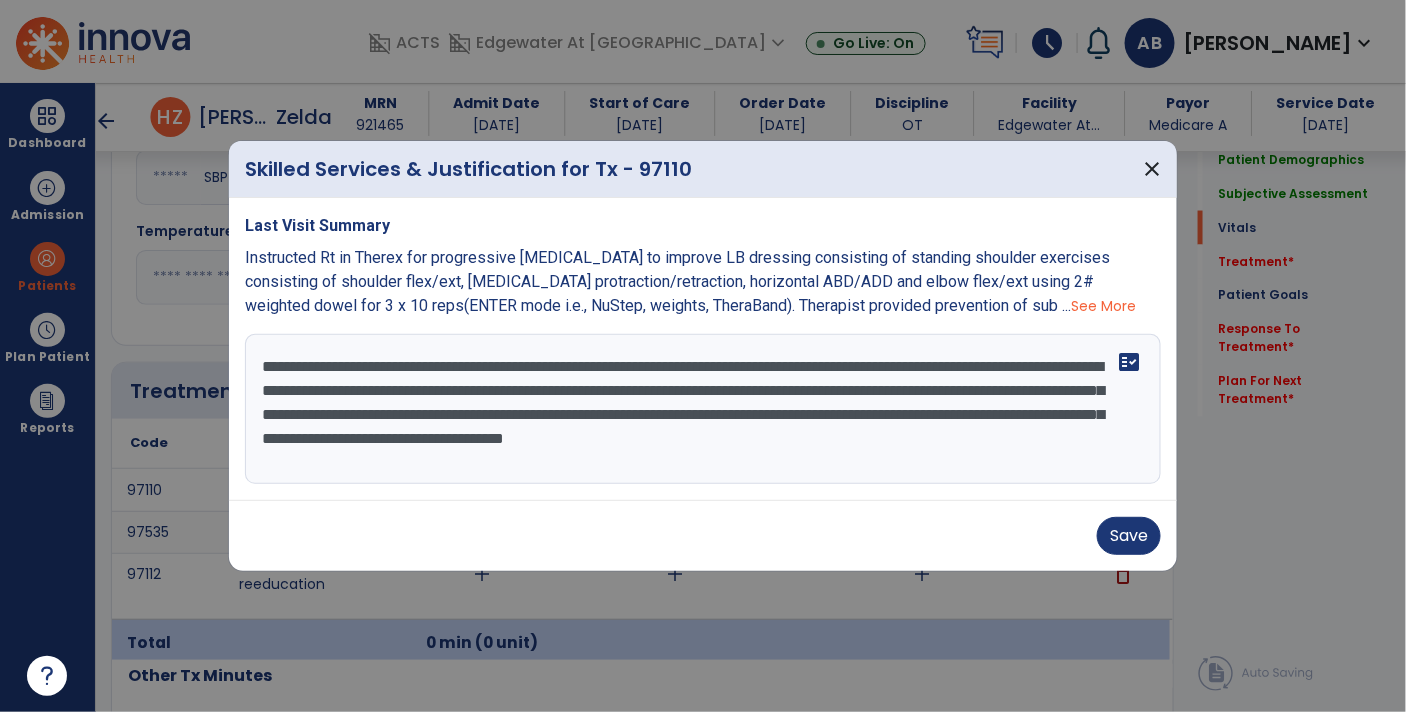 click on "**********" at bounding box center [703, 409] 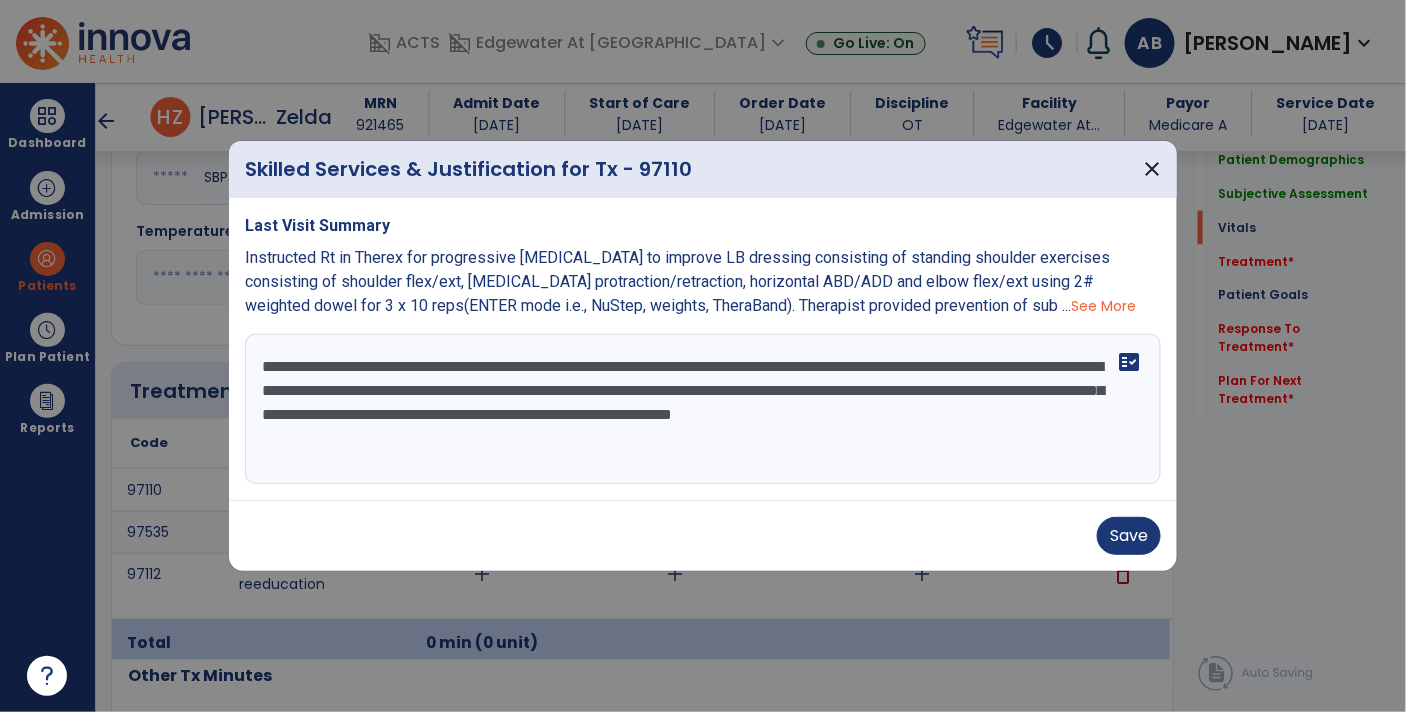 click on "**********" at bounding box center (703, 409) 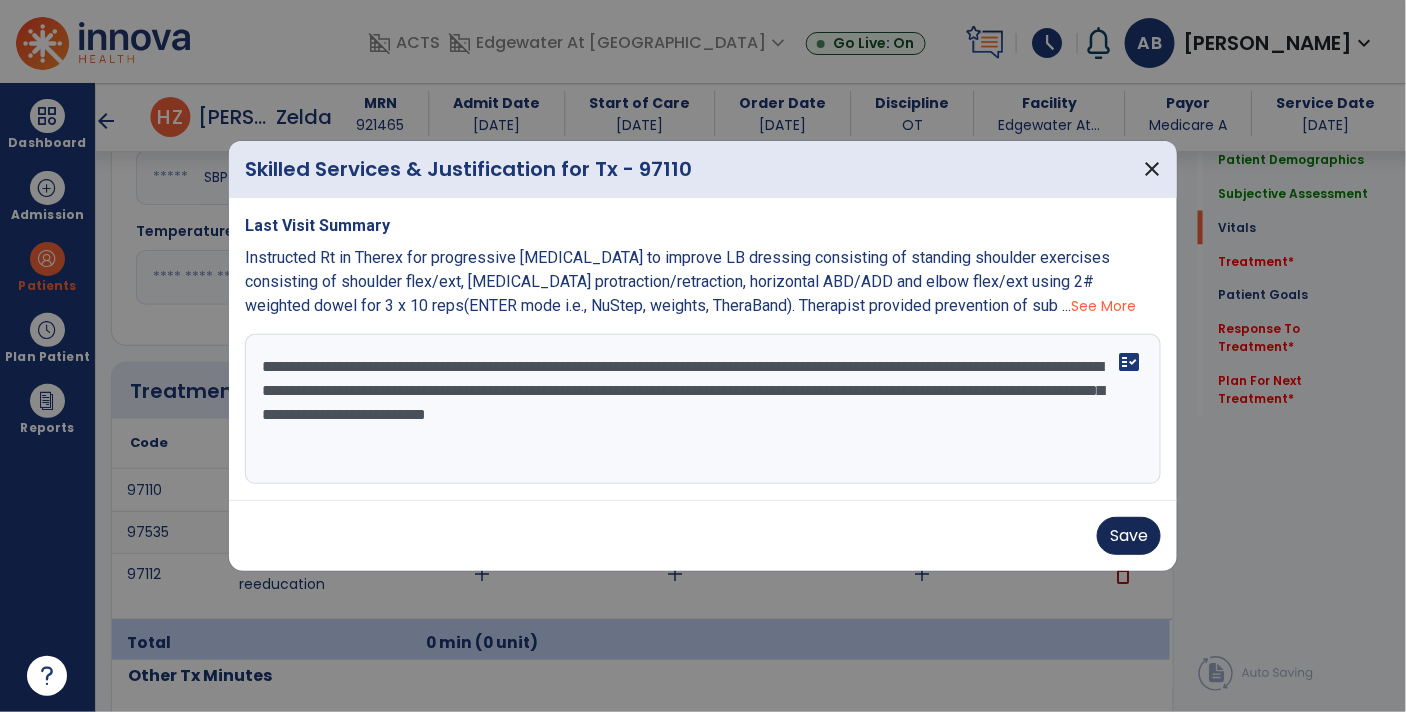 type on "**********" 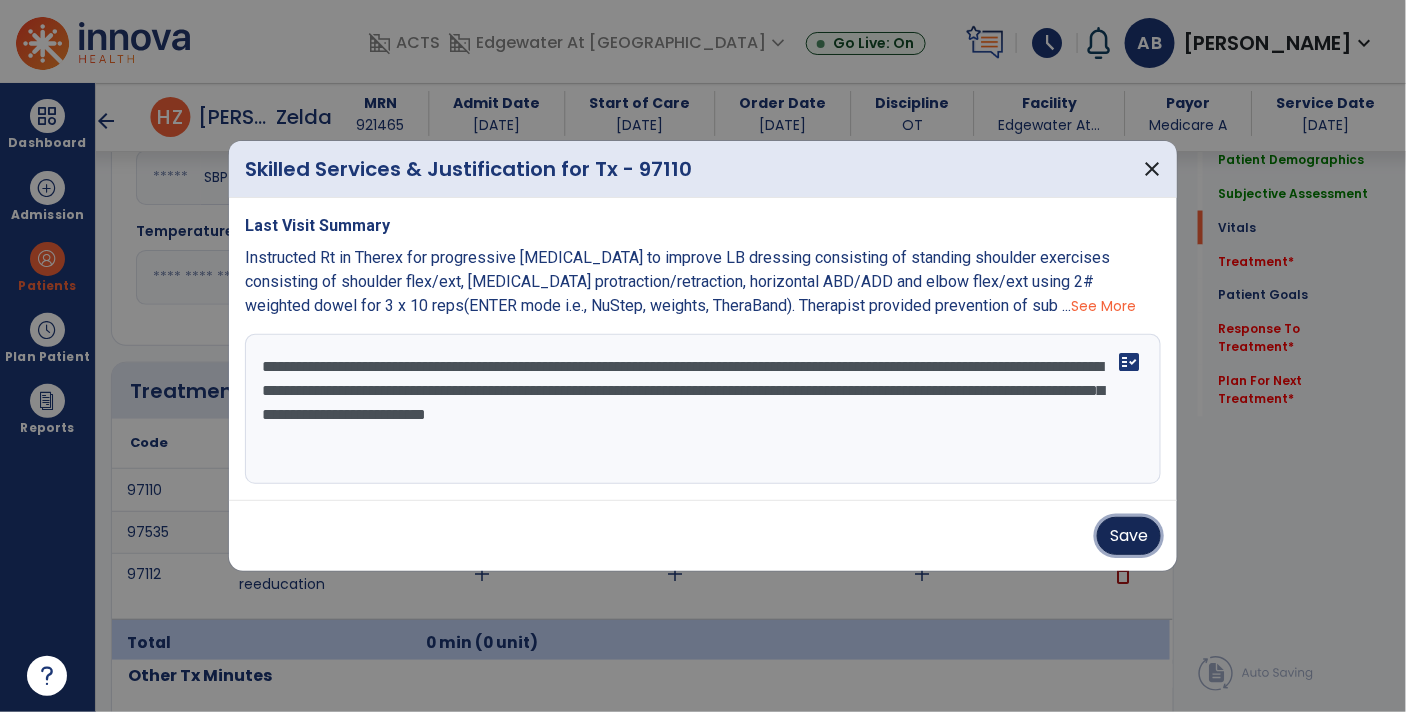 click on "Save" at bounding box center [1129, 536] 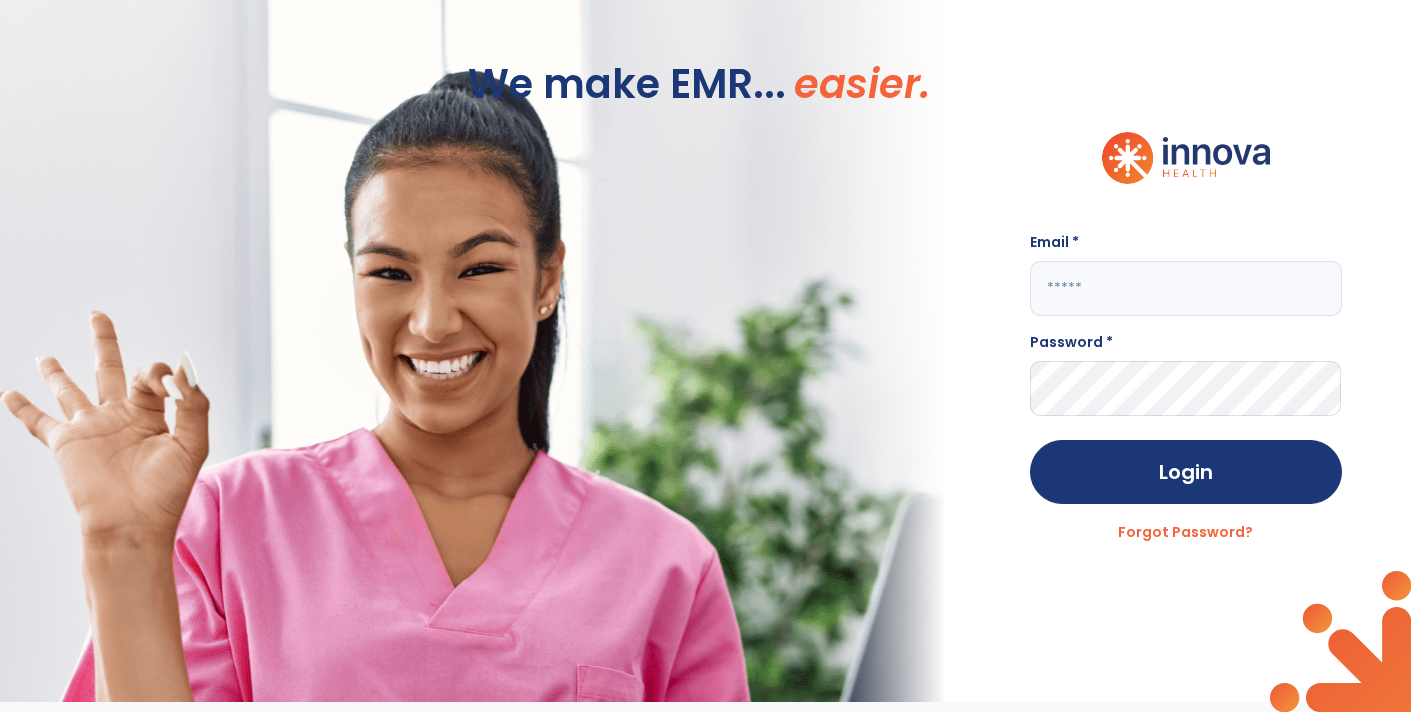 type on "**********" 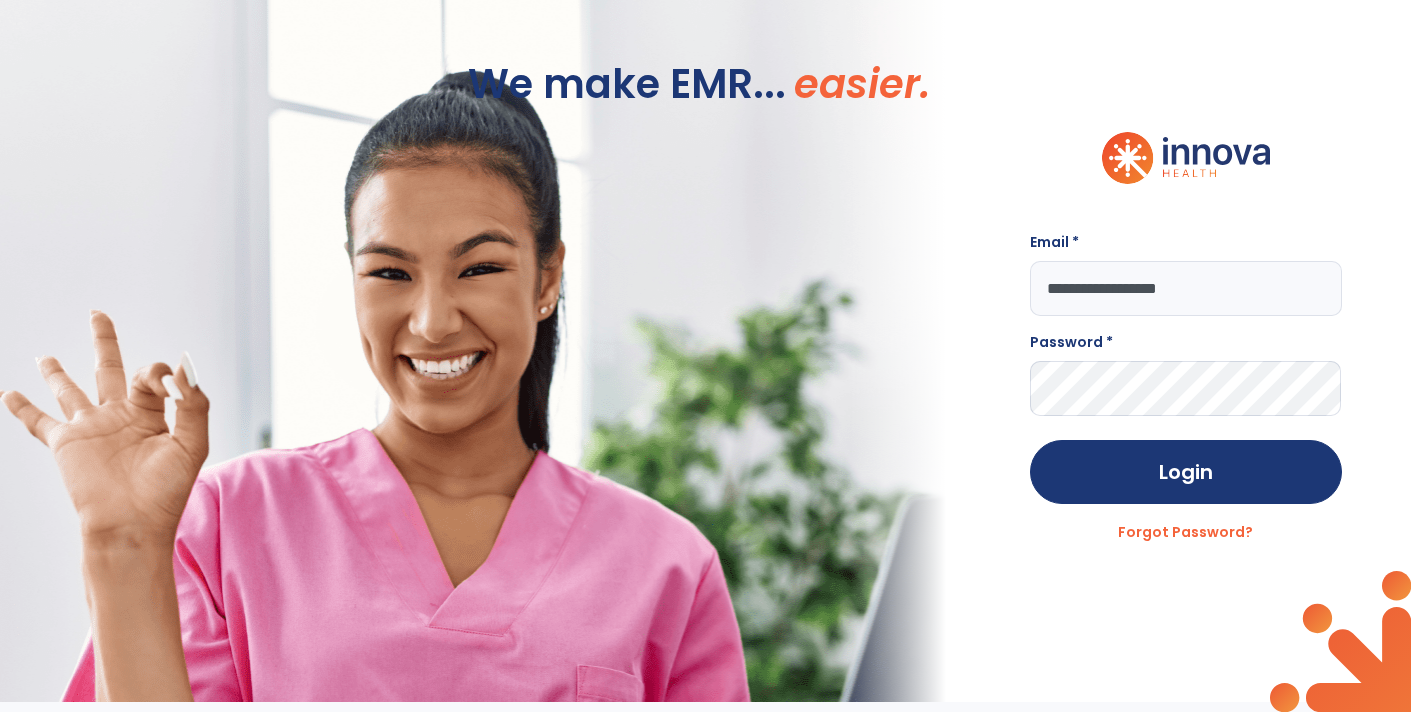 scroll, scrollTop: 0, scrollLeft: 0, axis: both 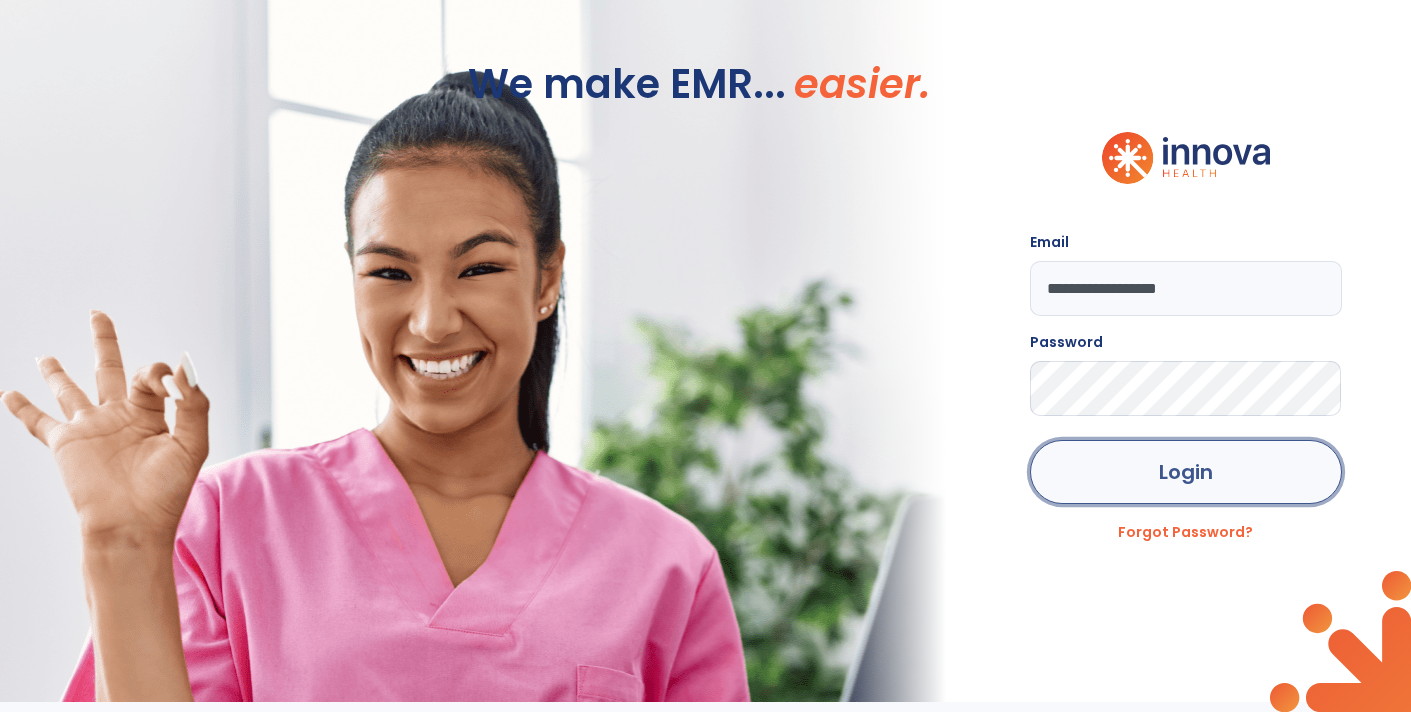 click on "Login" 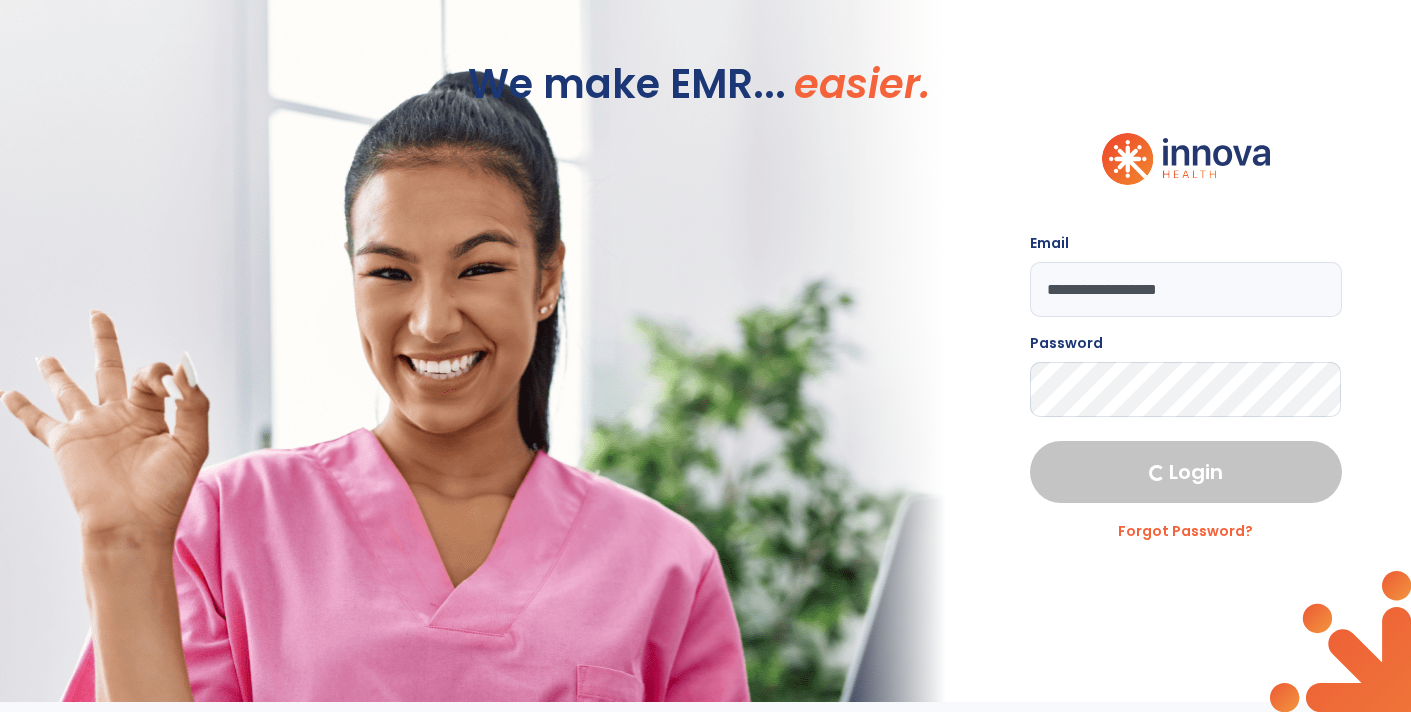 select on "****" 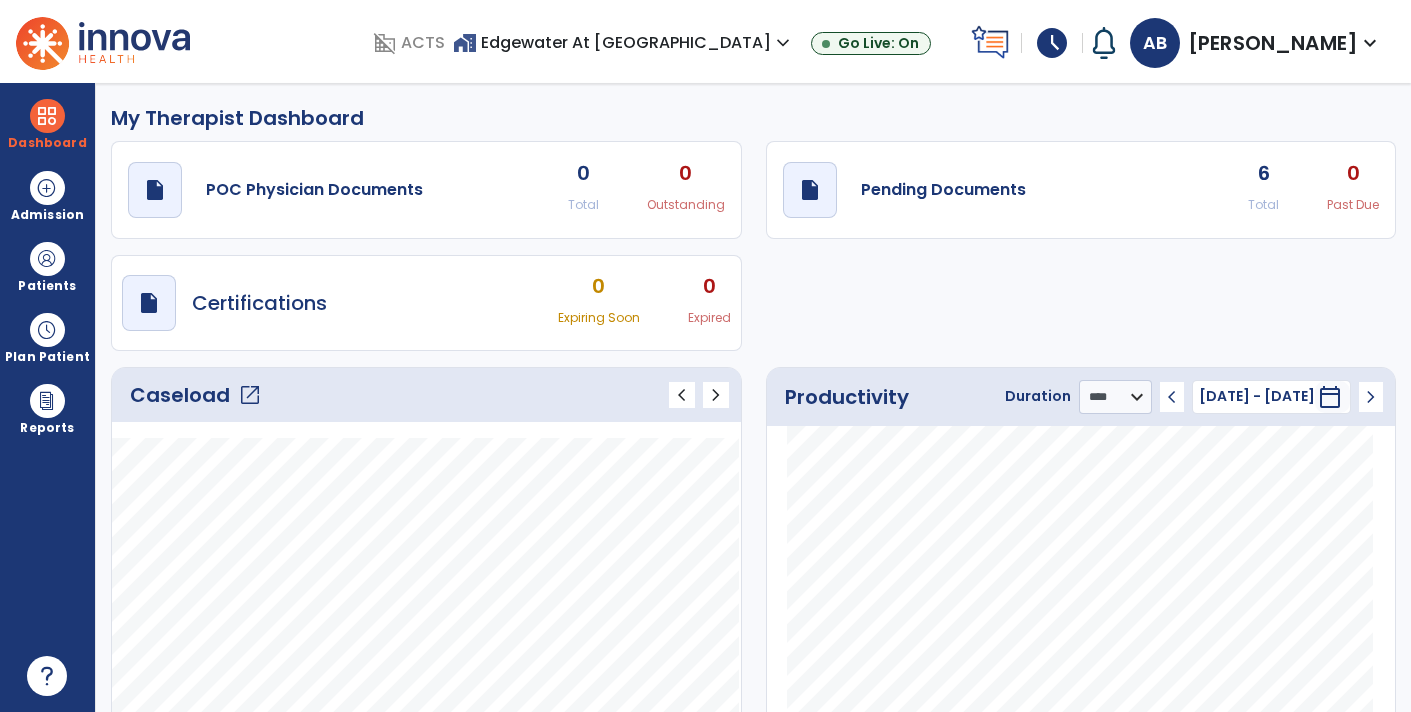 click on "open_in_new" 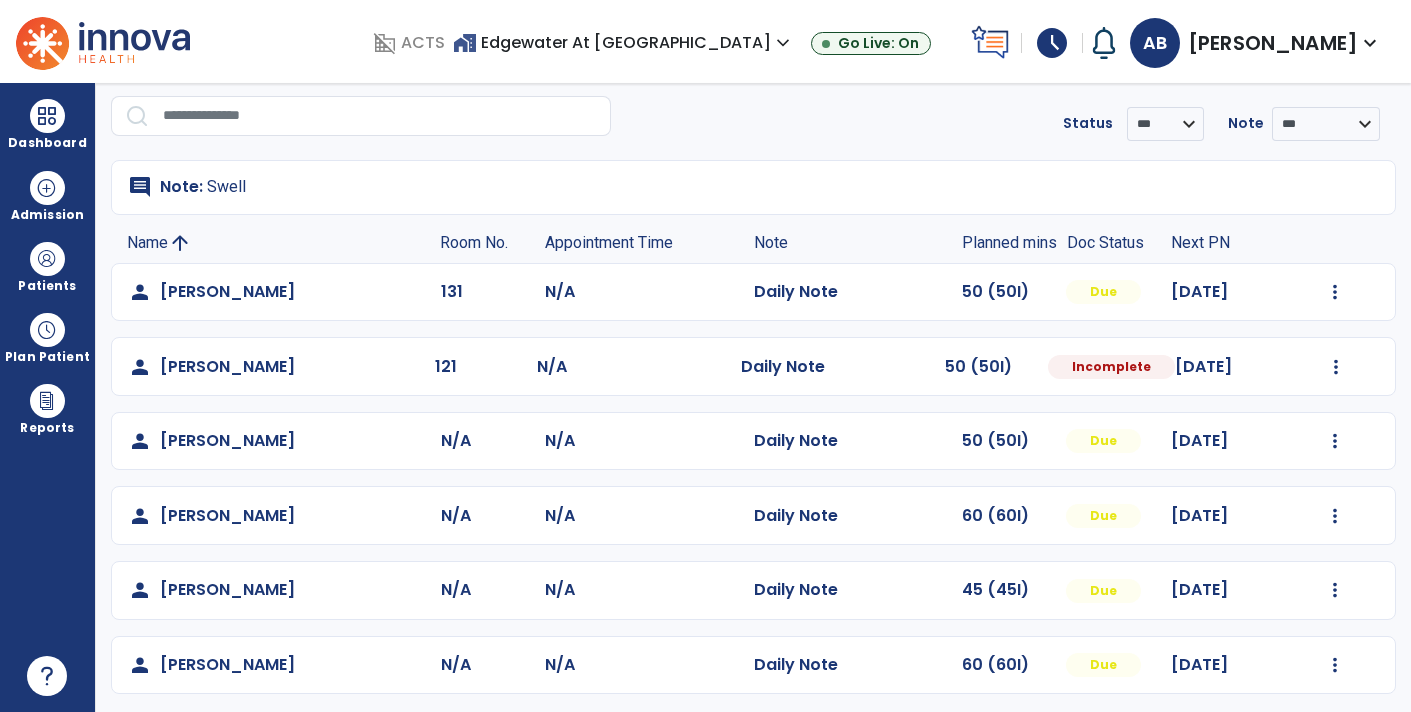scroll, scrollTop: 69, scrollLeft: 0, axis: vertical 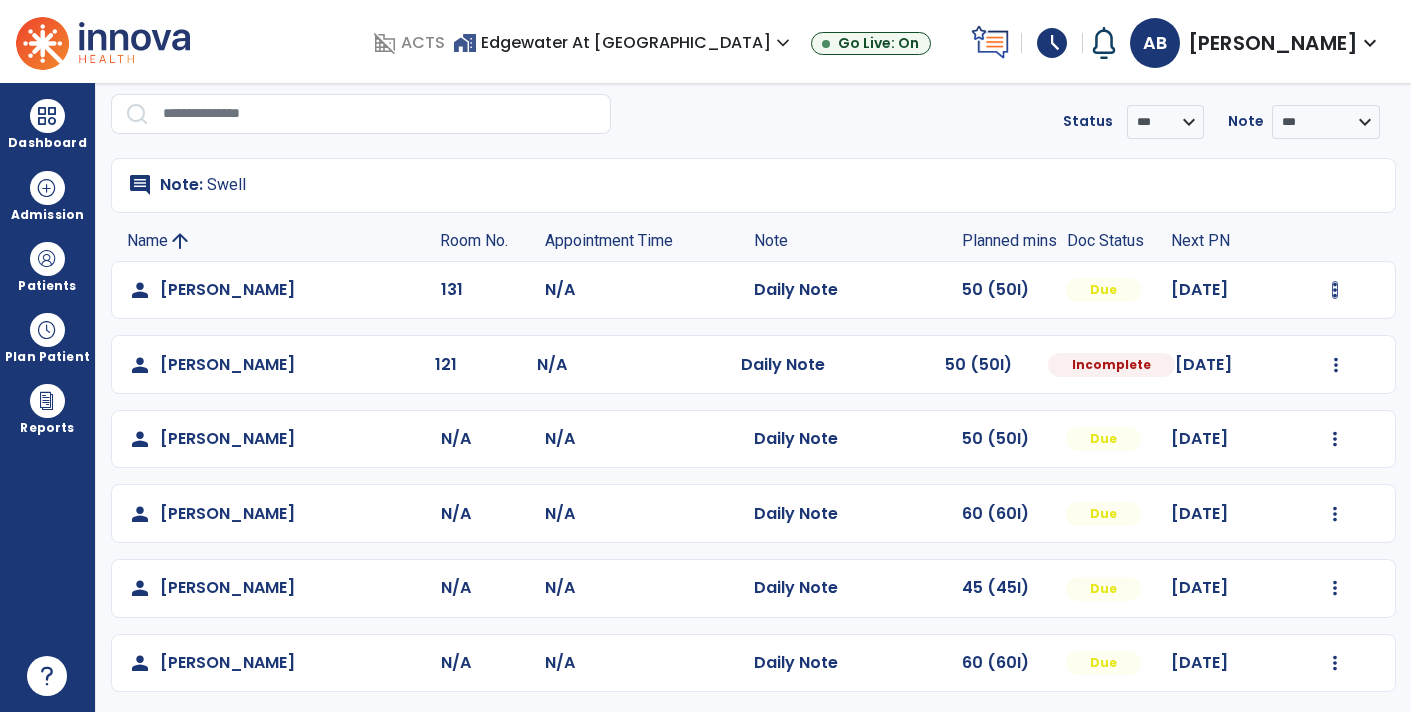 click at bounding box center [1335, 290] 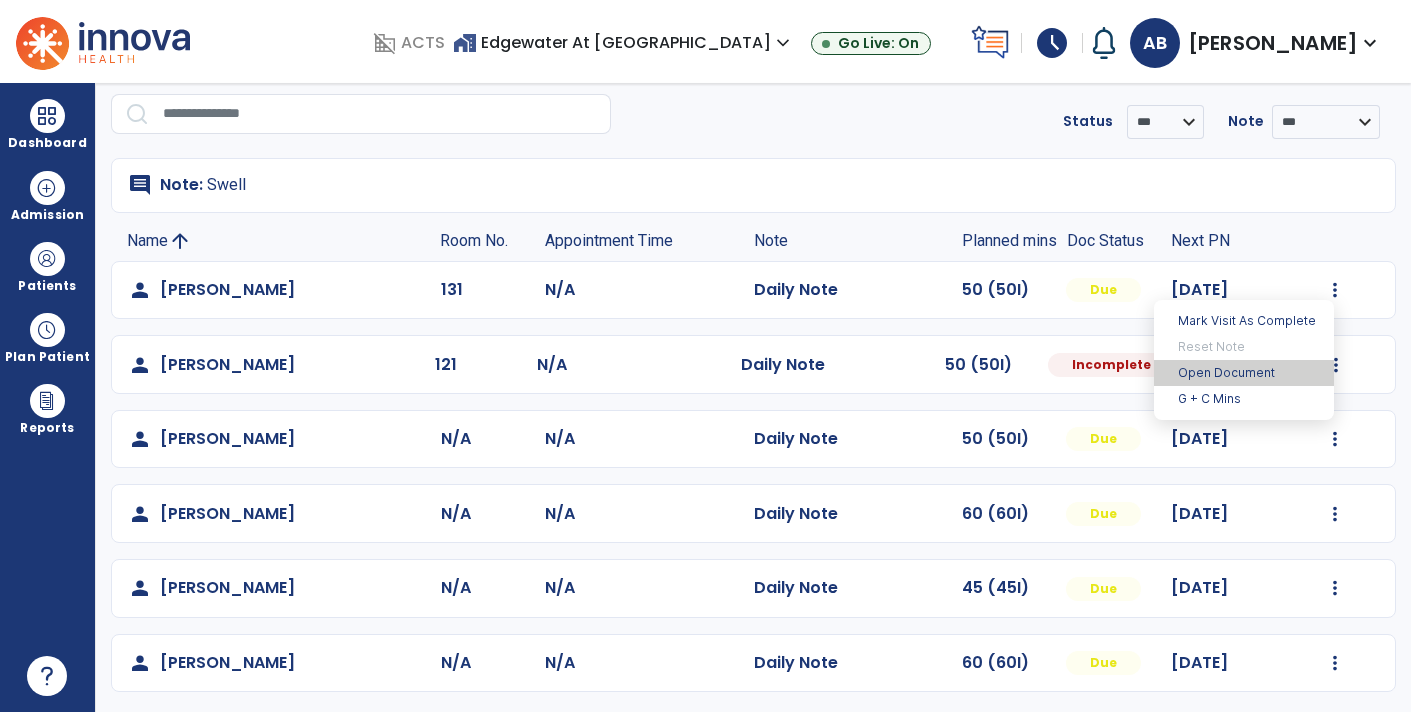 click on "Open Document" at bounding box center [1244, 373] 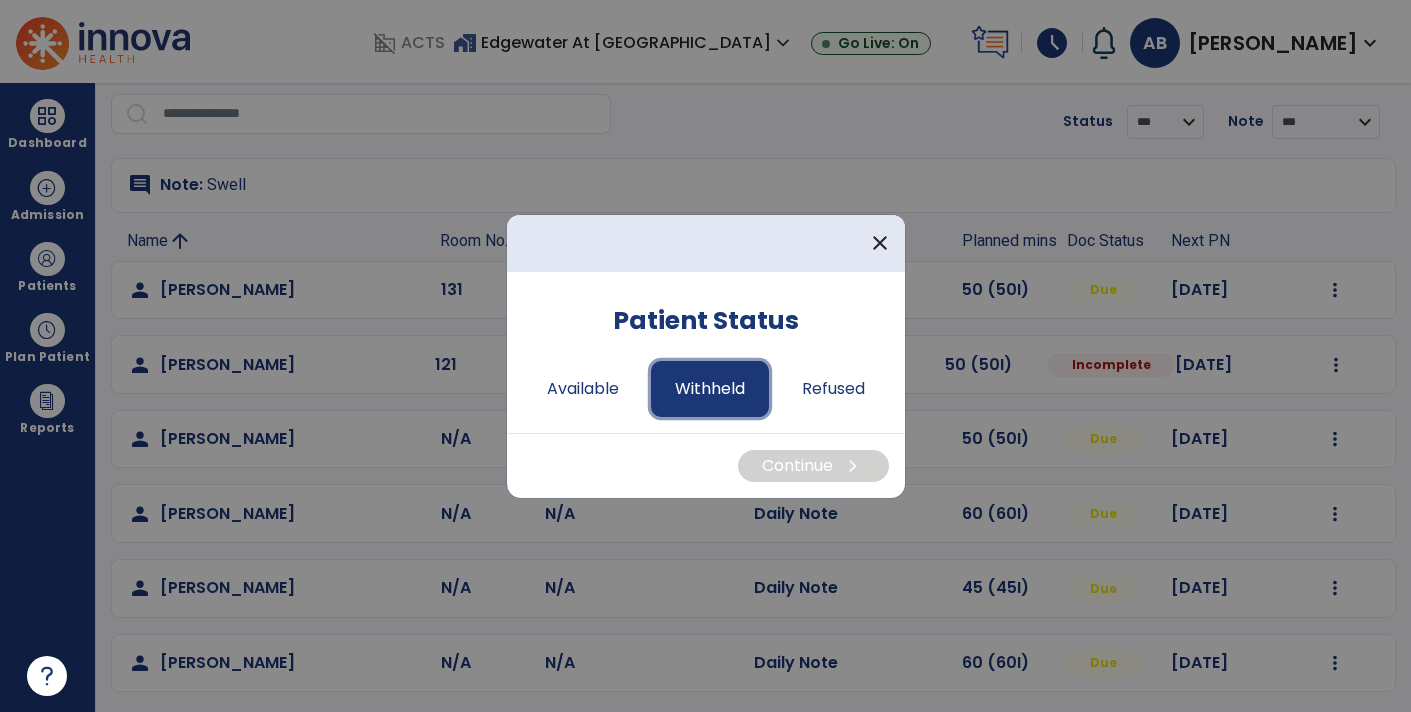 click on "Withheld" at bounding box center [710, 389] 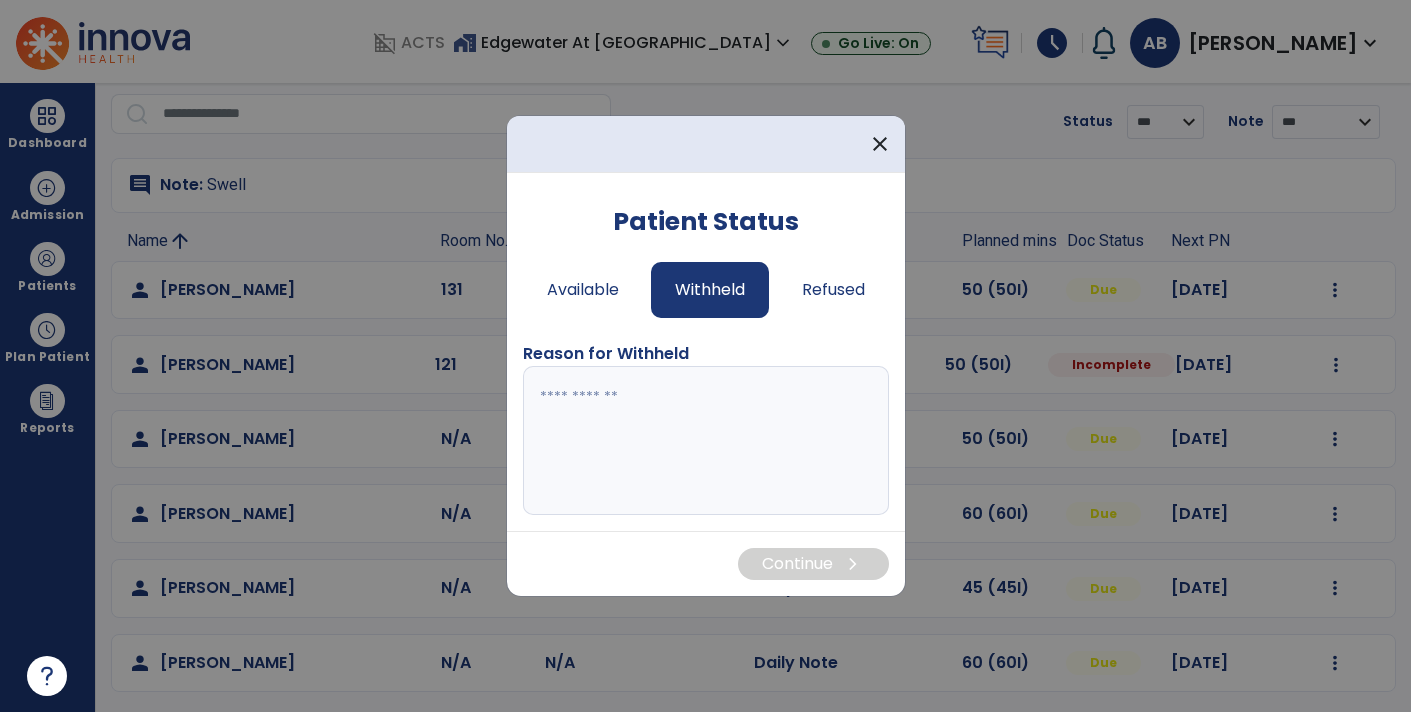 click at bounding box center (706, 441) 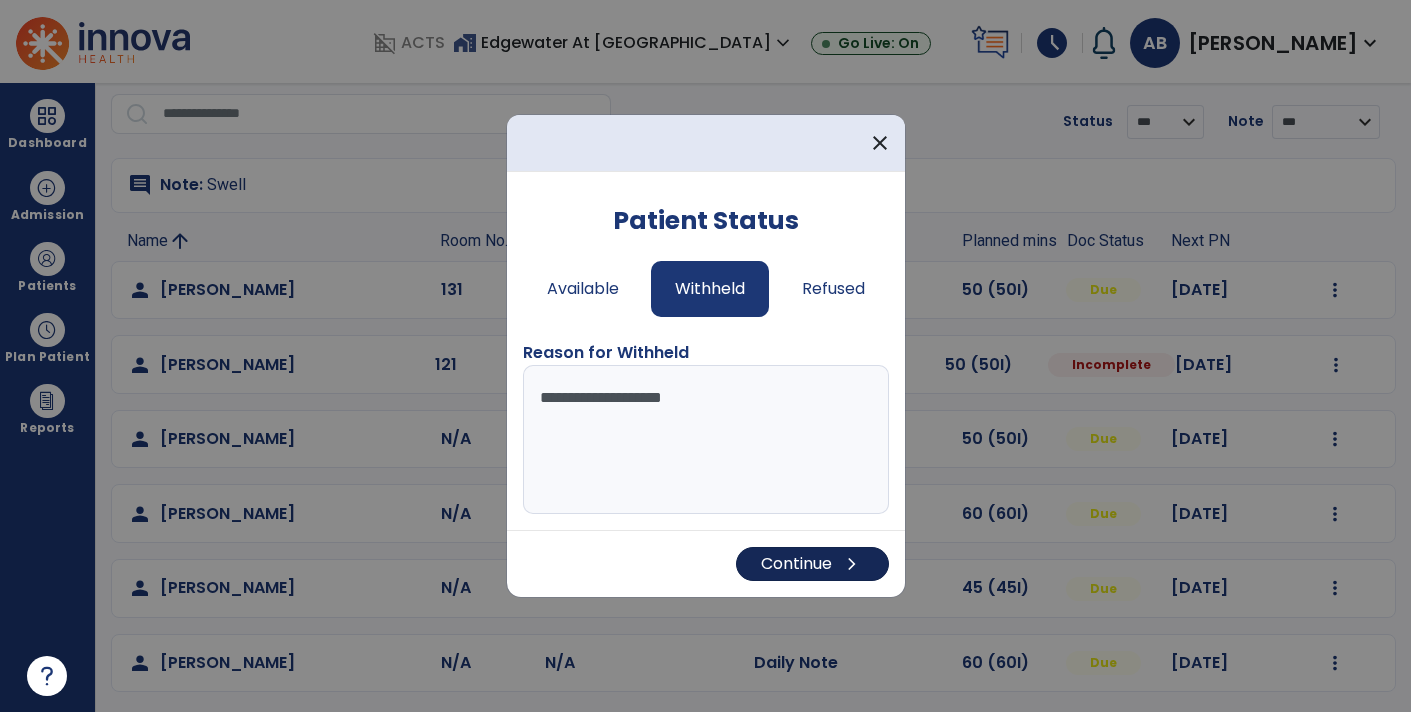 type on "**********" 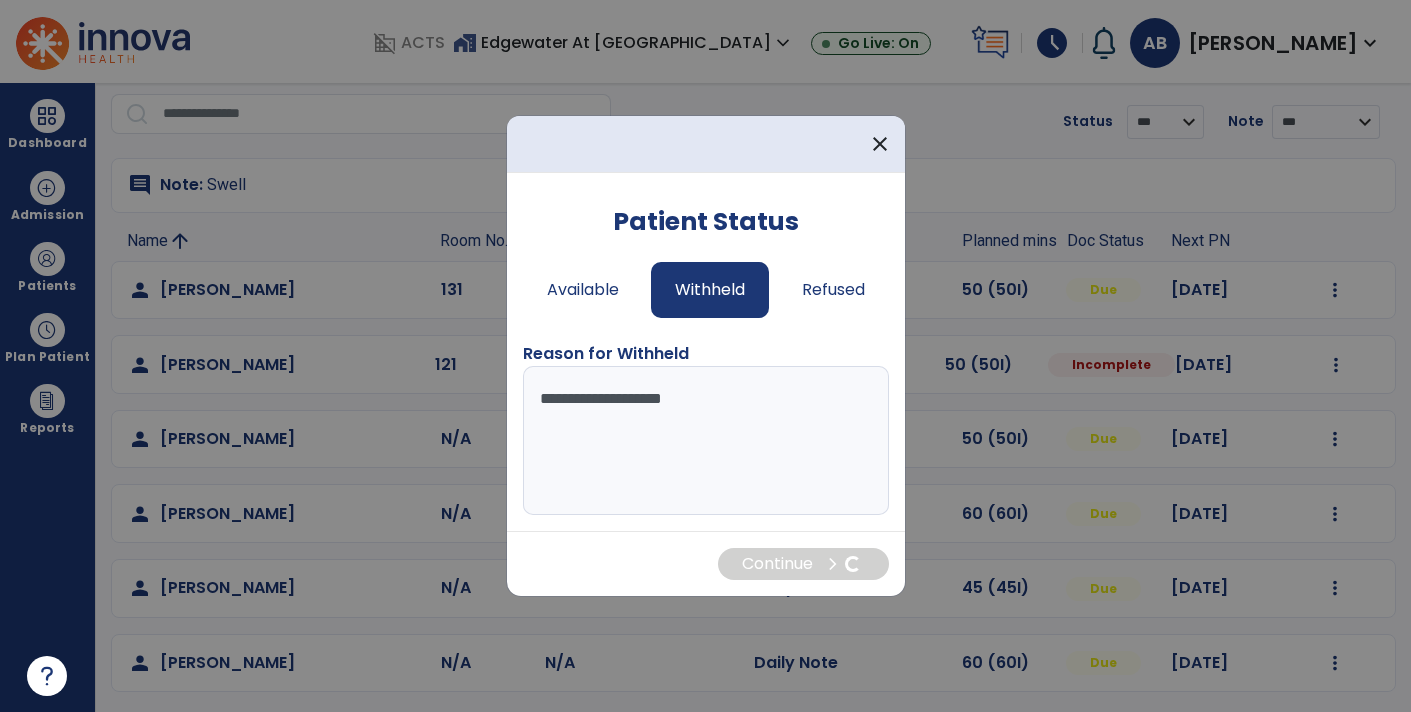 scroll, scrollTop: 0, scrollLeft: 0, axis: both 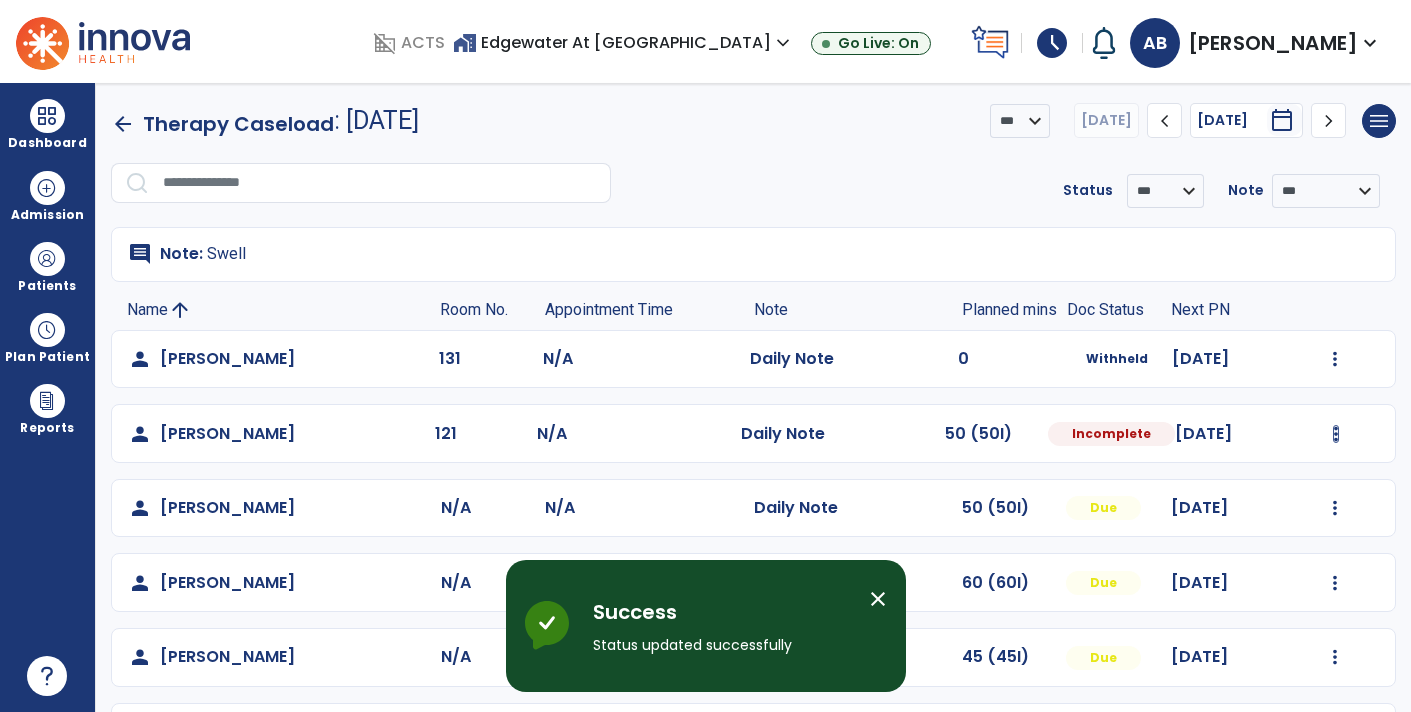 click at bounding box center [1335, 359] 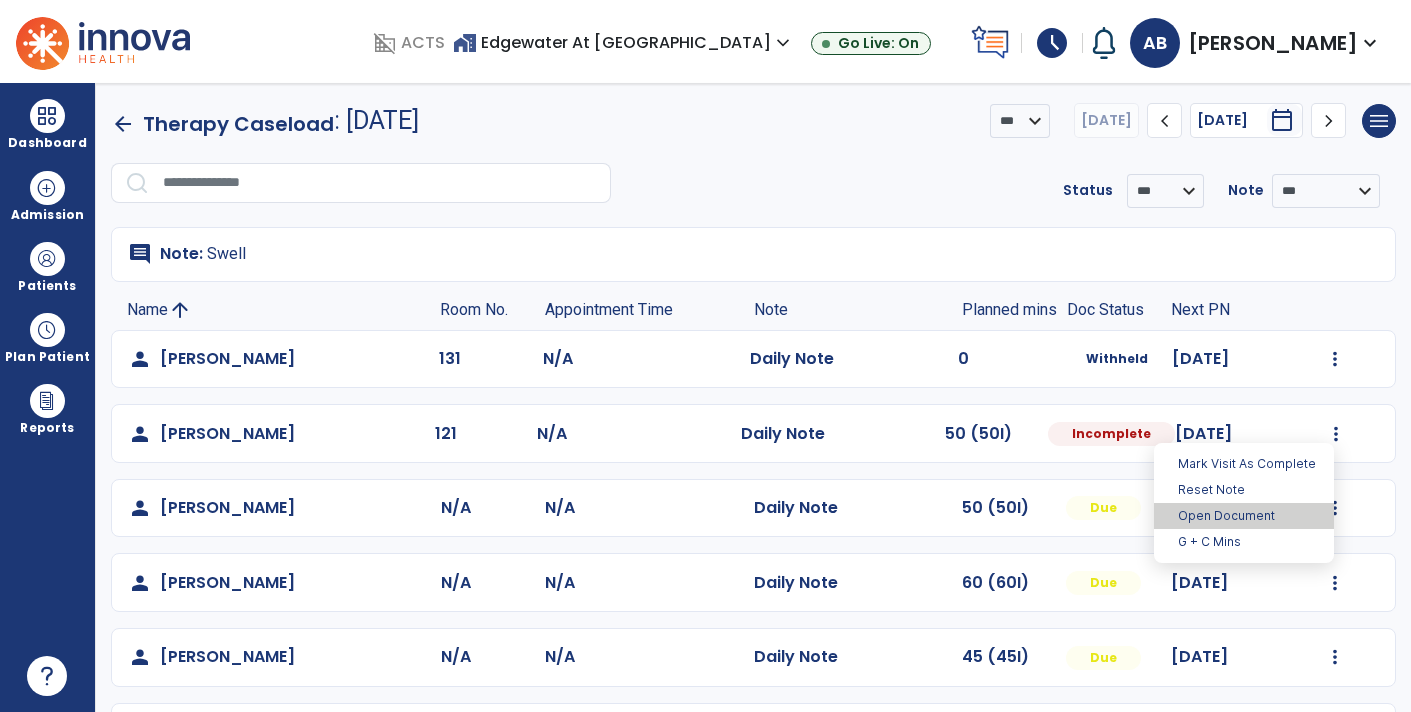 click on "Open Document" at bounding box center (1244, 516) 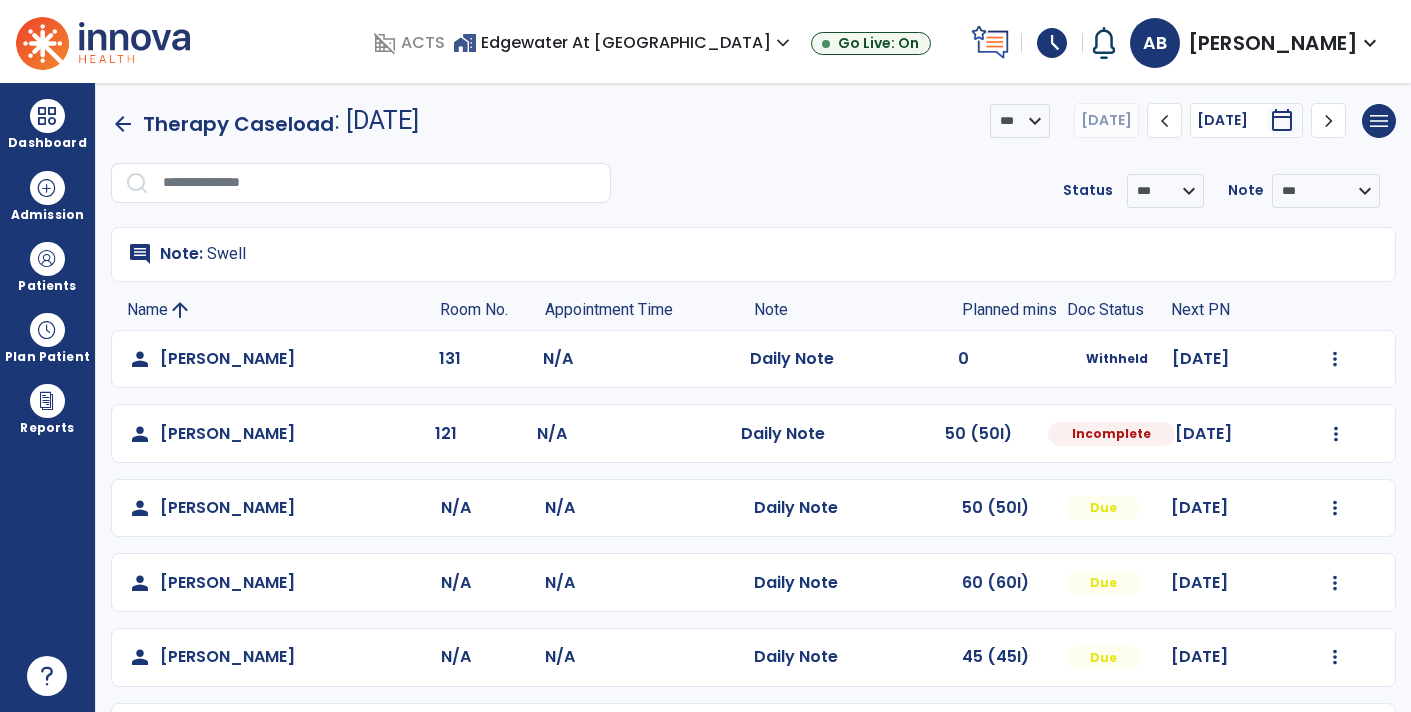 select on "*" 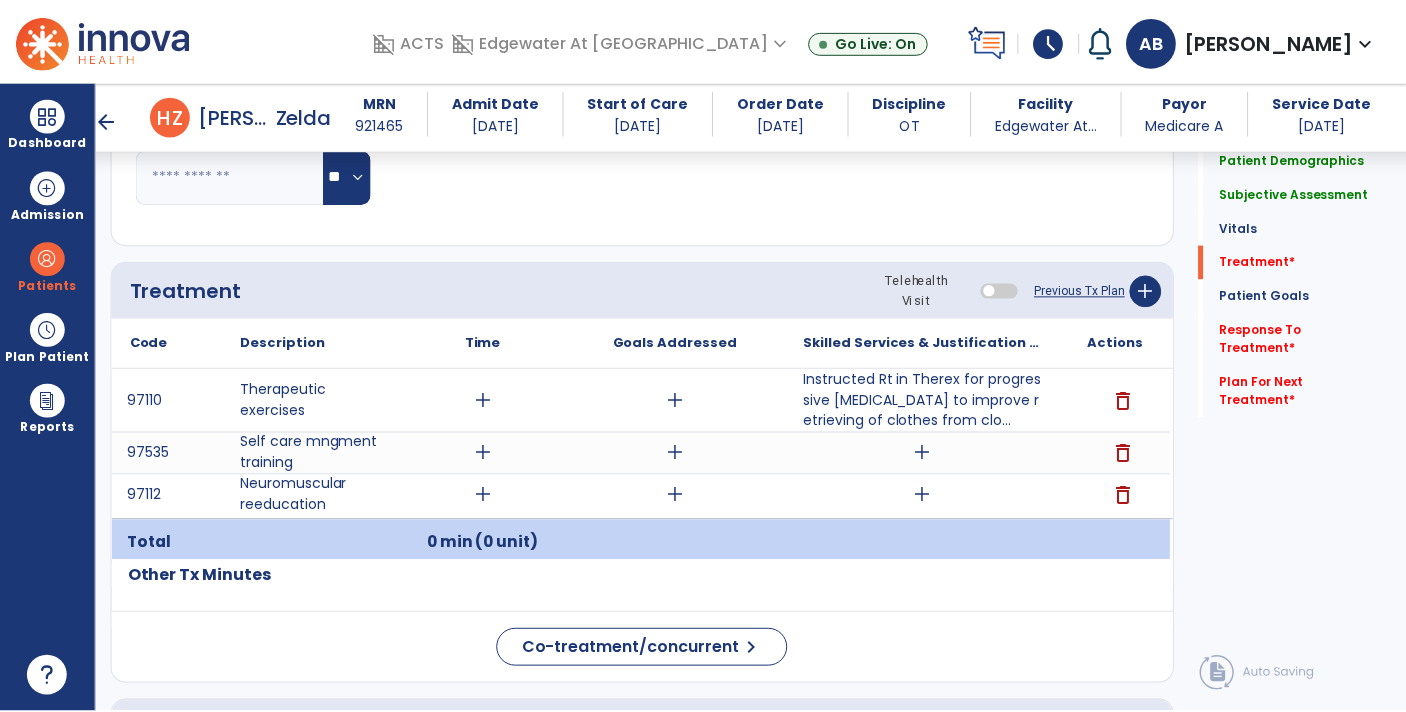 scroll, scrollTop: 1116, scrollLeft: 0, axis: vertical 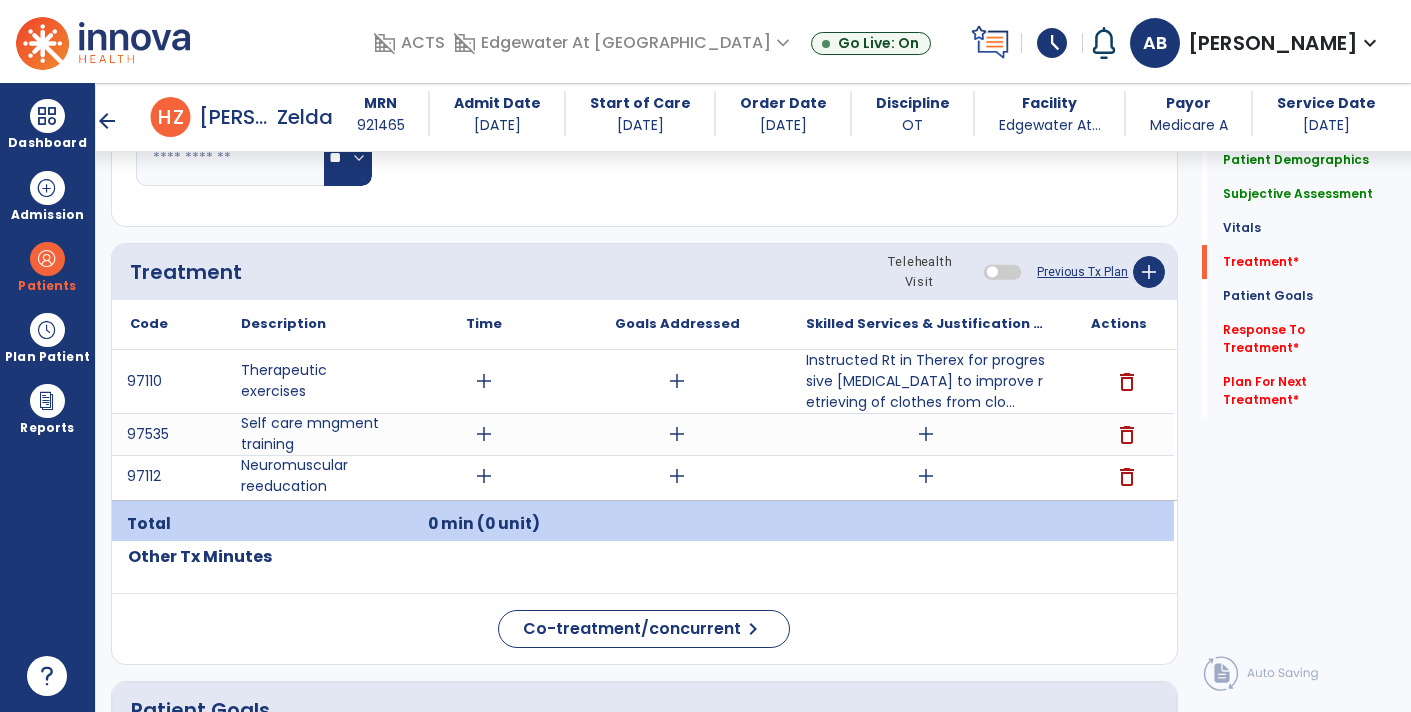 click on "add" at bounding box center [926, 434] 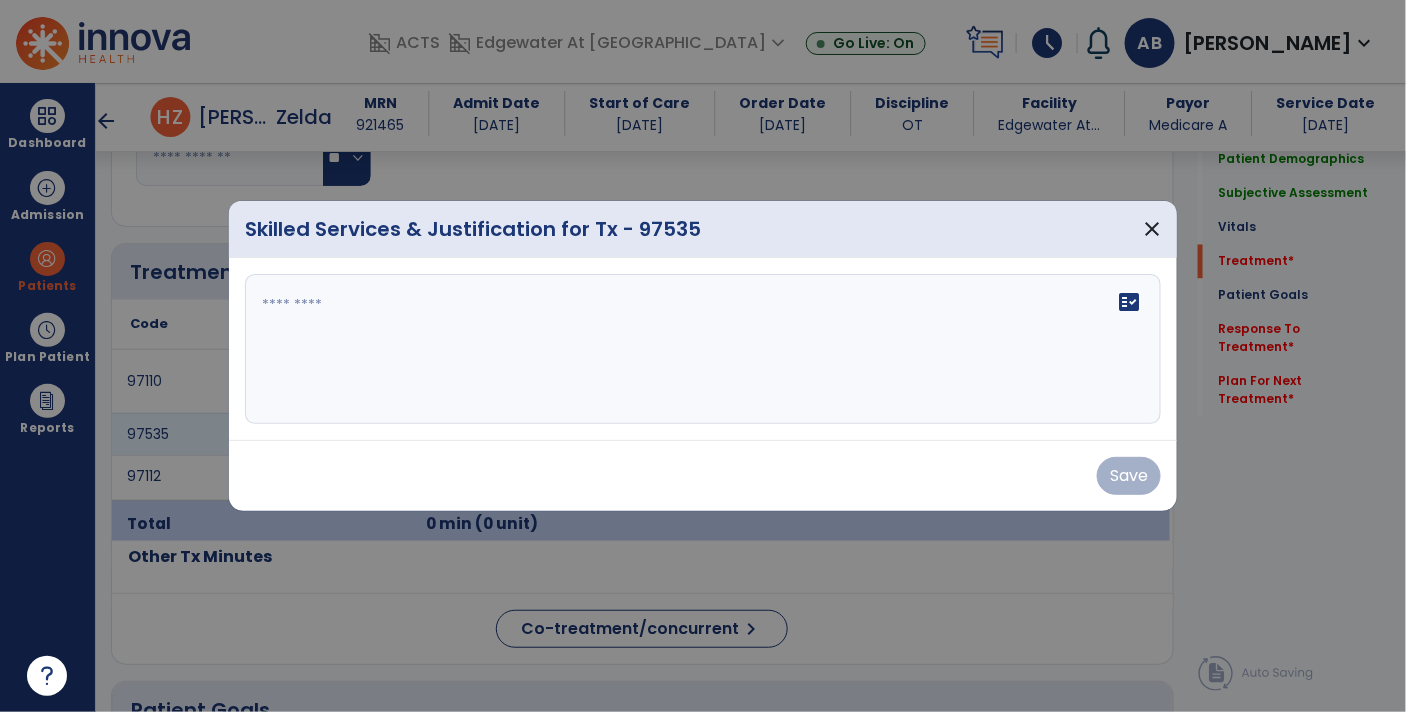 scroll, scrollTop: 1116, scrollLeft: 0, axis: vertical 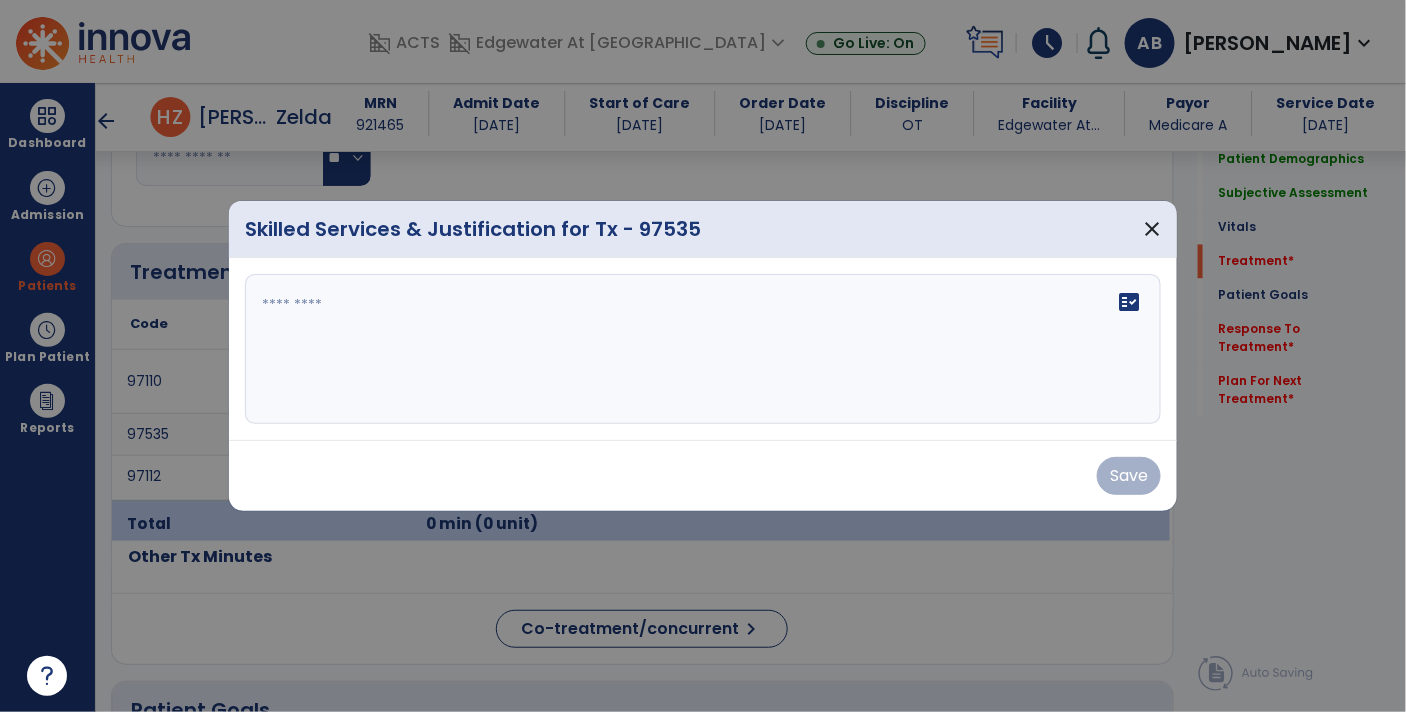 click on "fact_check" at bounding box center (703, 349) 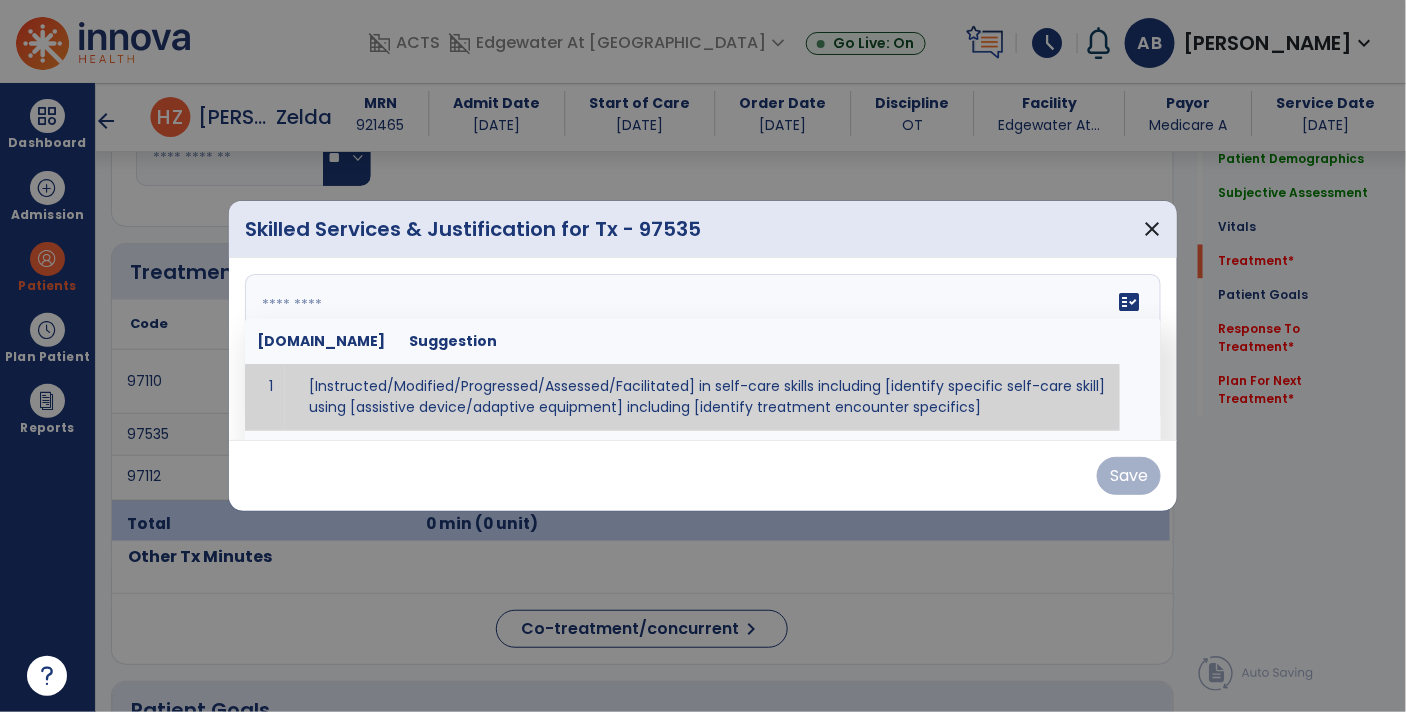 paste on "**********" 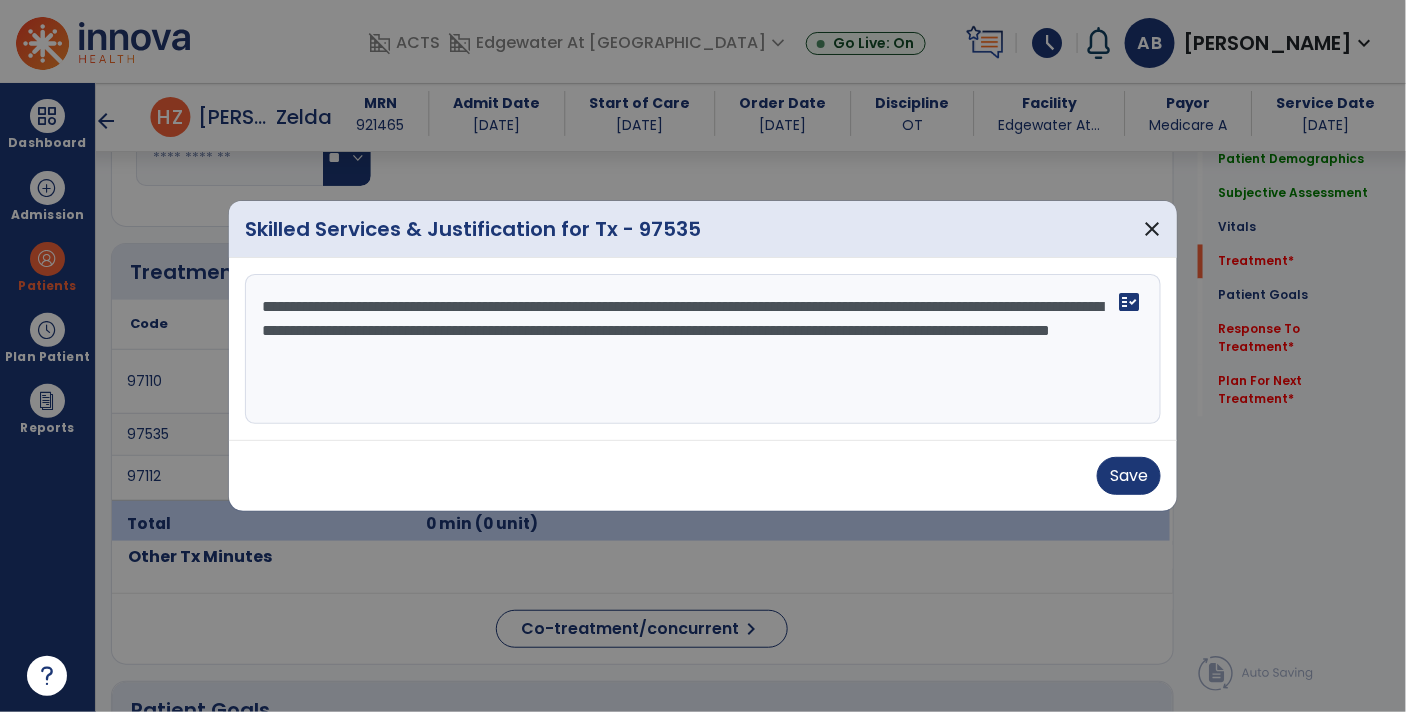 click on "**********" at bounding box center (703, 349) 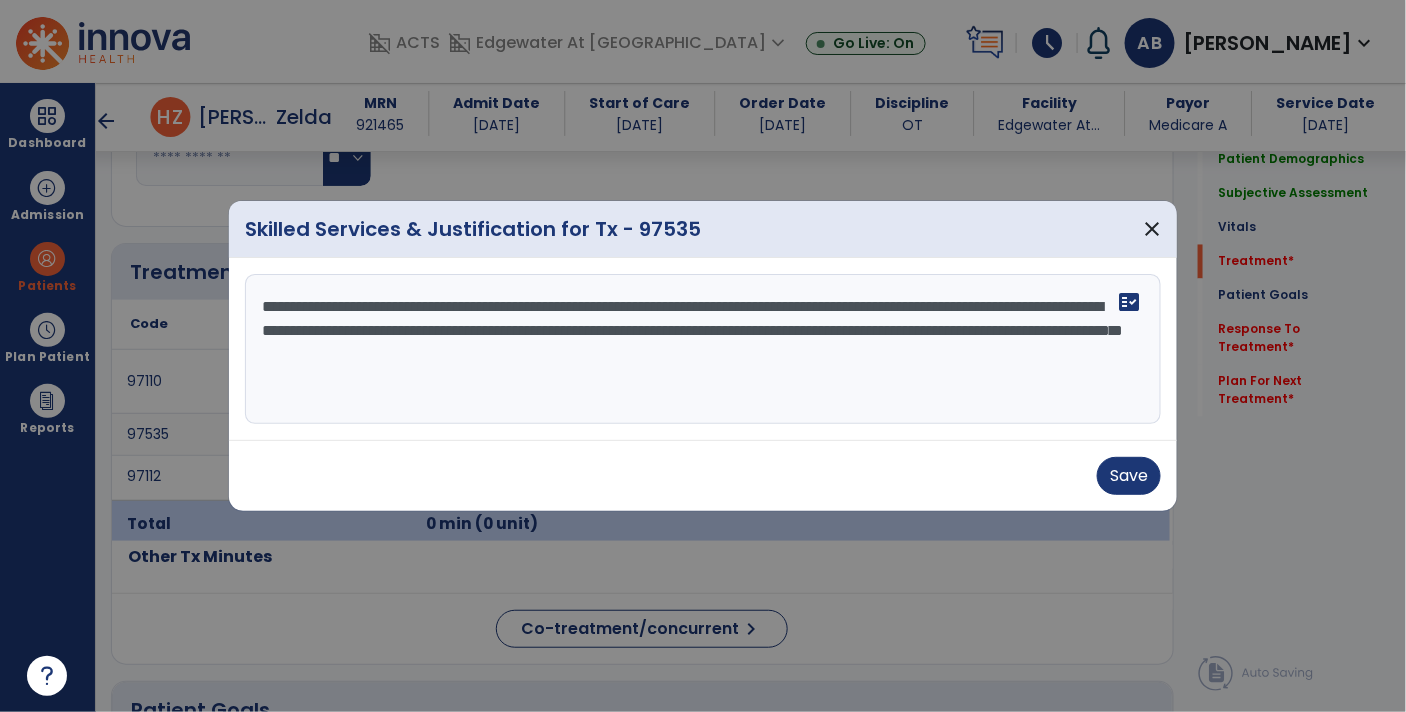 click on "**********" at bounding box center (703, 349) 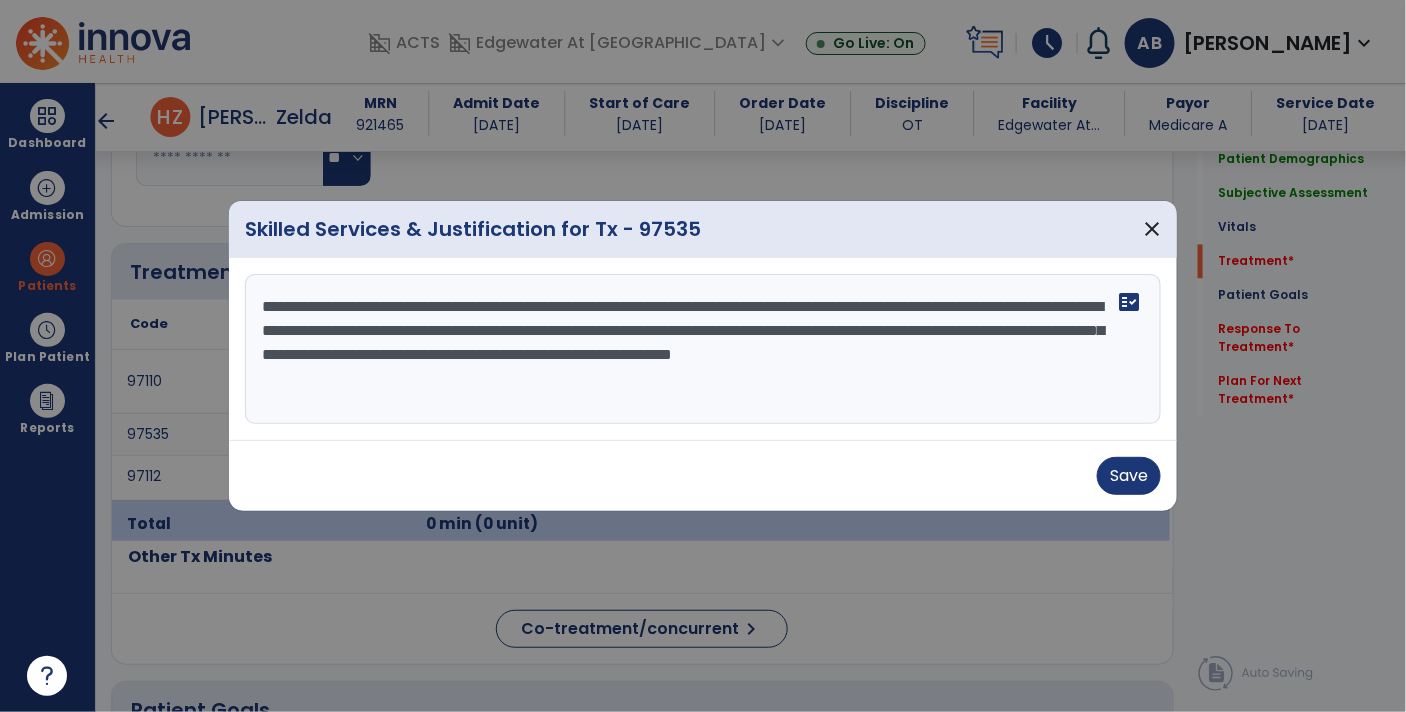 click on "**********" at bounding box center [703, 349] 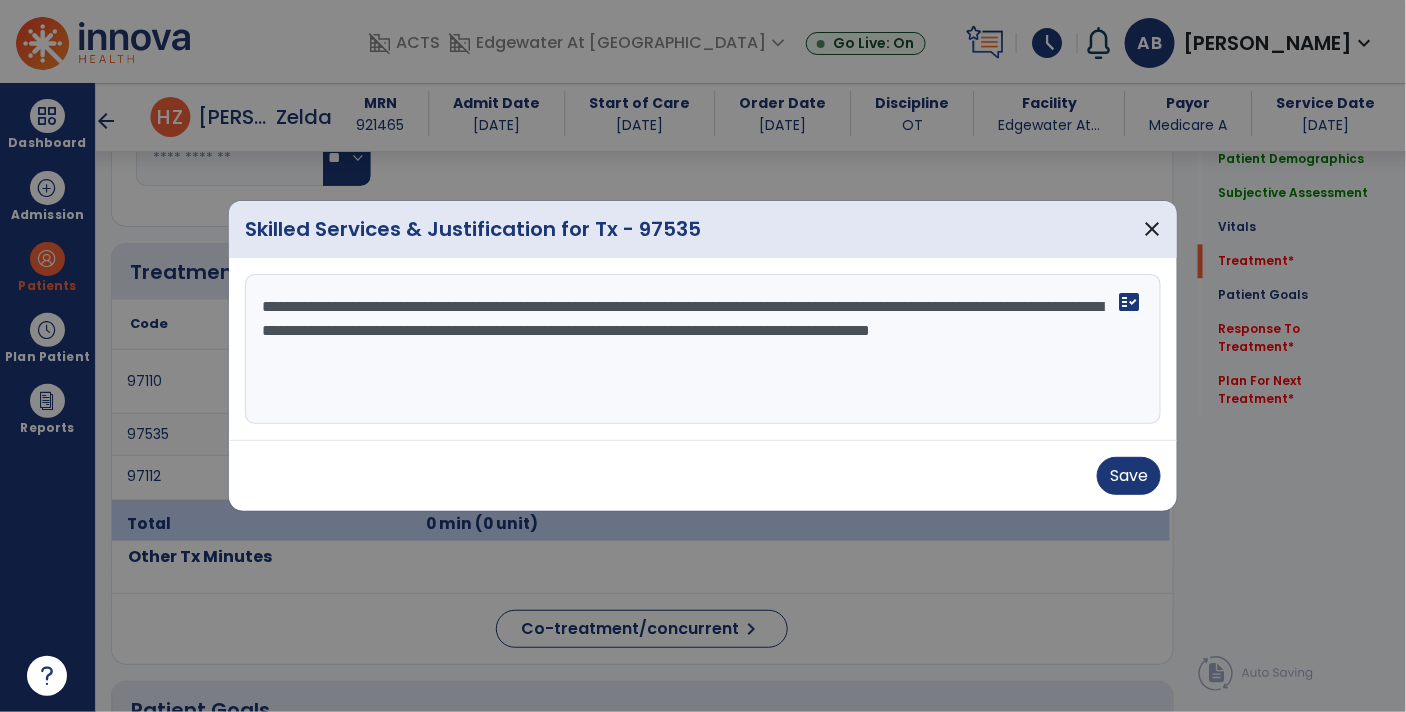 click on "**********" at bounding box center [703, 349] 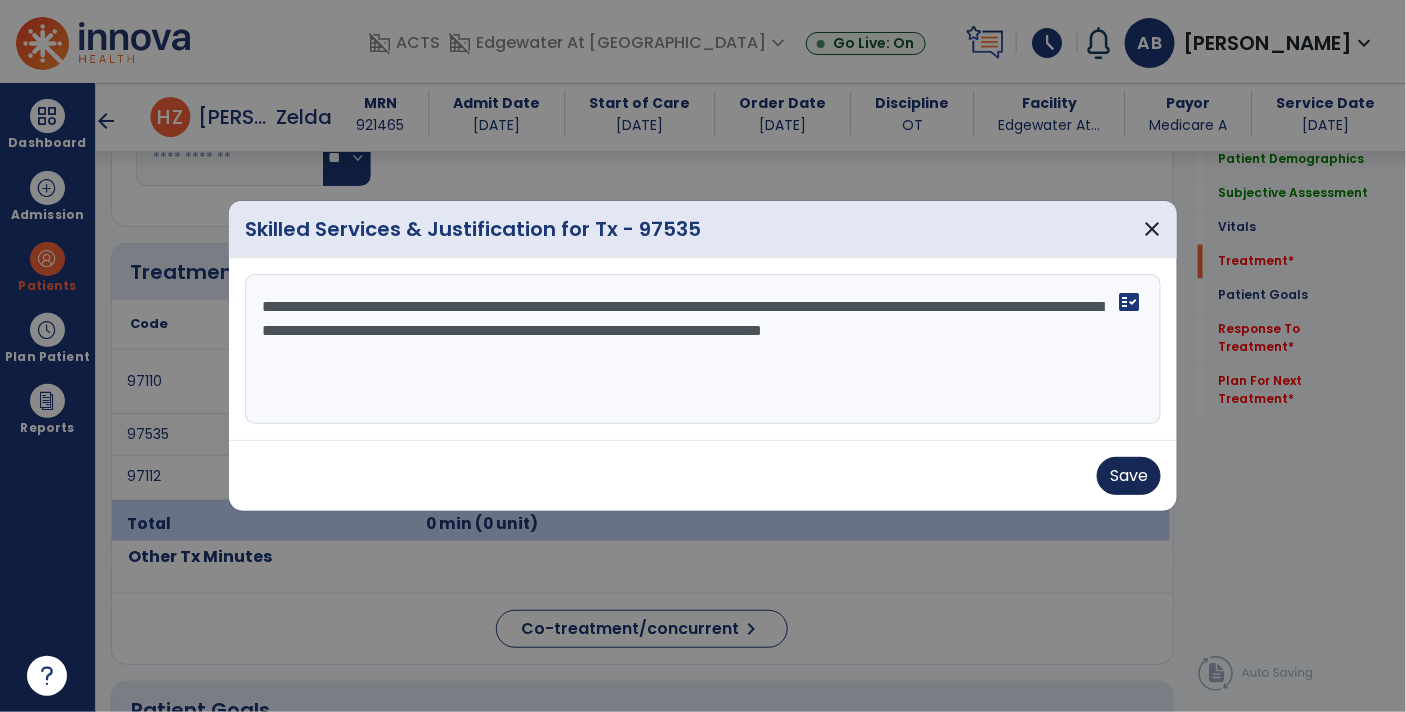 type on "**********" 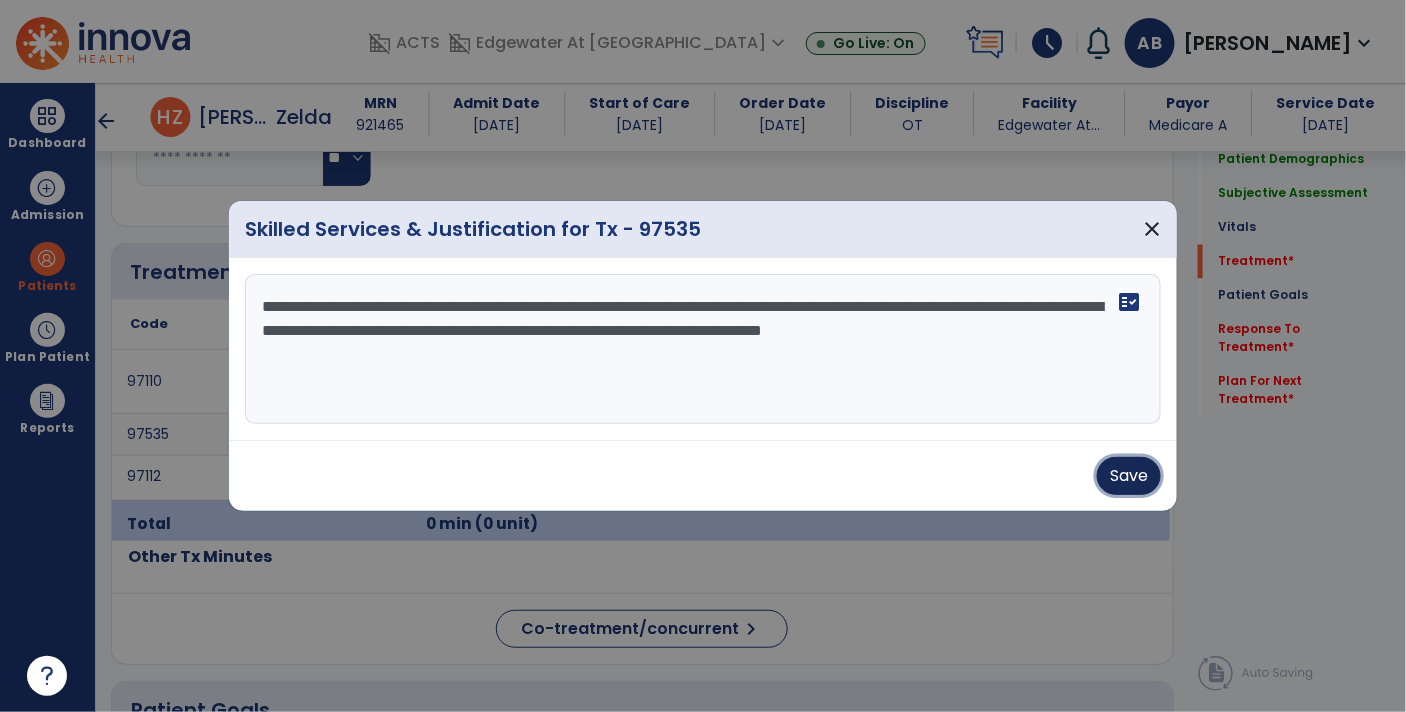 click on "Save" at bounding box center (1129, 476) 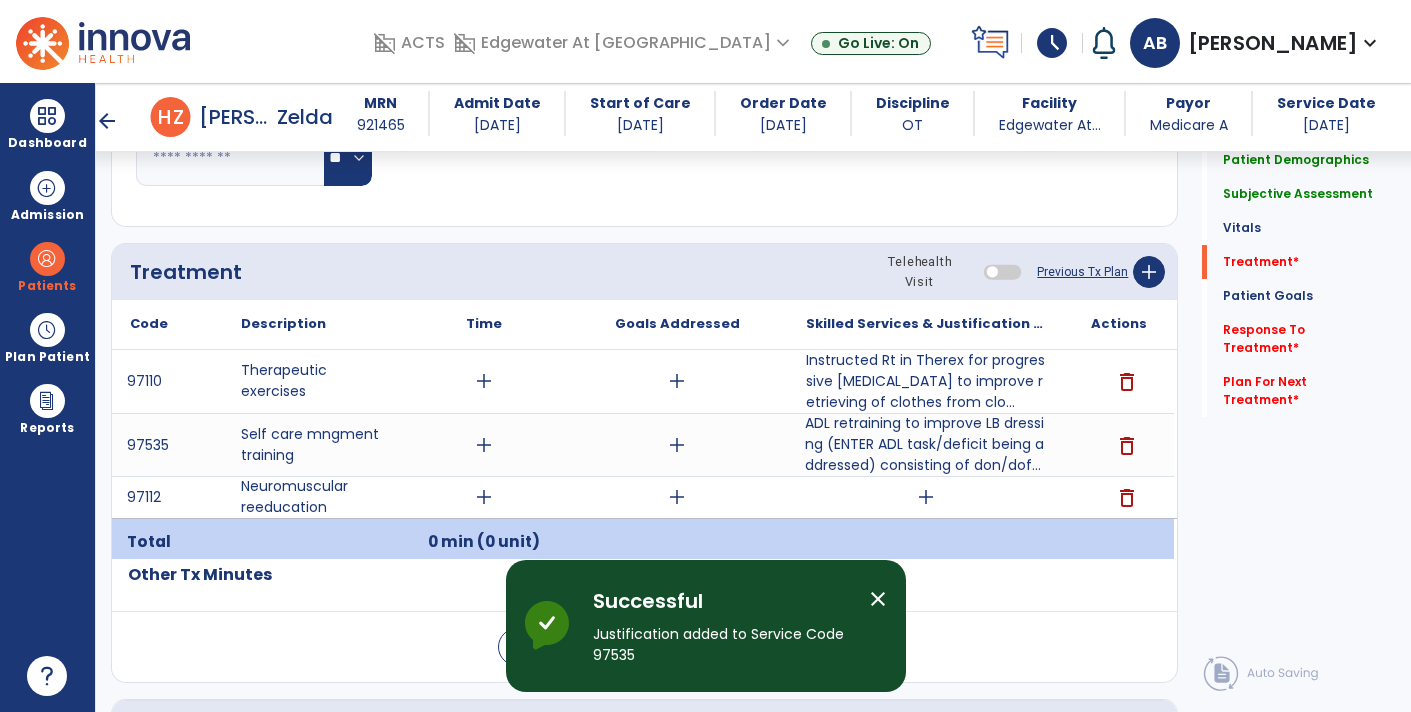click on "add" at bounding box center (926, 497) 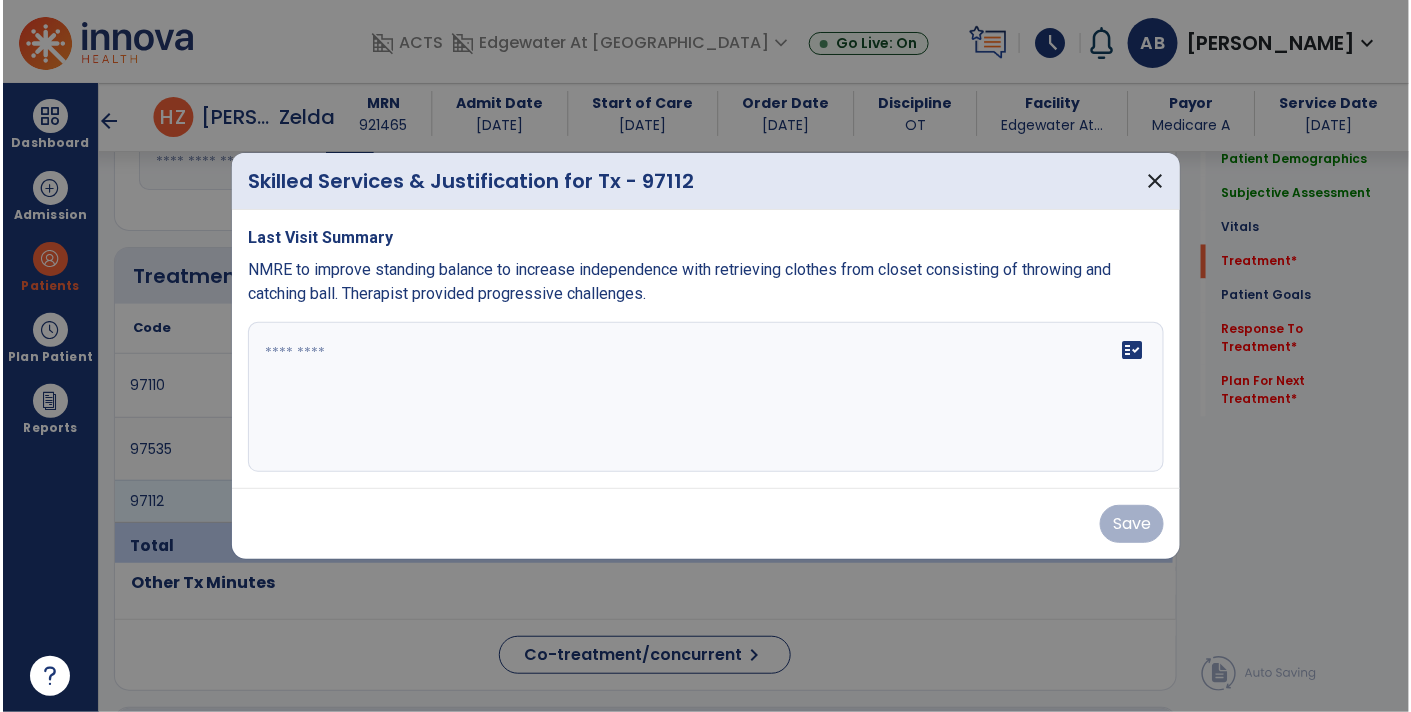scroll, scrollTop: 1116, scrollLeft: 0, axis: vertical 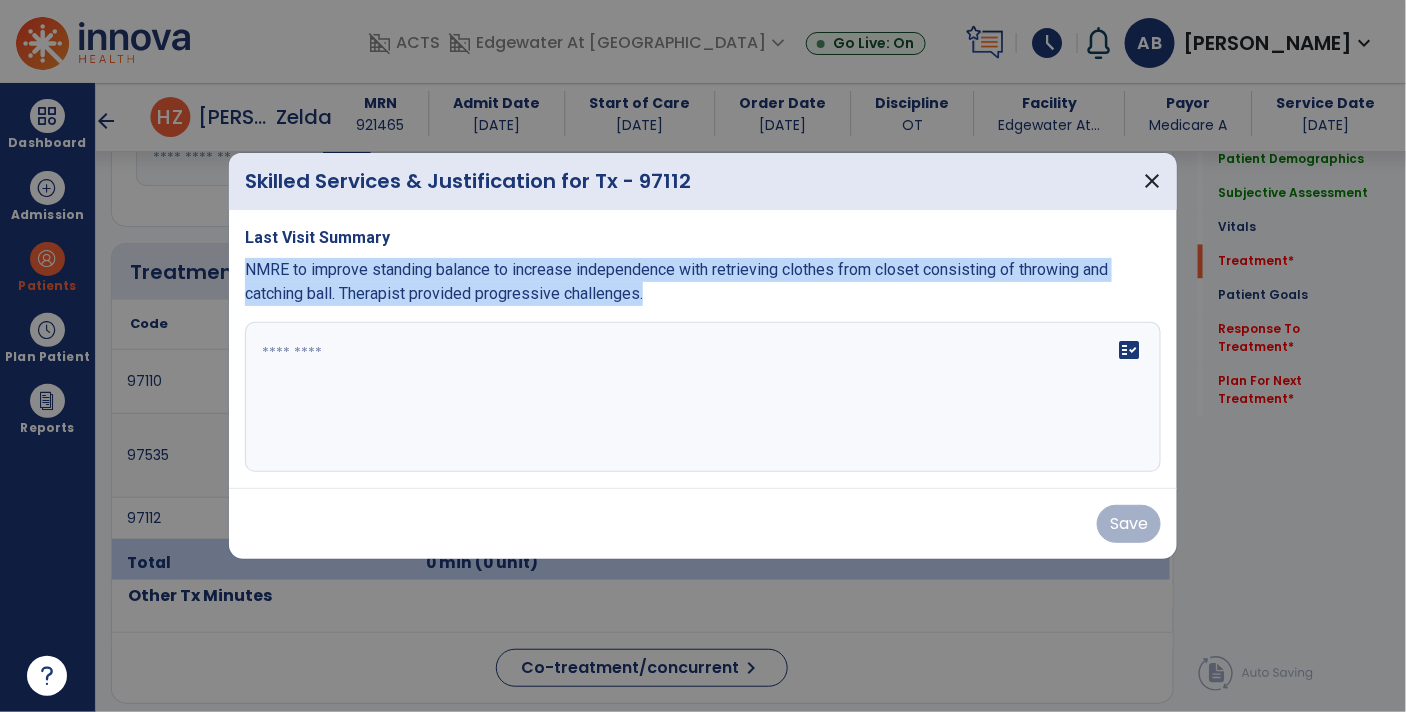 drag, startPoint x: 665, startPoint y: 295, endPoint x: 236, endPoint y: 262, distance: 430.26736 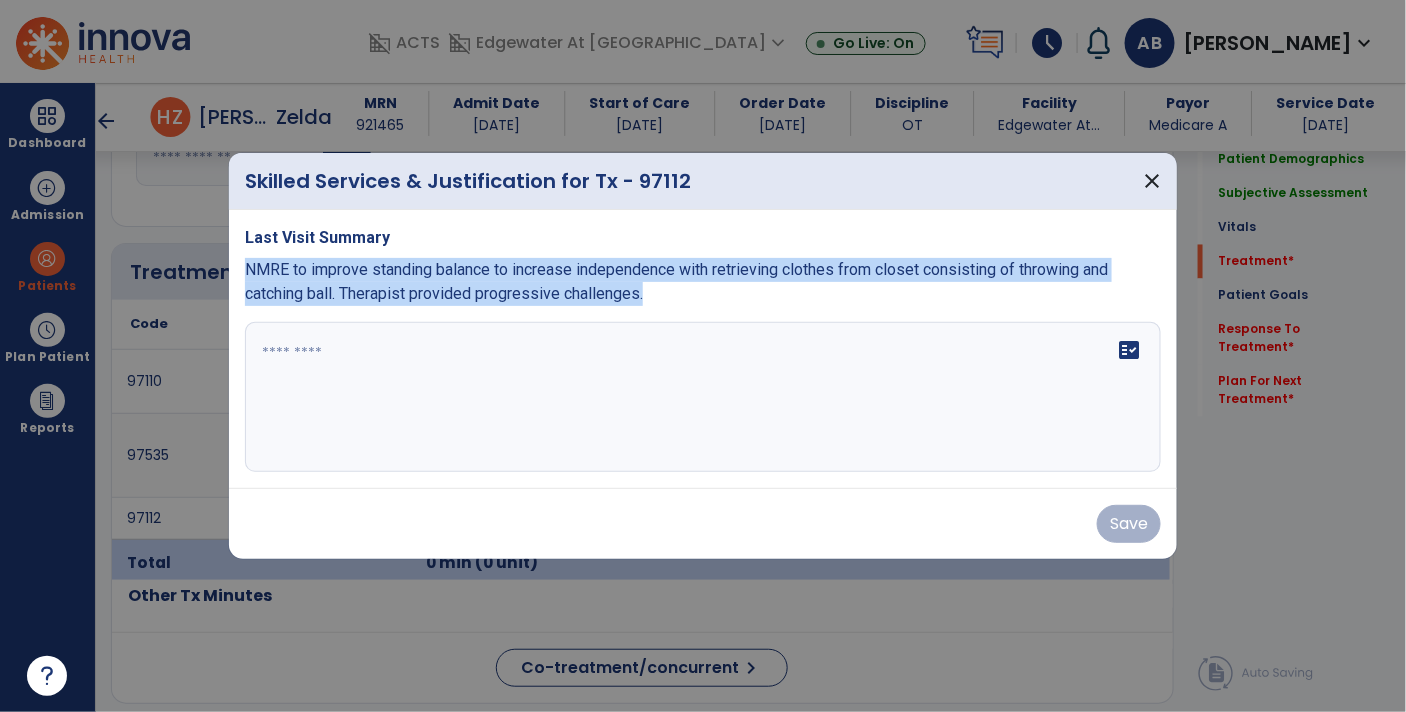 click on "Last Visit Summary NMRE to improve standing balance to increase independence with retrieving clothes from closet consisting of throwing and catching ball. Therapist provided progressive challenges.    fact_check" at bounding box center [703, 349] 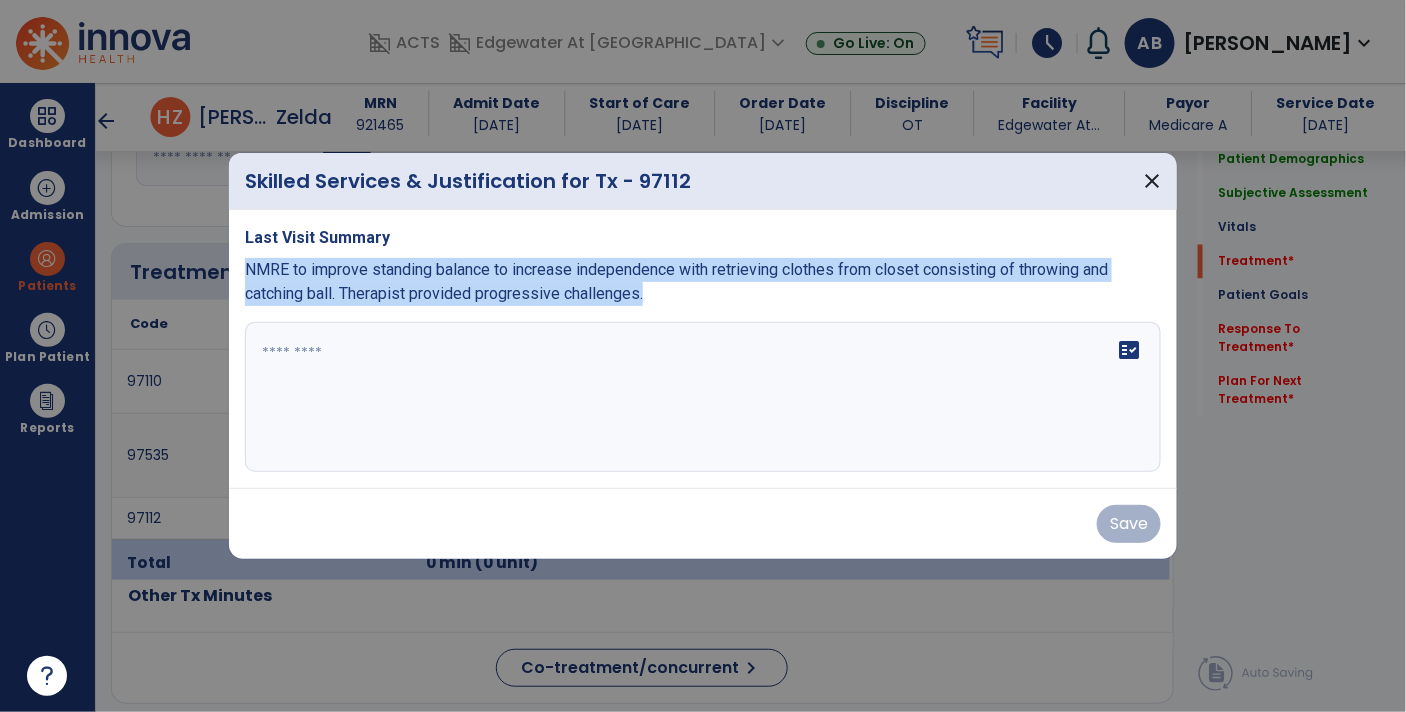 copy on "NMRE to improve standing balance to increase independence with retrieving clothes from closet consisting of throwing and catching ball. Therapist provided progressive challenges." 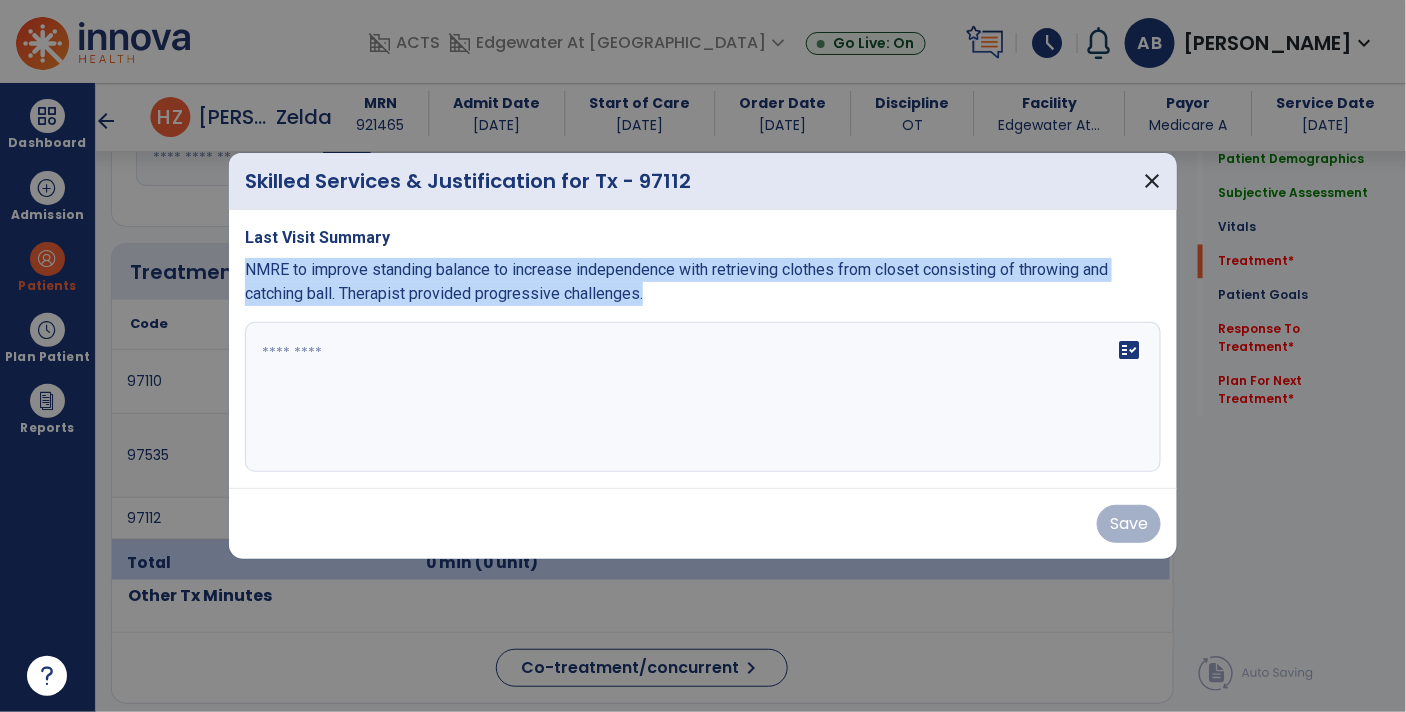 click at bounding box center (703, 397) 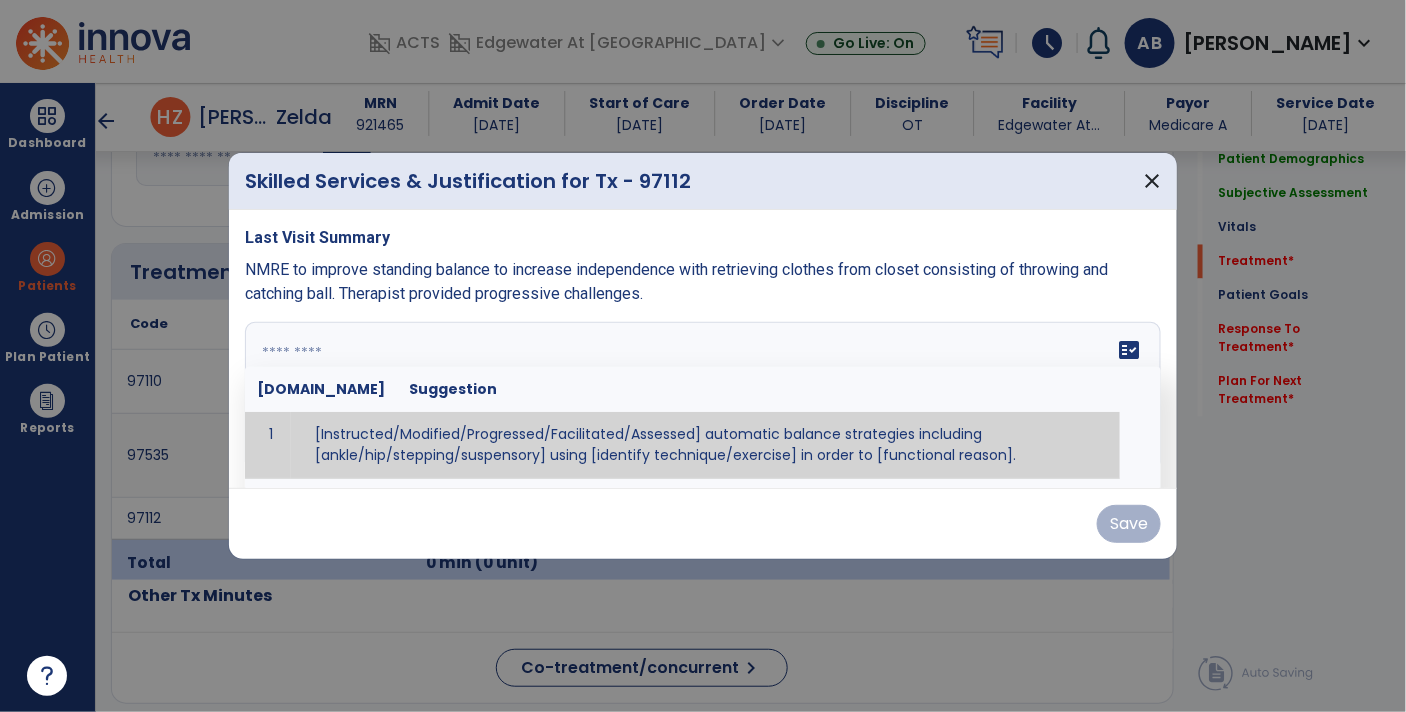 paste on "**********" 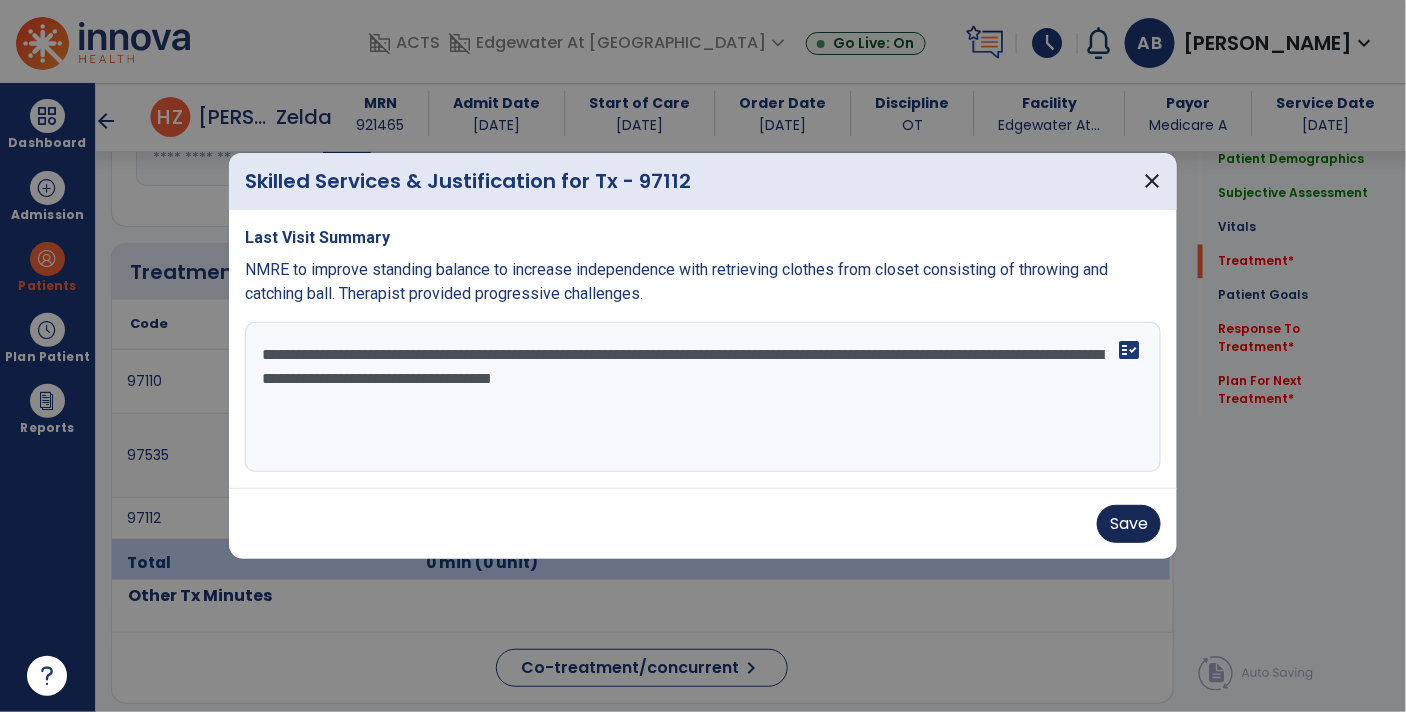 type on "**********" 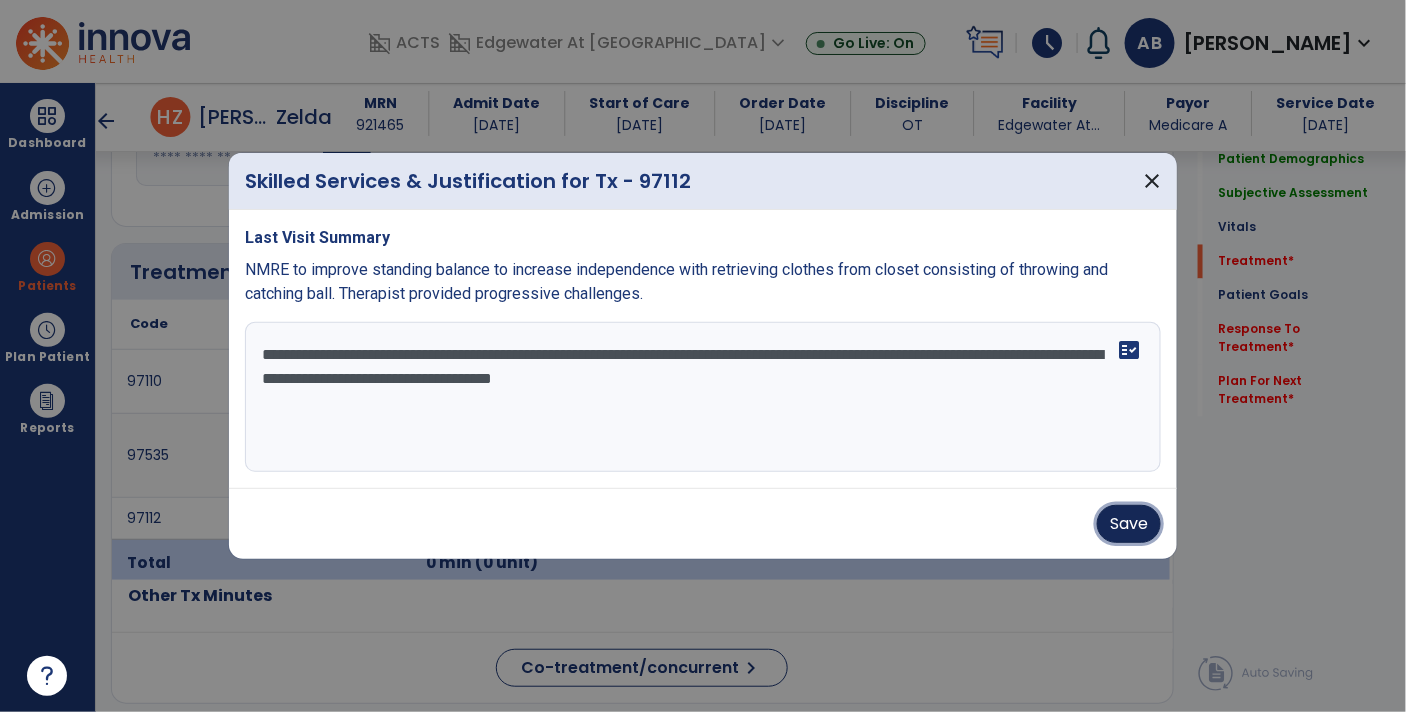 click on "Save" at bounding box center [1129, 524] 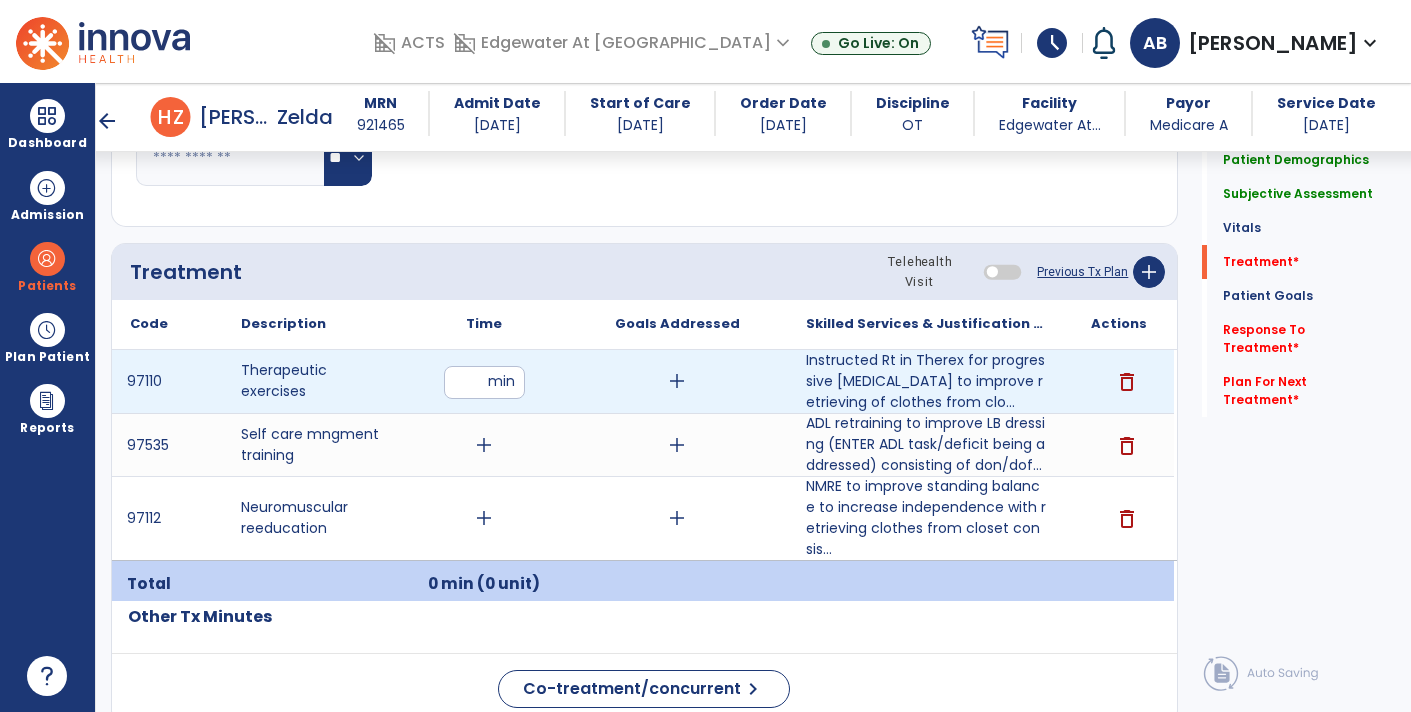 type on "**" 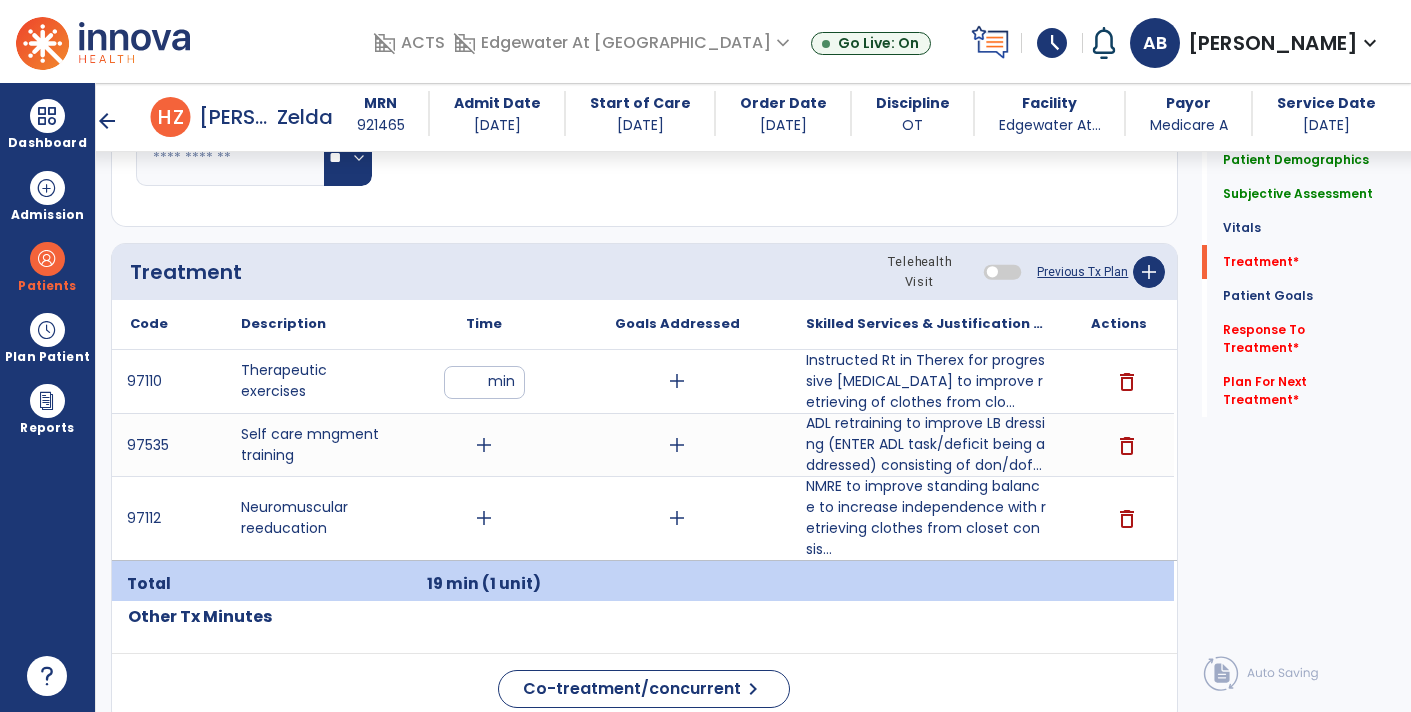 click on "add" at bounding box center [484, 445] 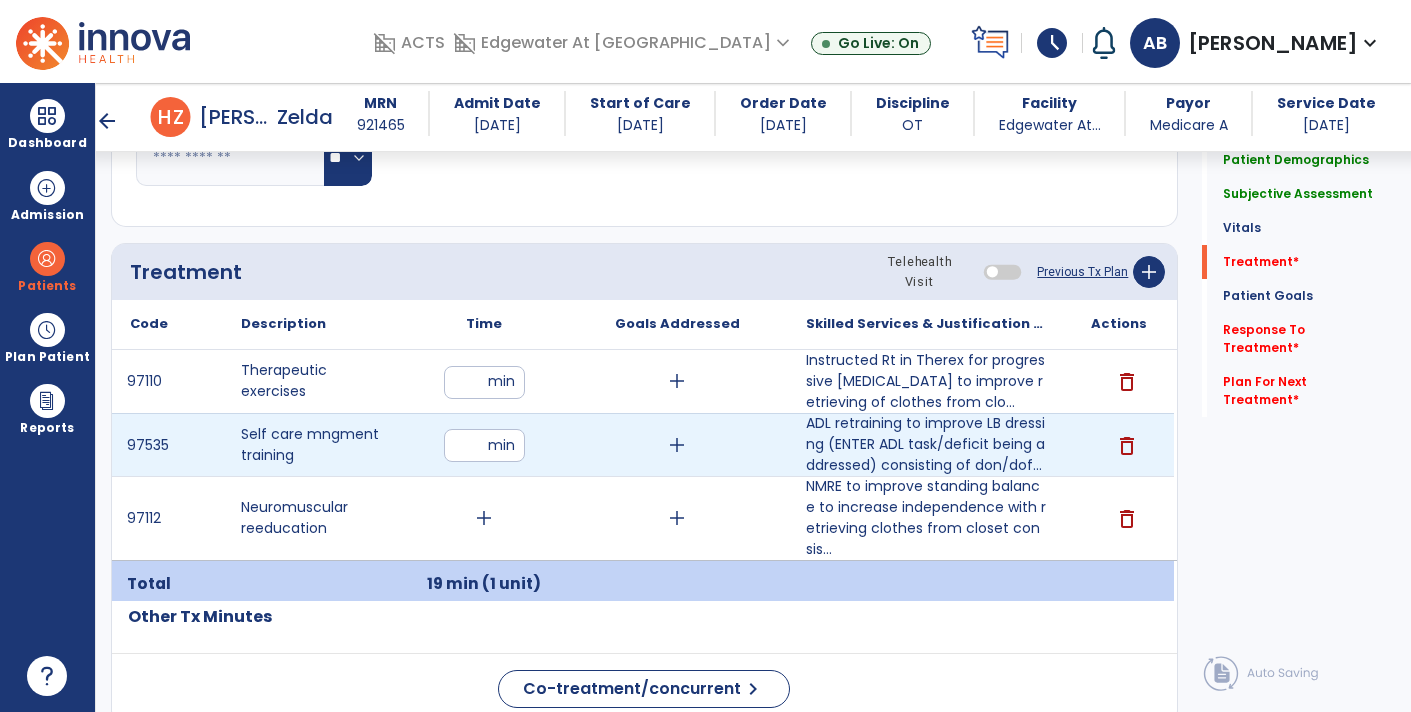 type on "**" 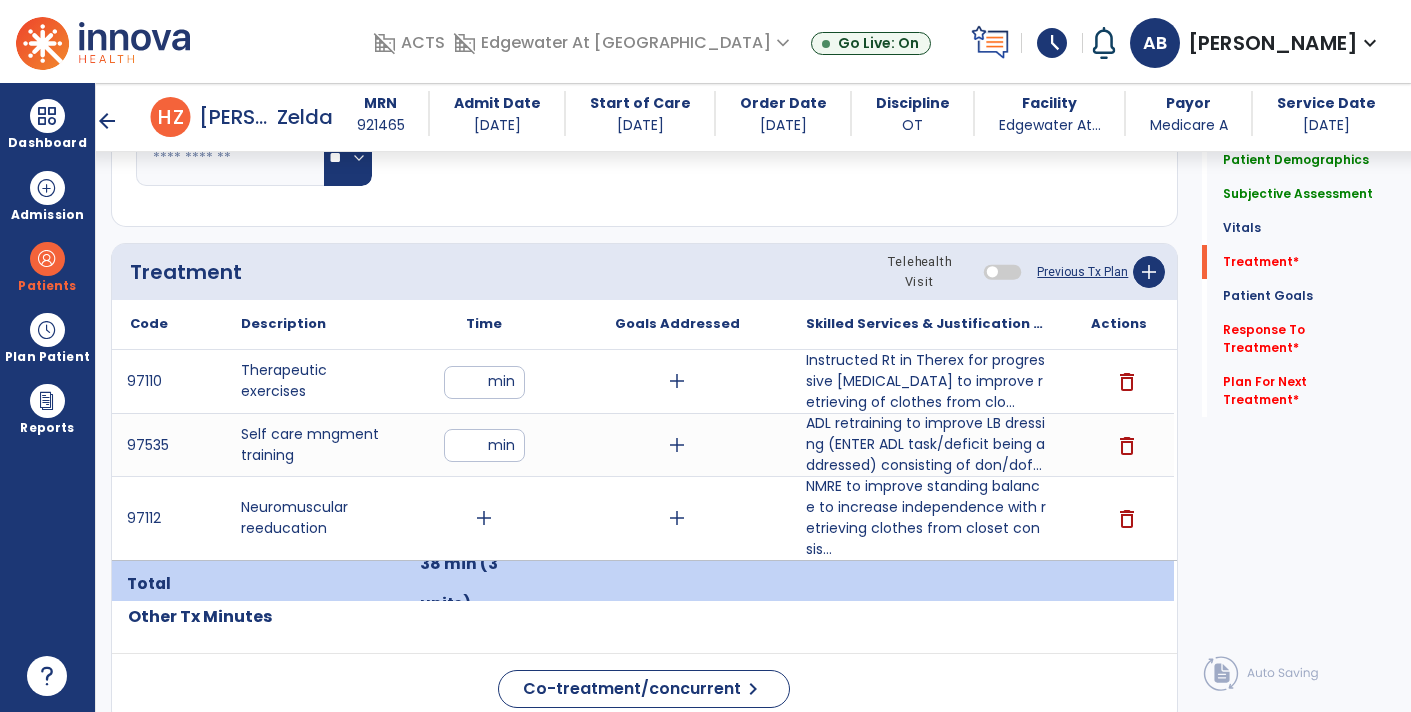 click on "add" at bounding box center (484, 518) 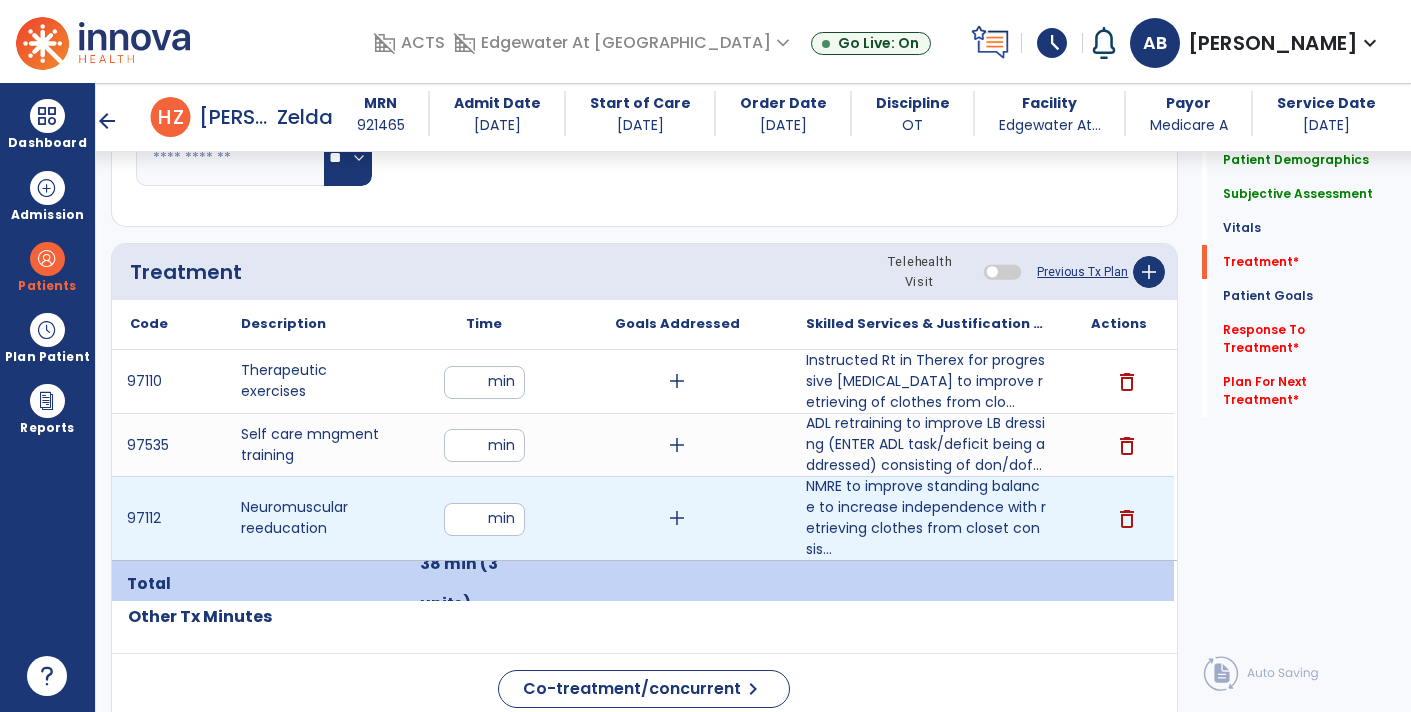 type on "**" 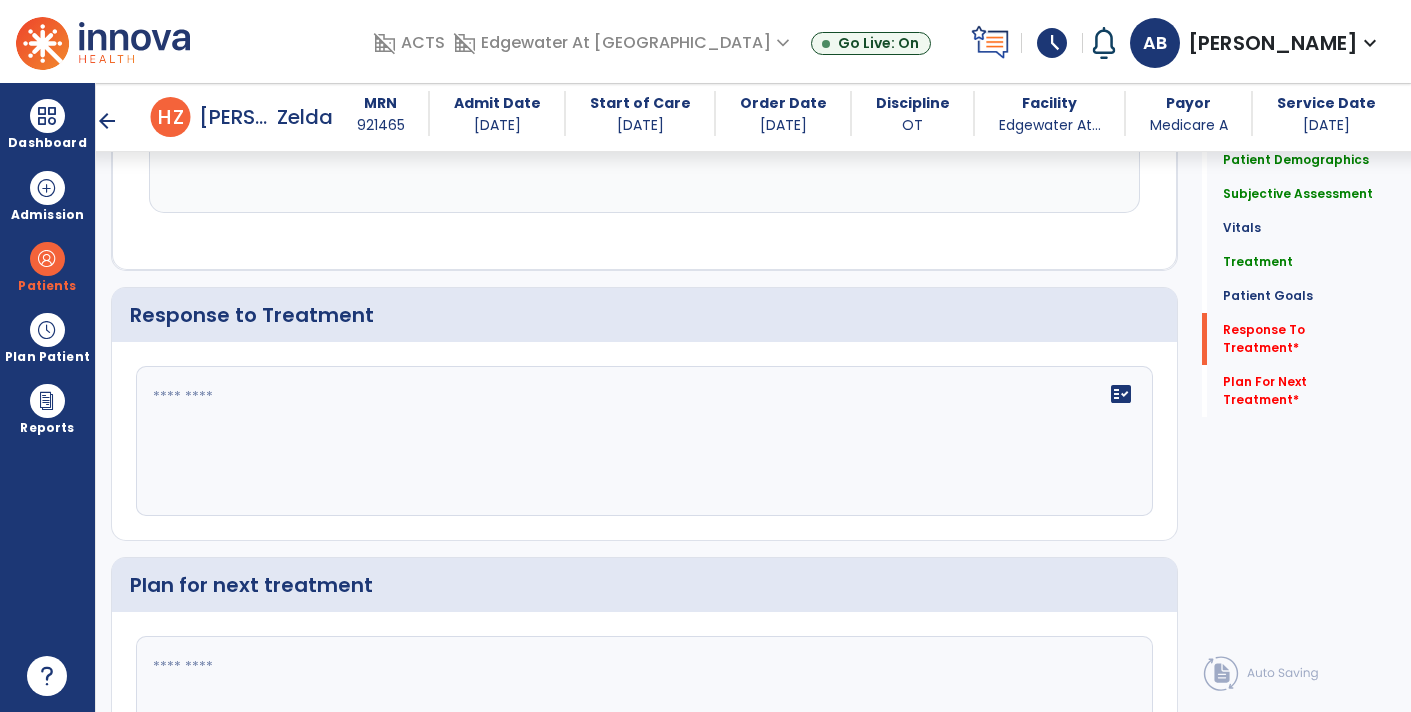 scroll, scrollTop: 3600, scrollLeft: 0, axis: vertical 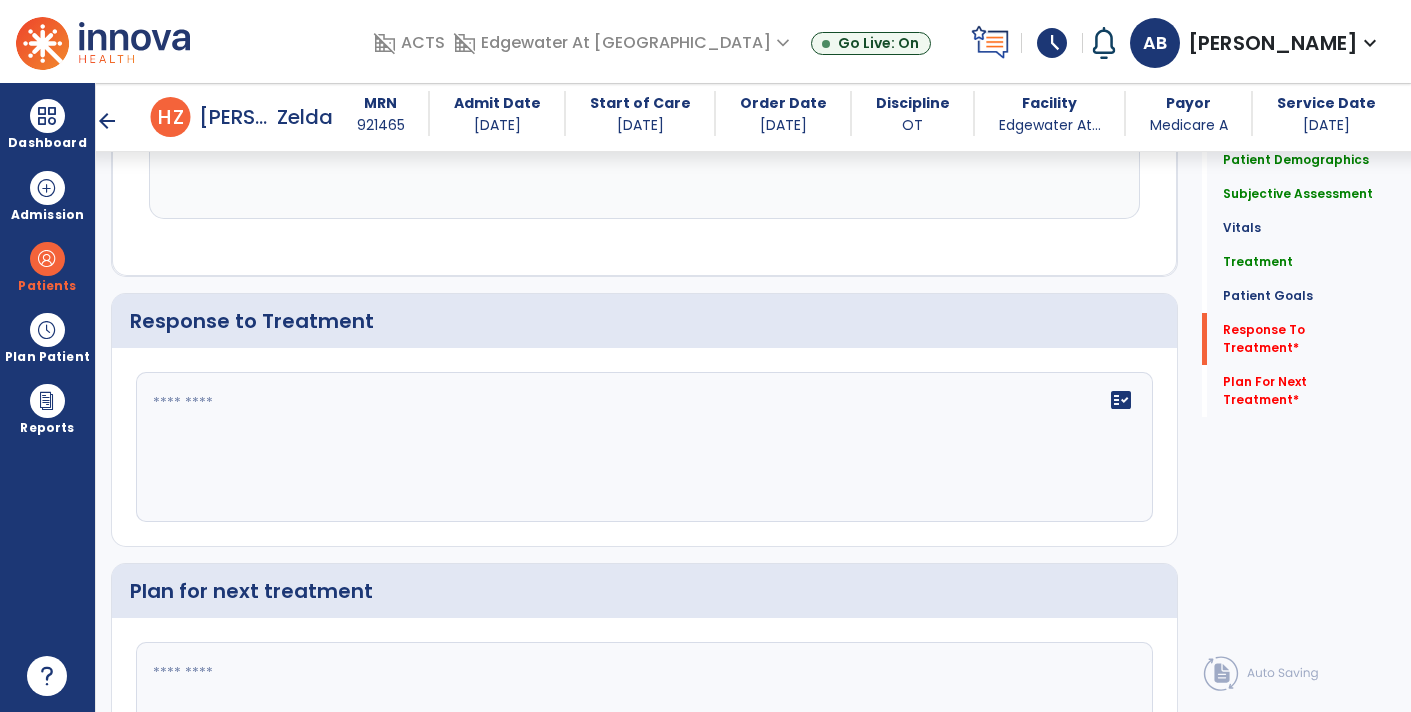 click on "fact_check" 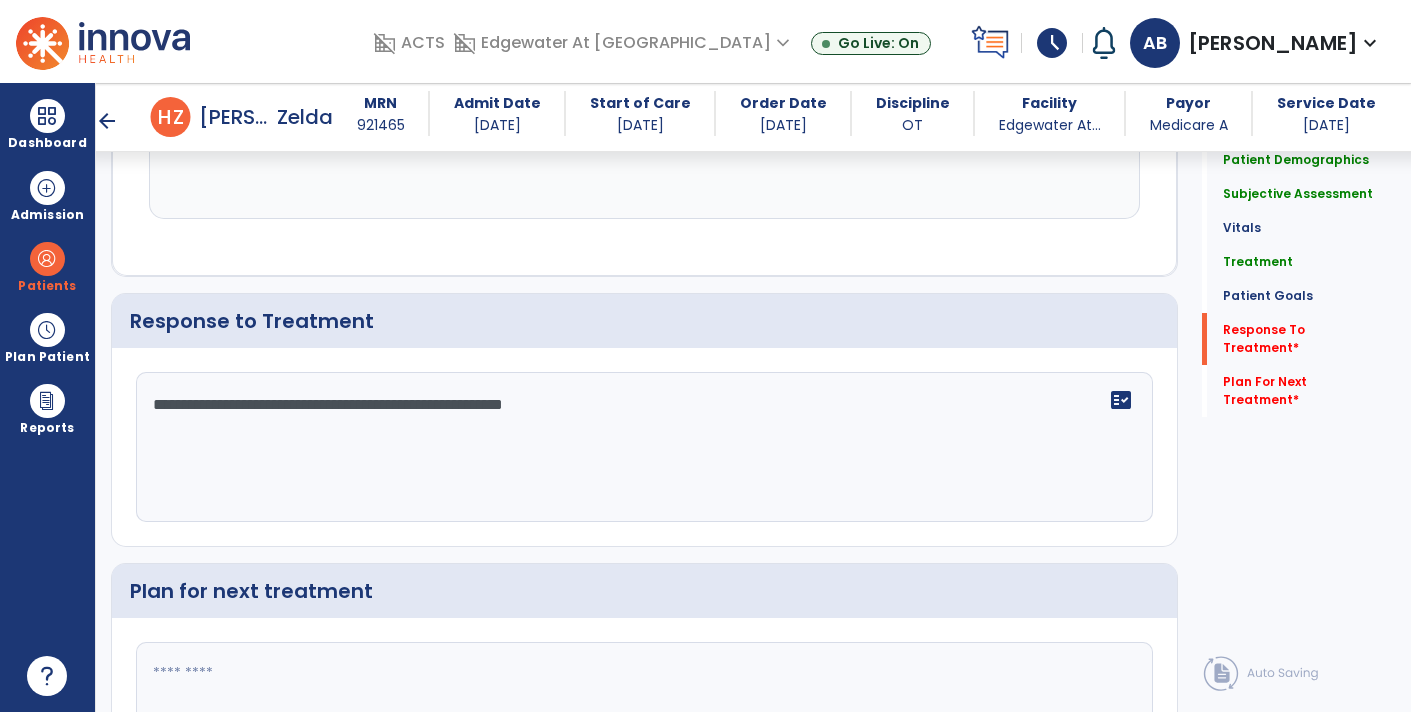 type on "**********" 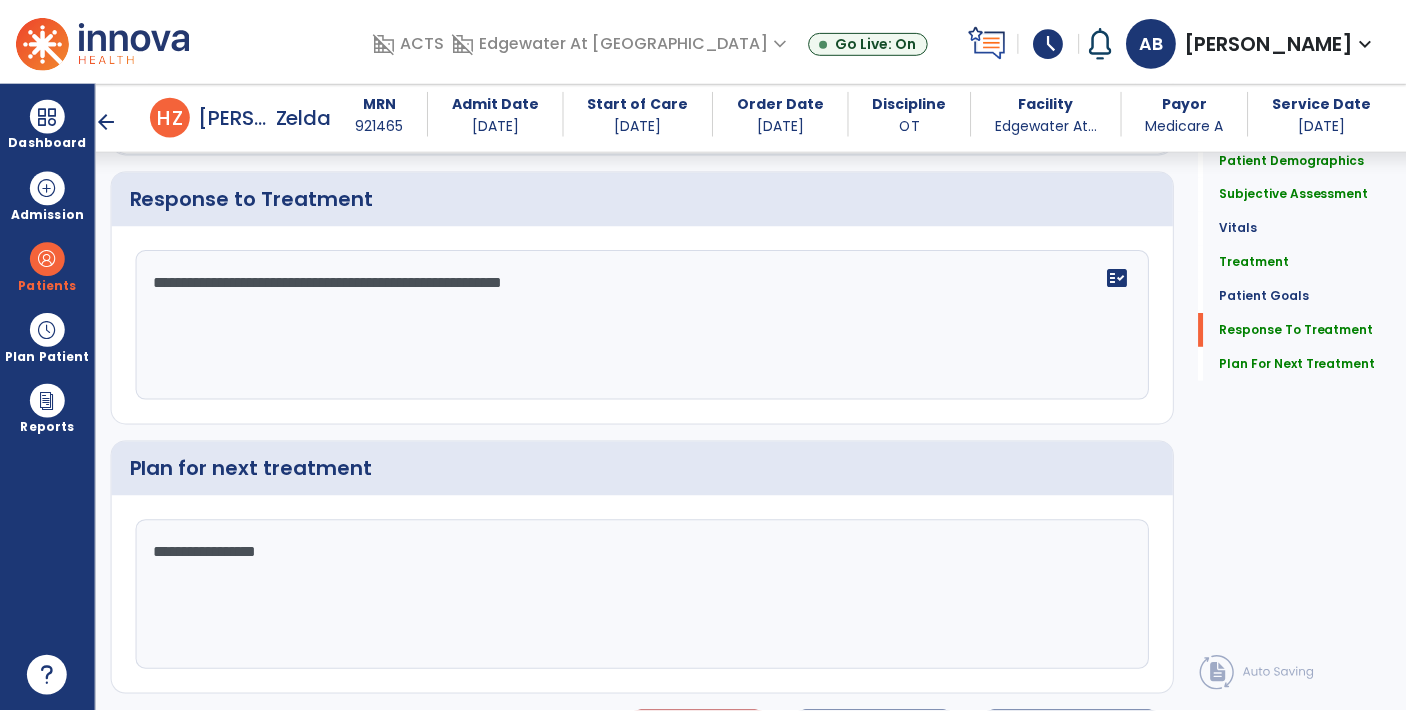 scroll, scrollTop: 3757, scrollLeft: 0, axis: vertical 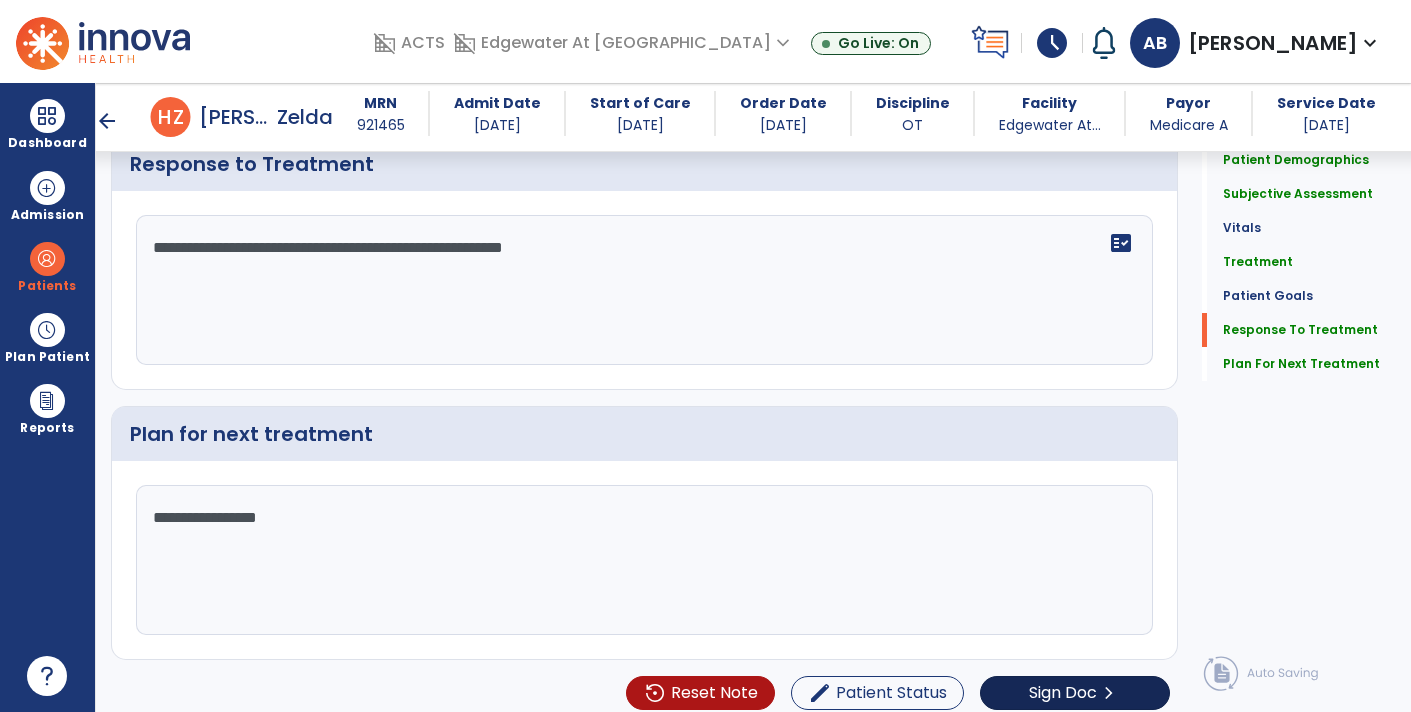type on "**********" 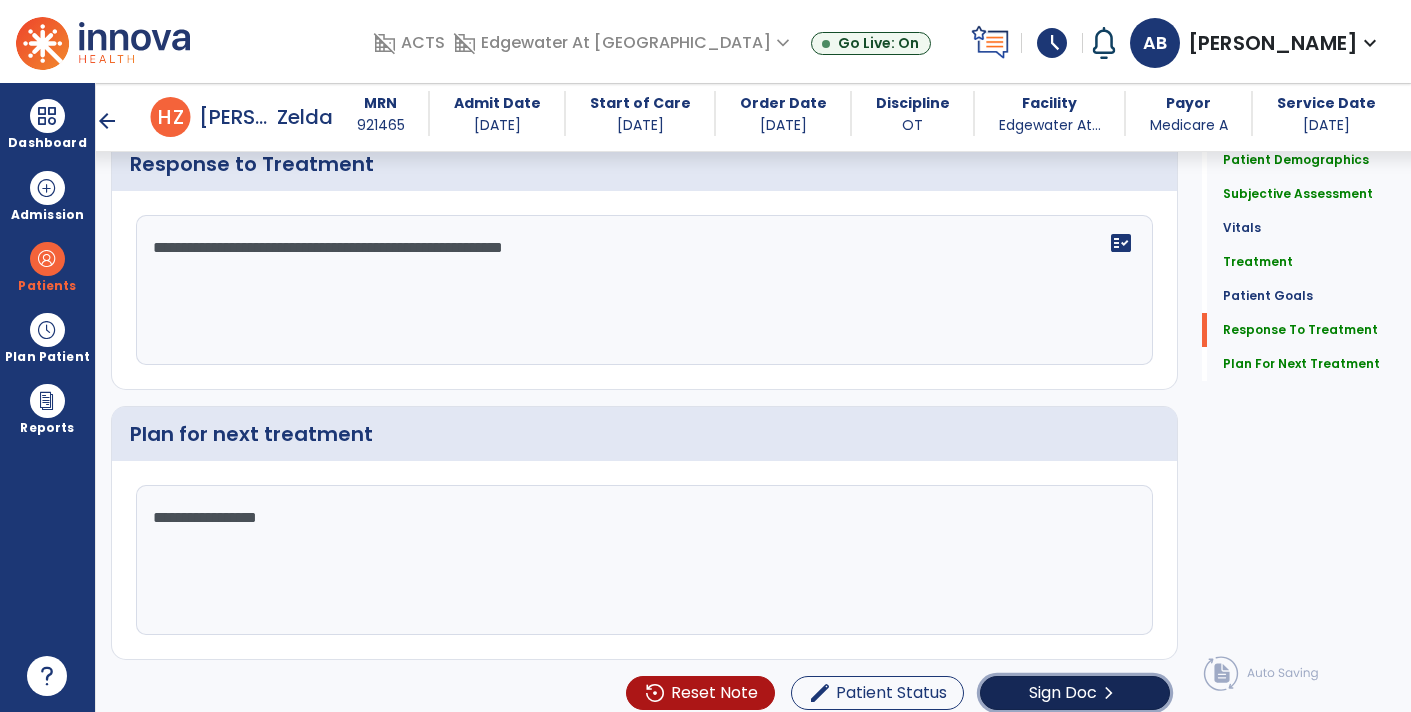 click on "Sign Doc" 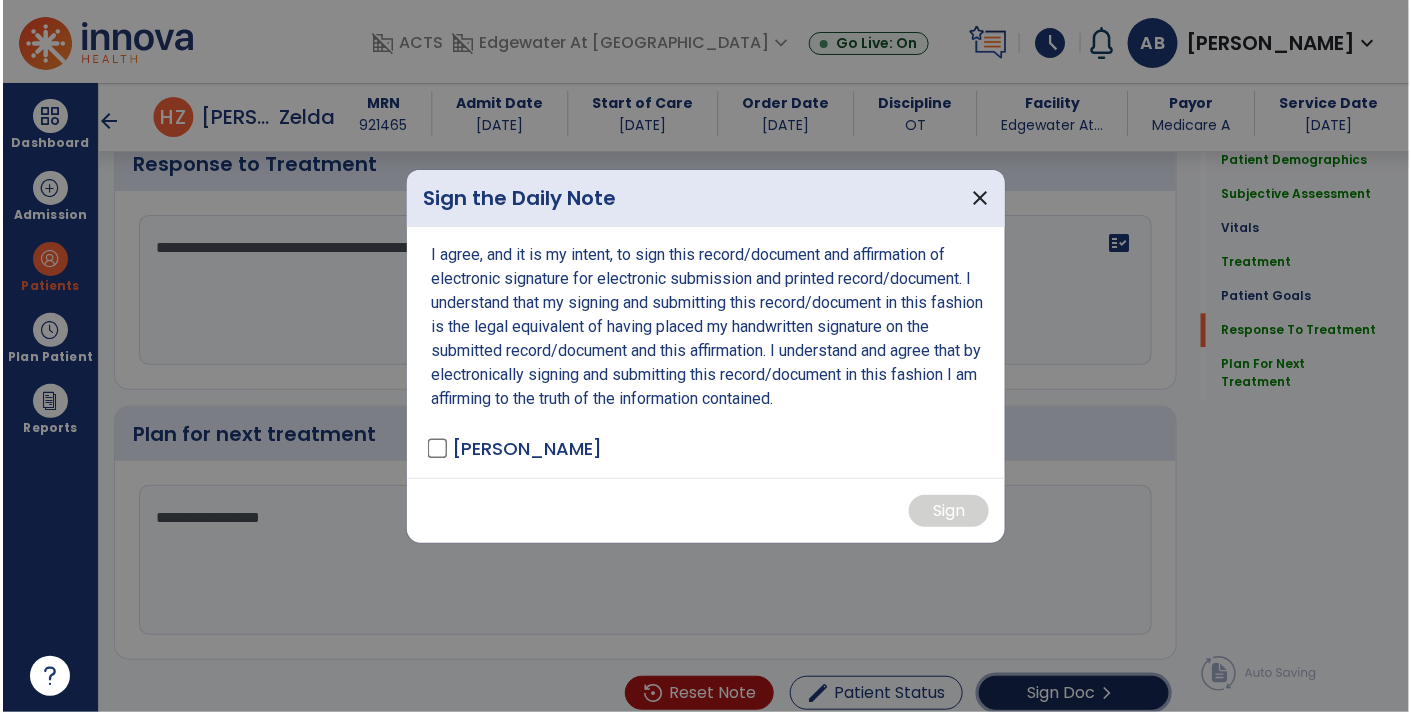 scroll, scrollTop: 3778, scrollLeft: 0, axis: vertical 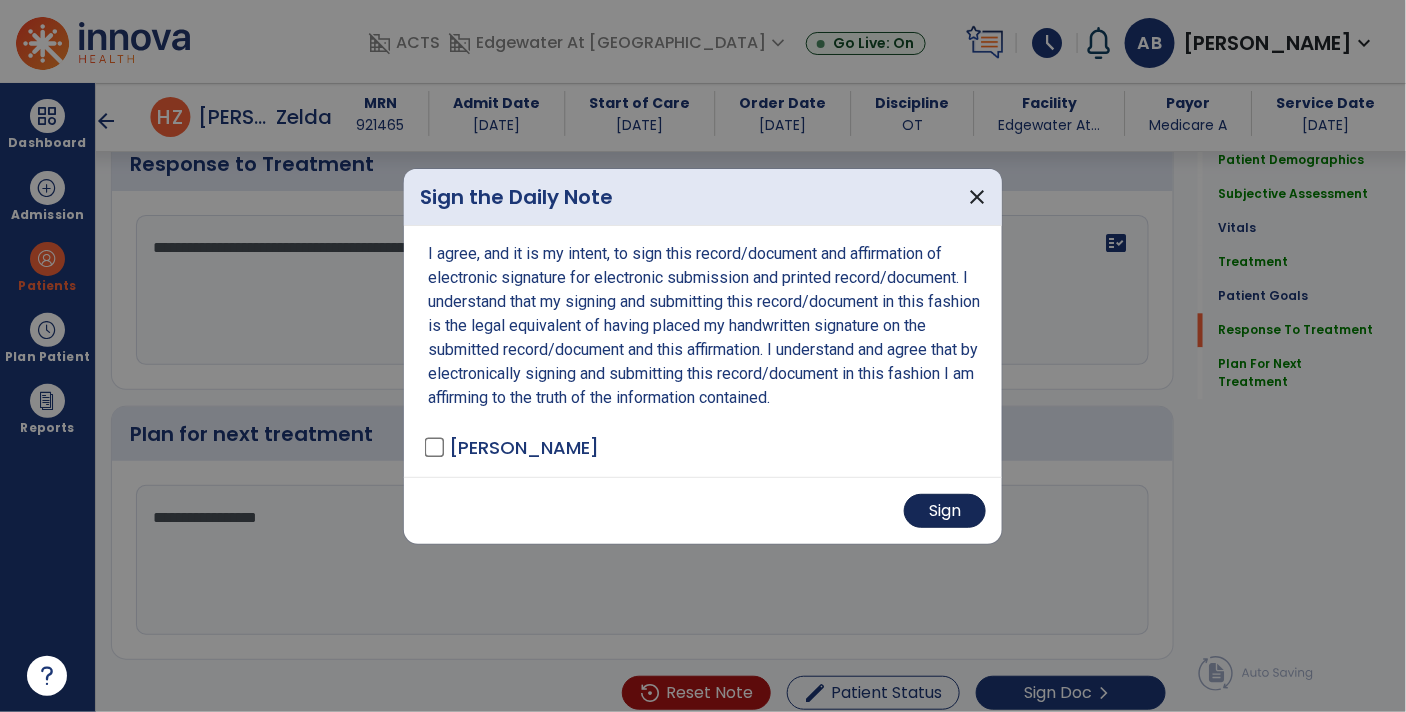 click on "Sign" at bounding box center [945, 511] 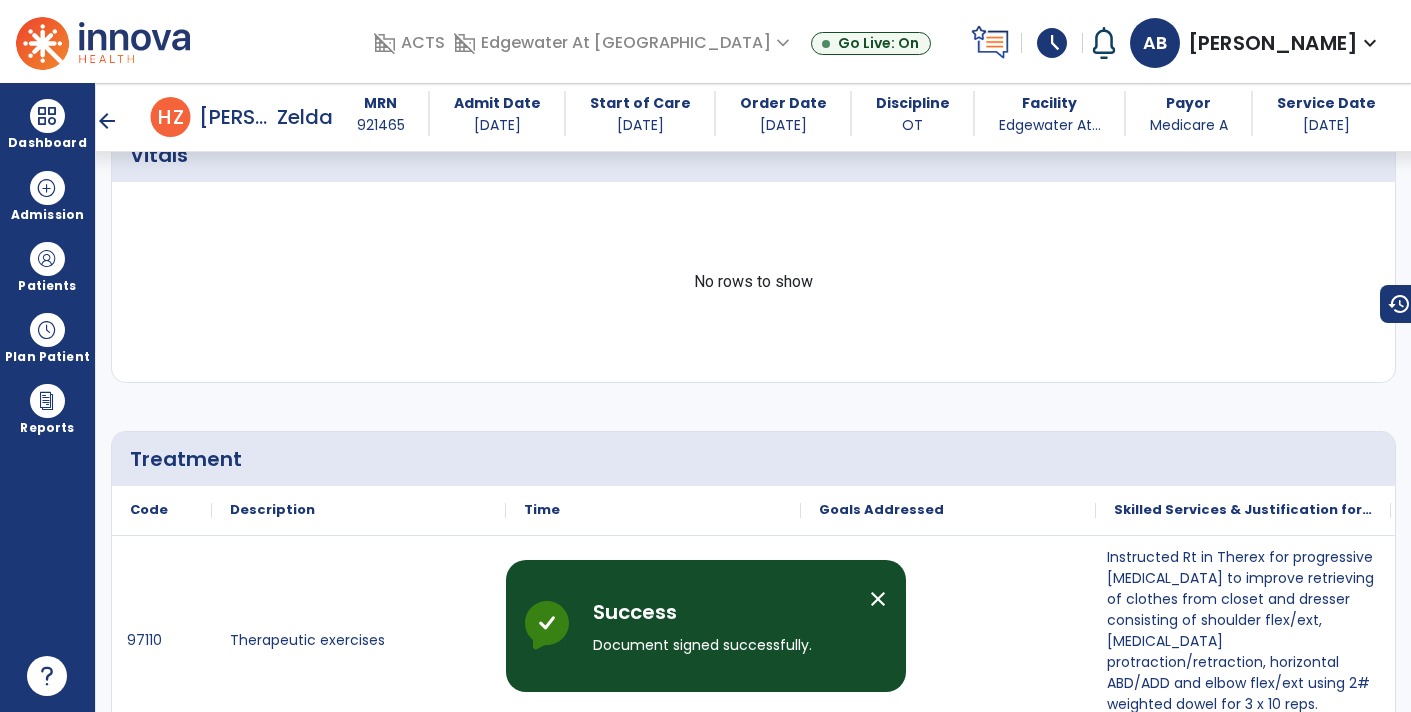 scroll, scrollTop: 0, scrollLeft: 0, axis: both 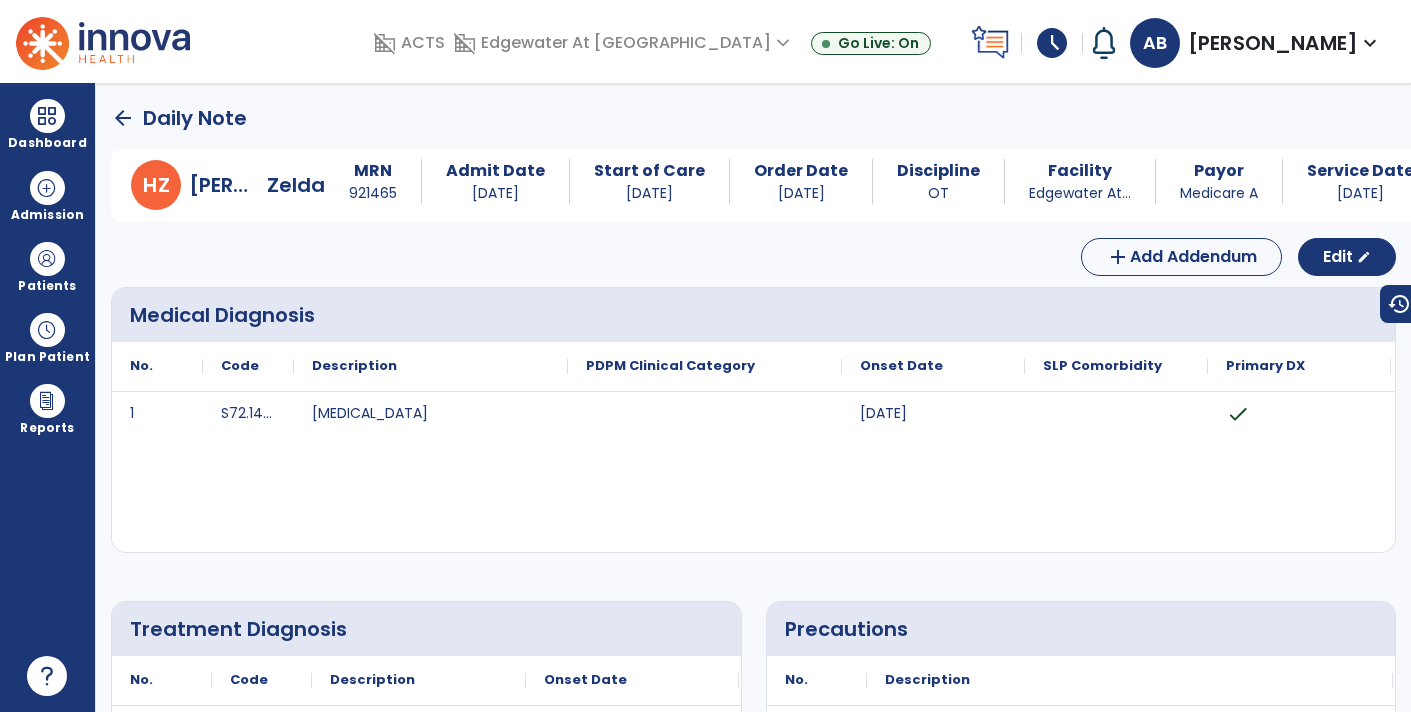 click on "[PERSON_NAME]  MRN [MEDICAL_RECORD_NUMBER] Admit Date [DATE] Start of Care [DATE] Order Date [DATE] Discipline OT Facility Edgewater At... Payor Medicare A Service Date [DATE]" at bounding box center (808, 185) 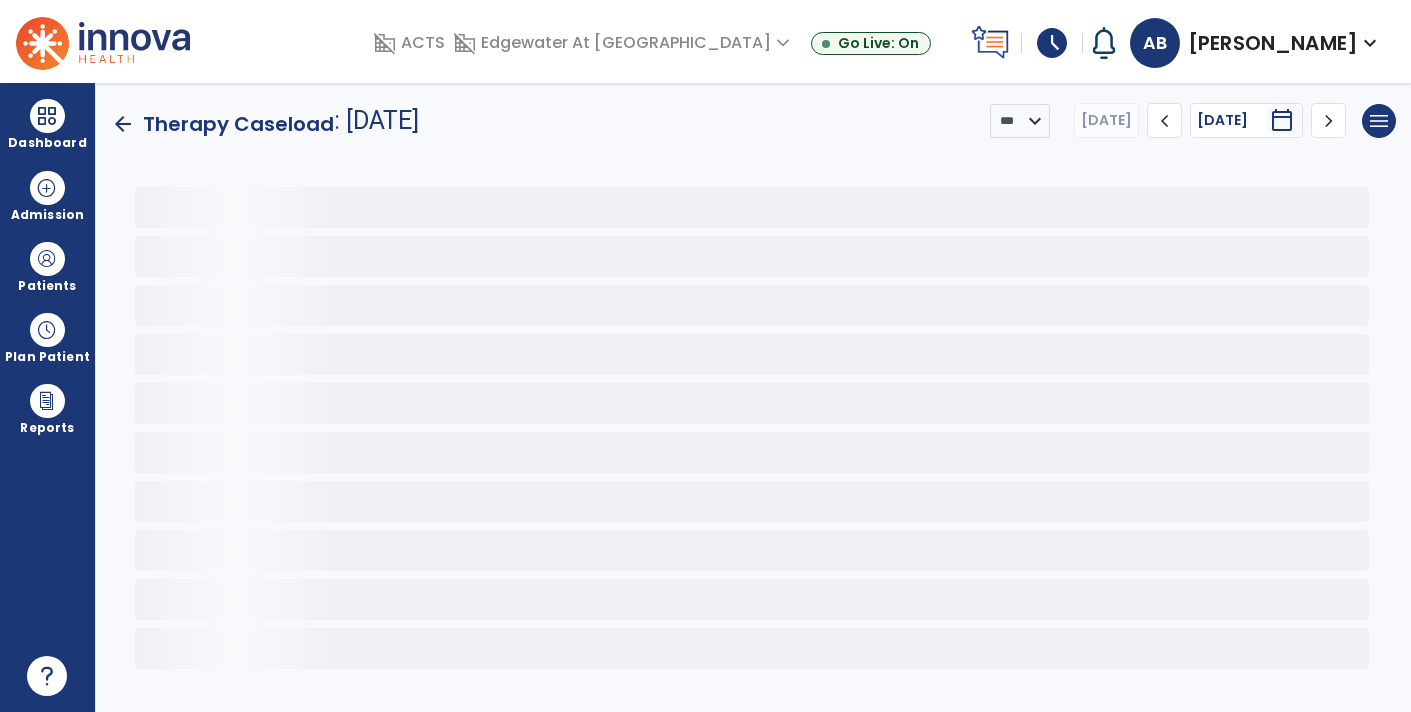 click on "arrow_back" 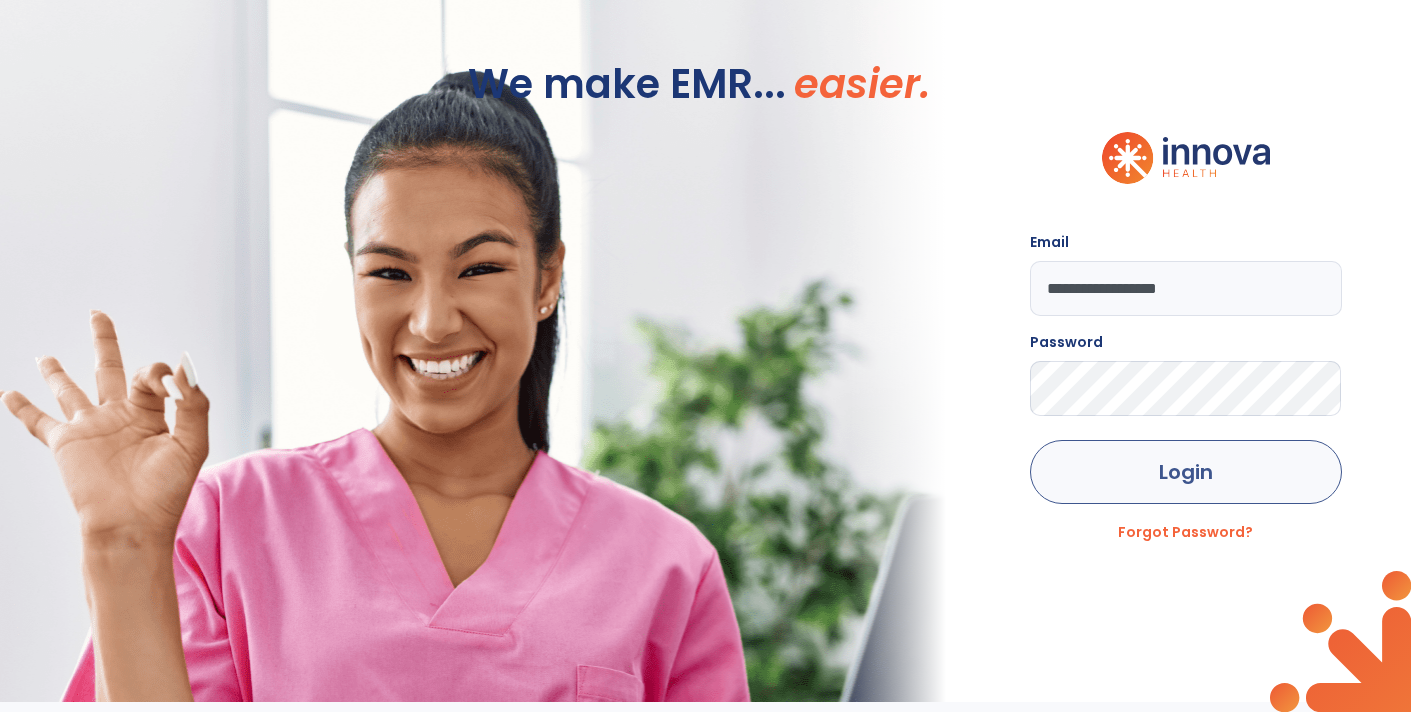 click on "Login" 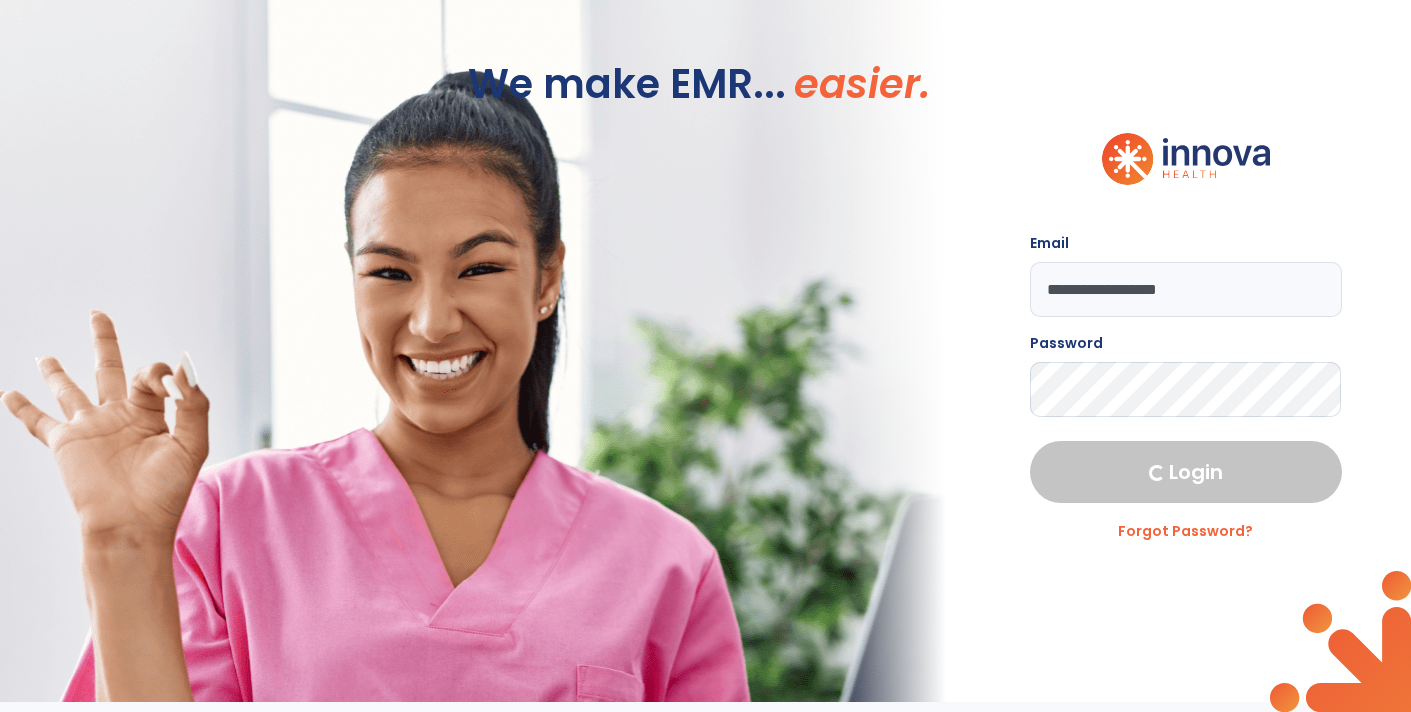 select on "****" 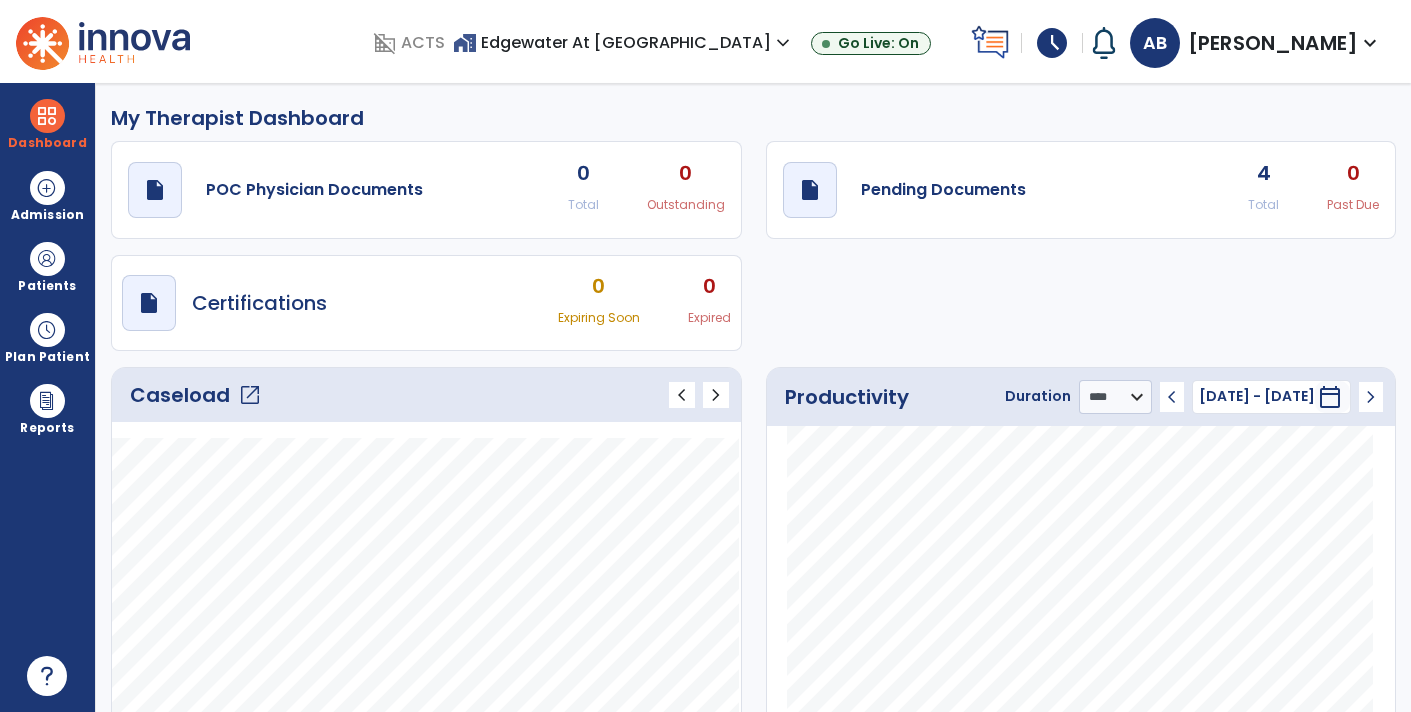click on "open_in_new" 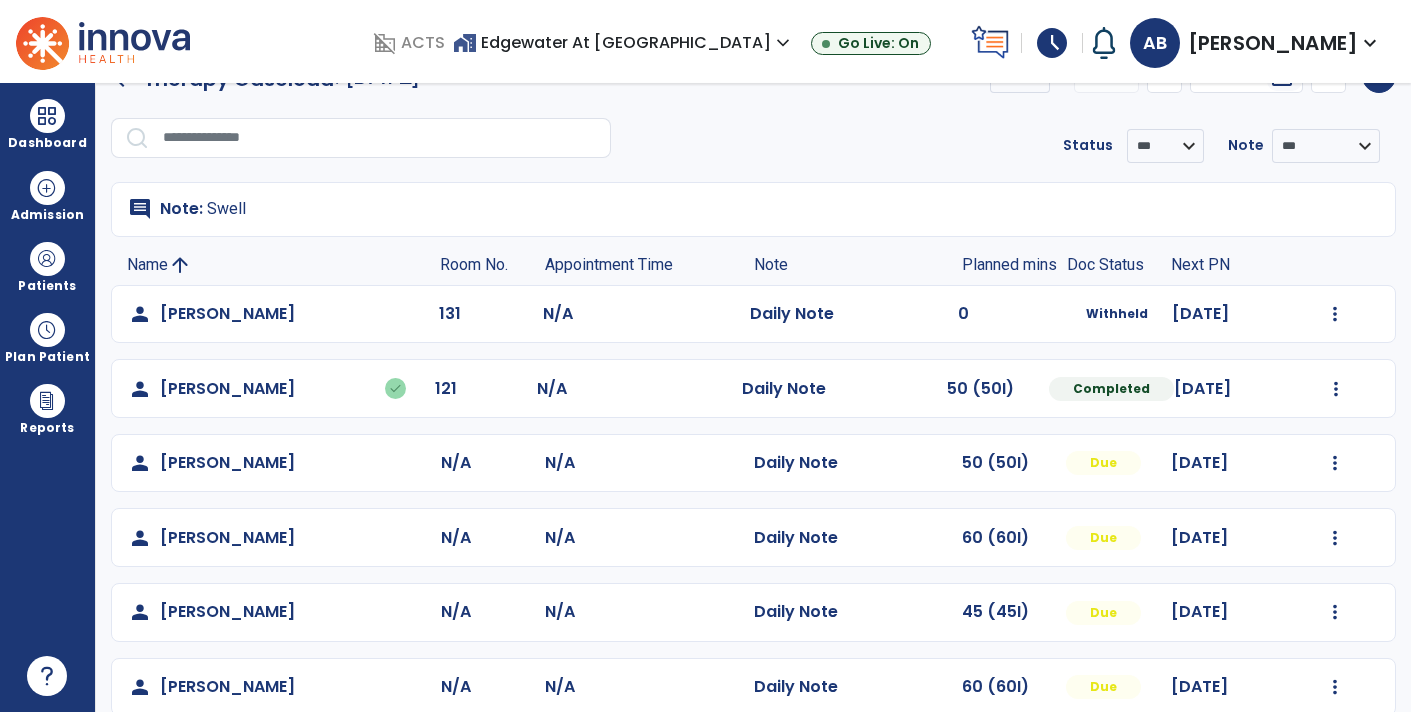 scroll, scrollTop: 69, scrollLeft: 0, axis: vertical 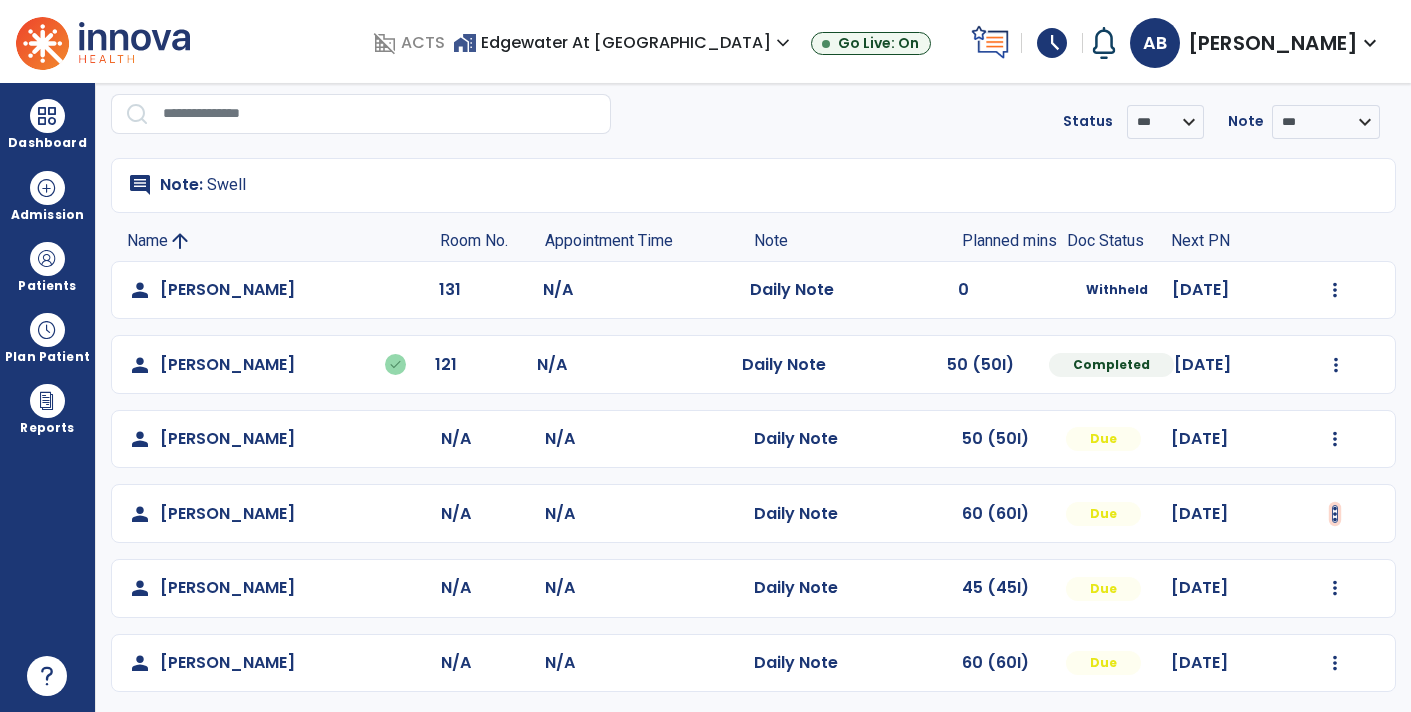 click at bounding box center (1335, 290) 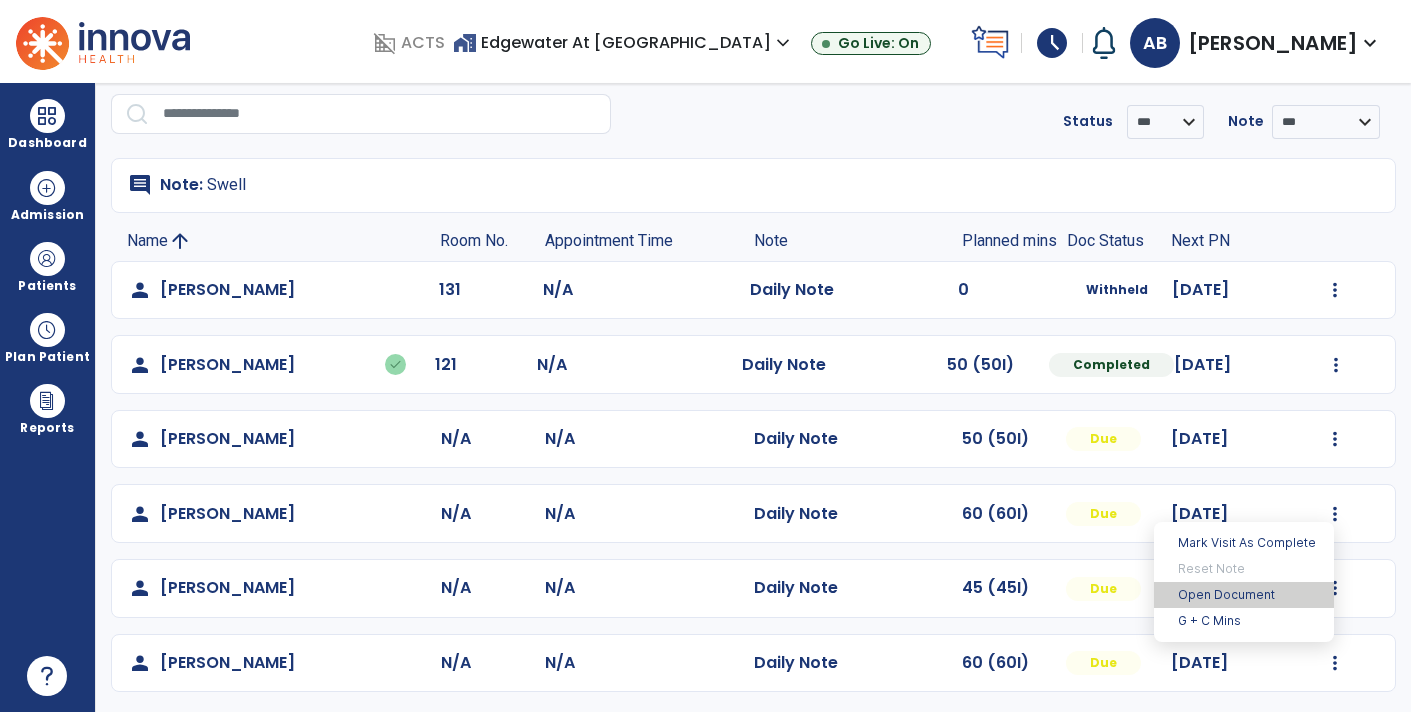 click on "Open Document" at bounding box center (1244, 595) 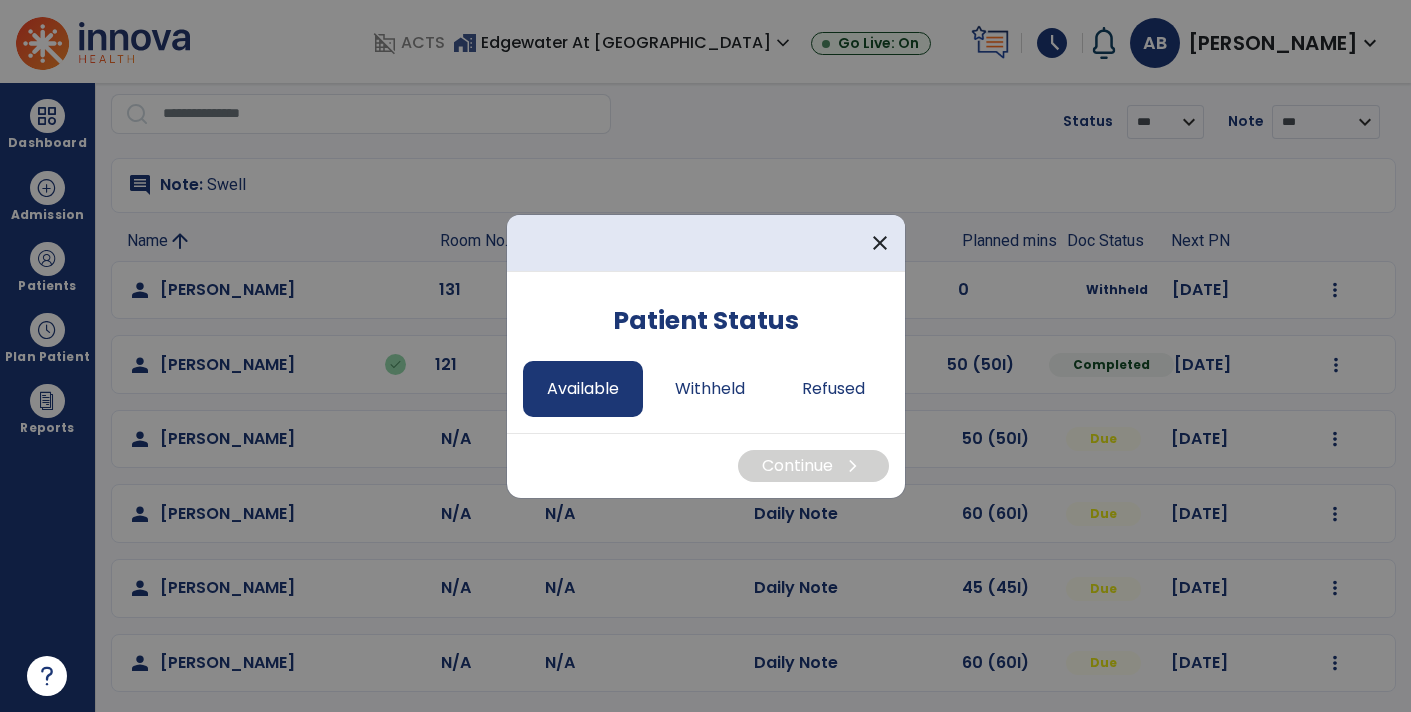 click on "Available" at bounding box center [583, 389] 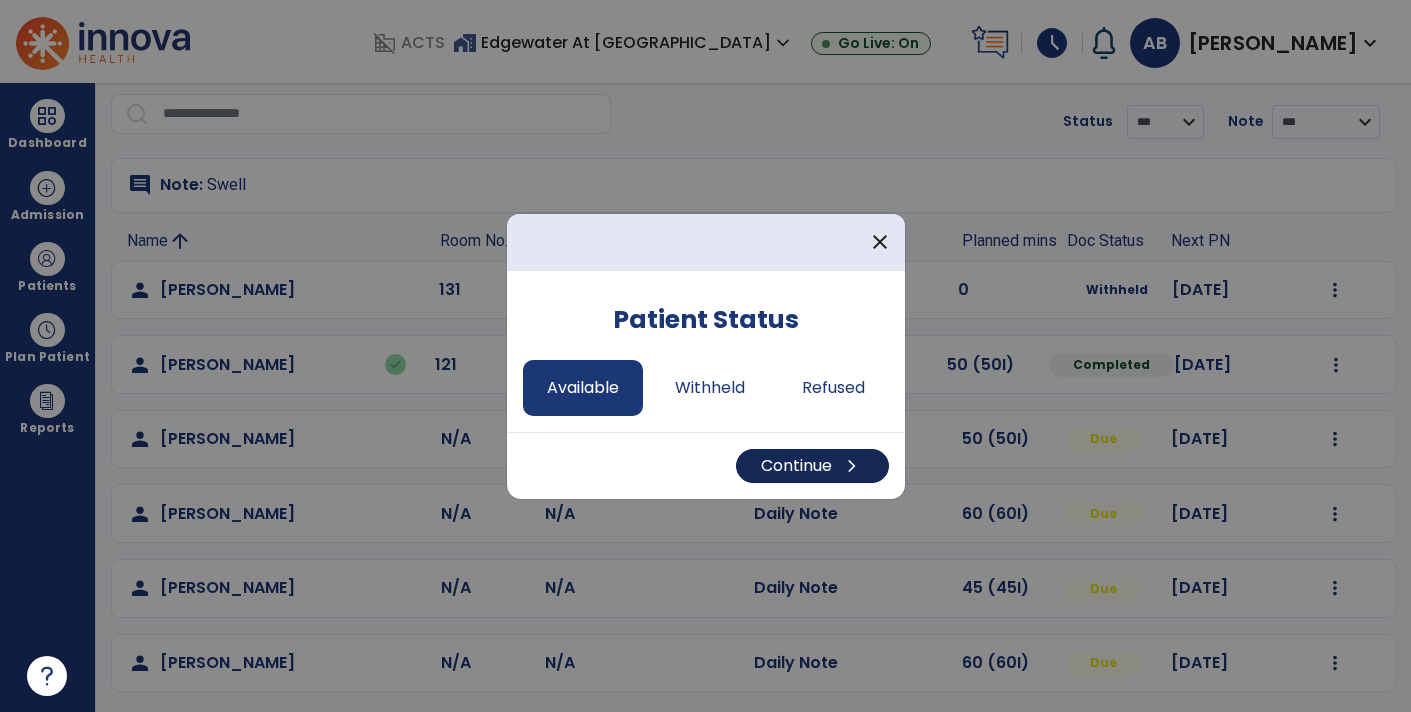 click on "Continue   chevron_right" at bounding box center [812, 466] 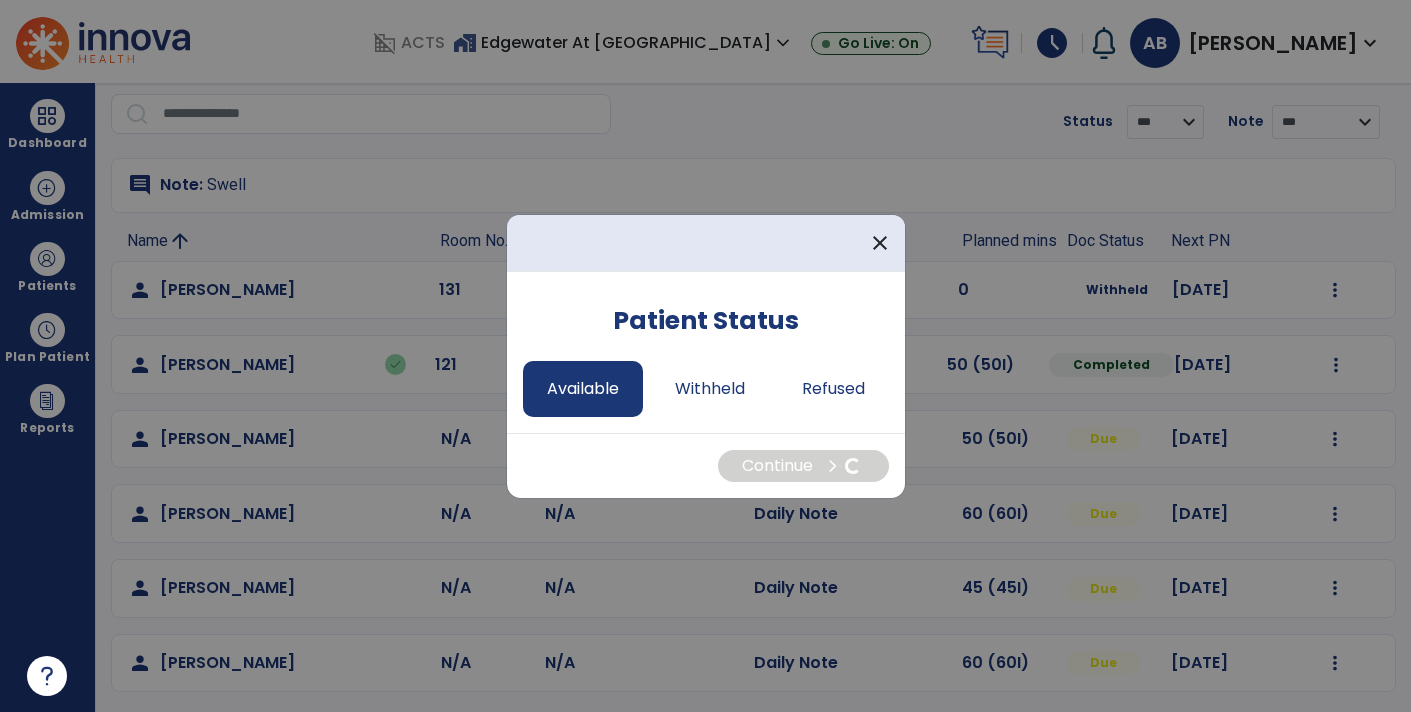 select on "*" 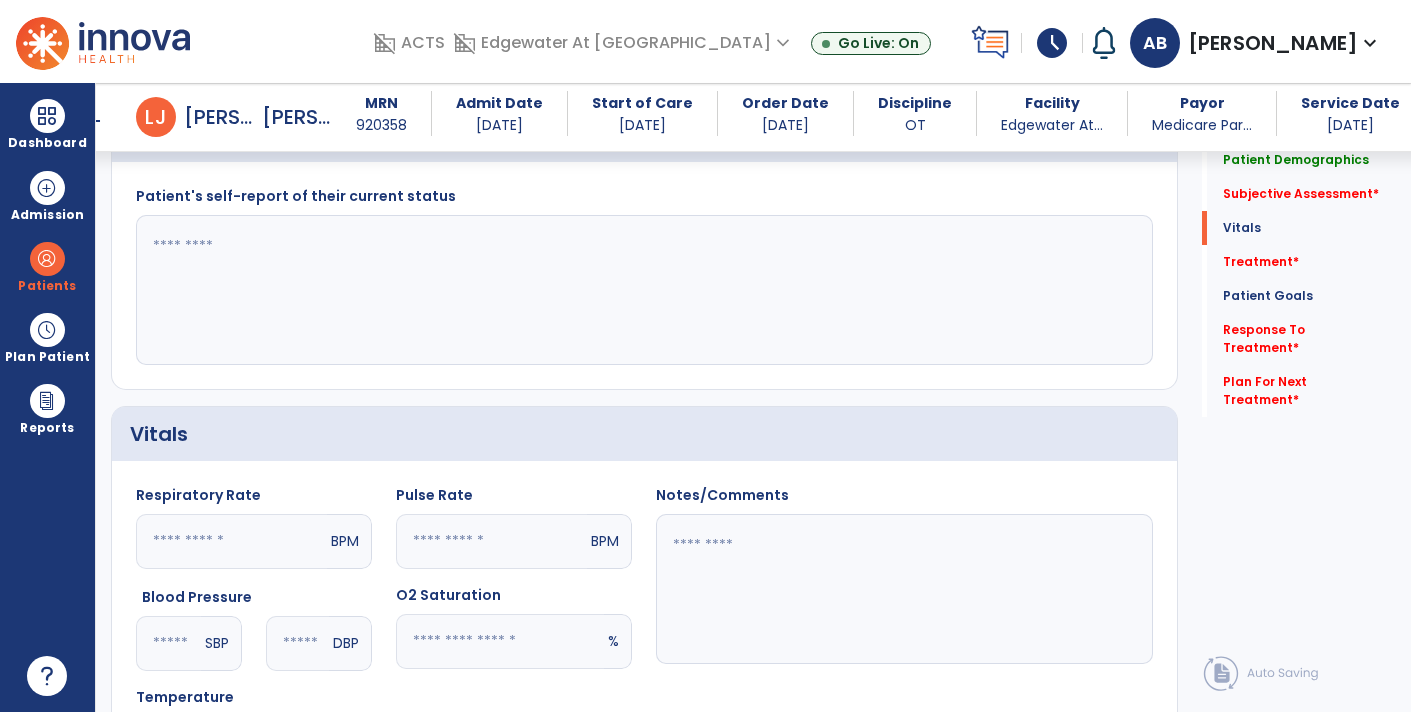 scroll, scrollTop: 449, scrollLeft: 0, axis: vertical 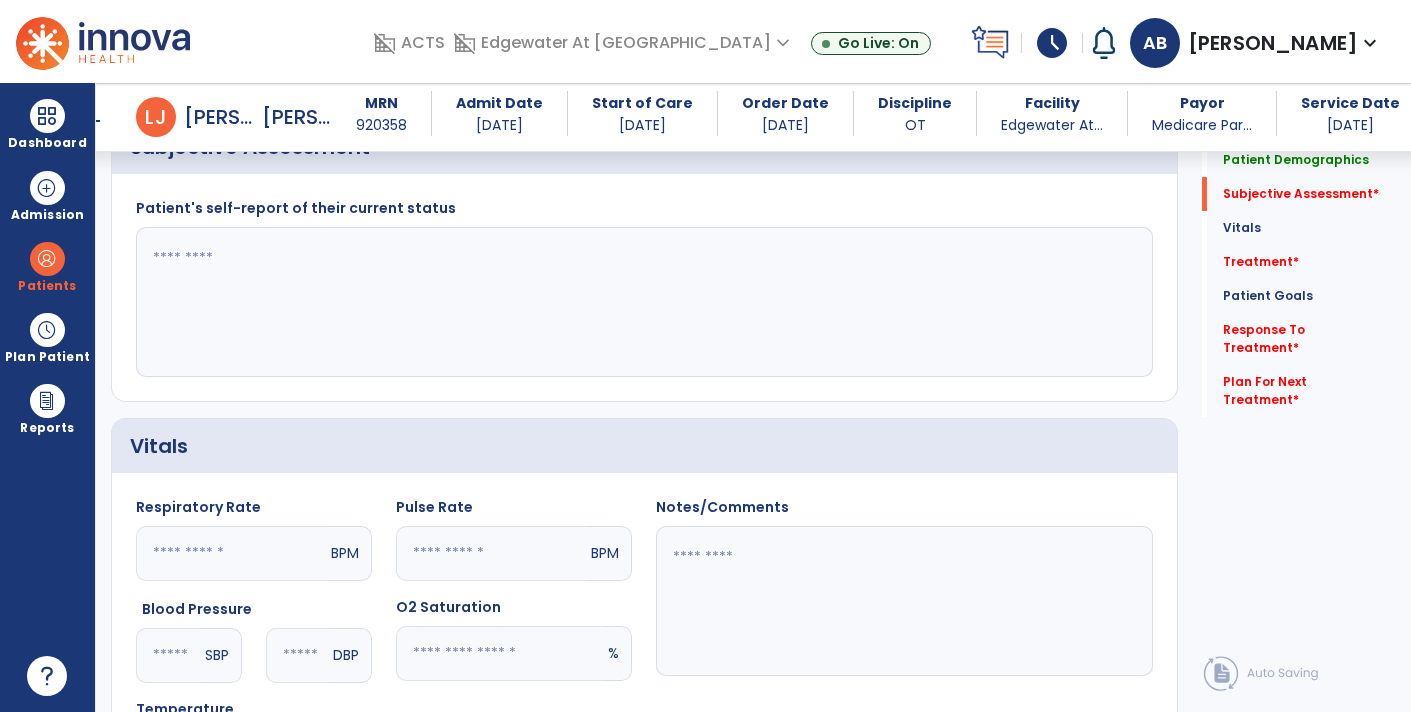 click 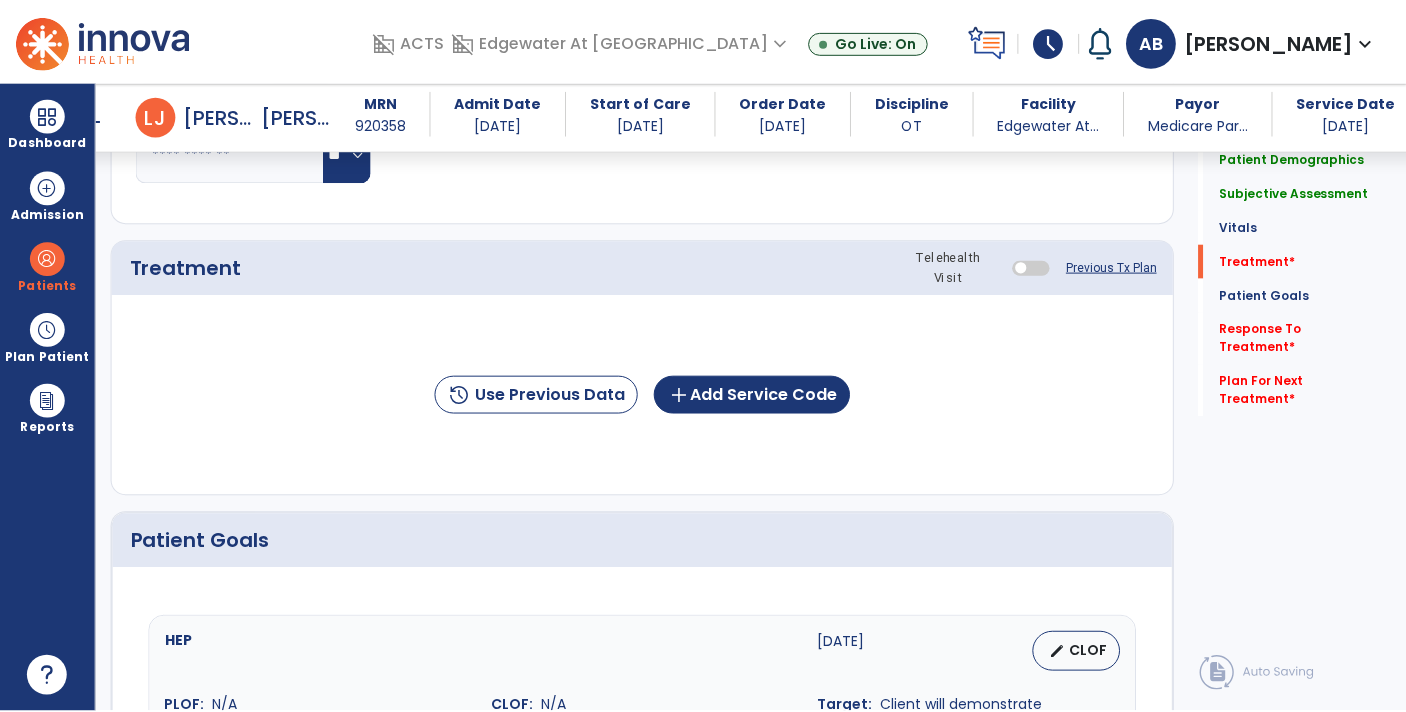 scroll, scrollTop: 1070, scrollLeft: 0, axis: vertical 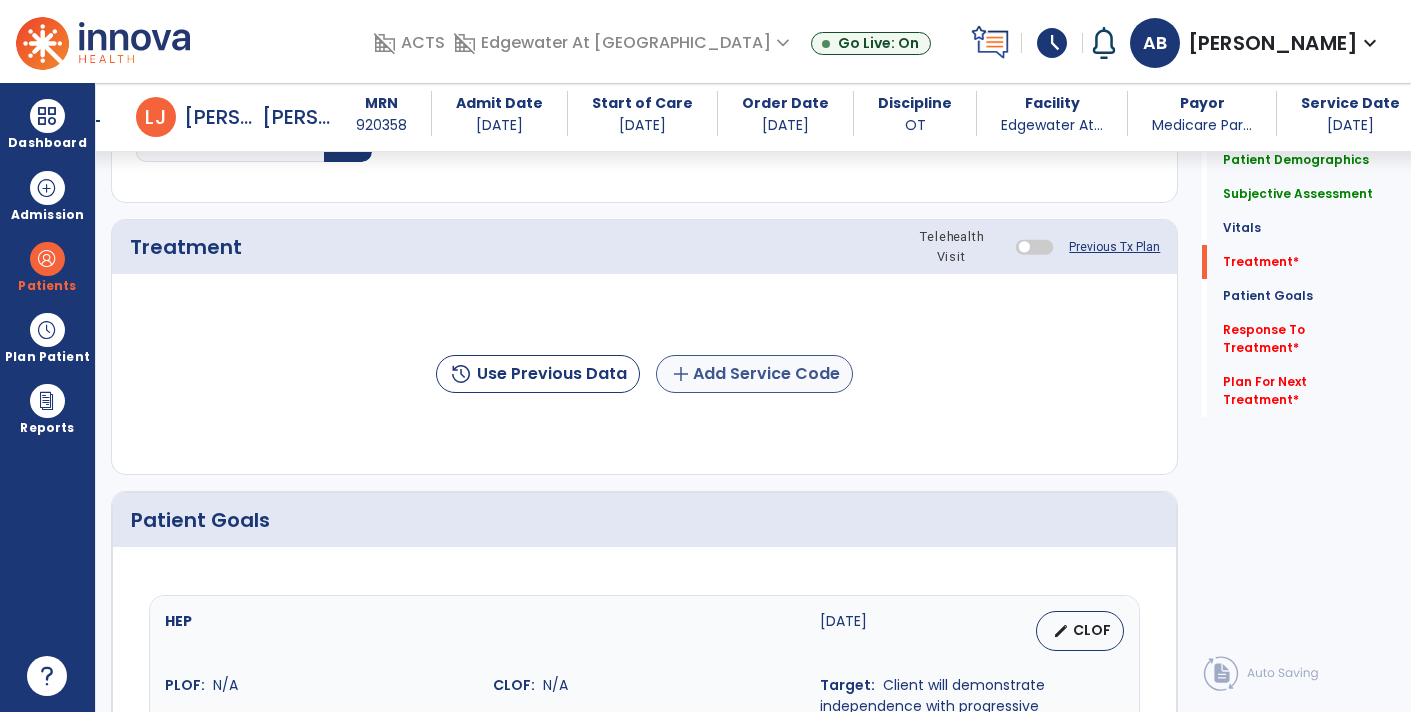 type on "**********" 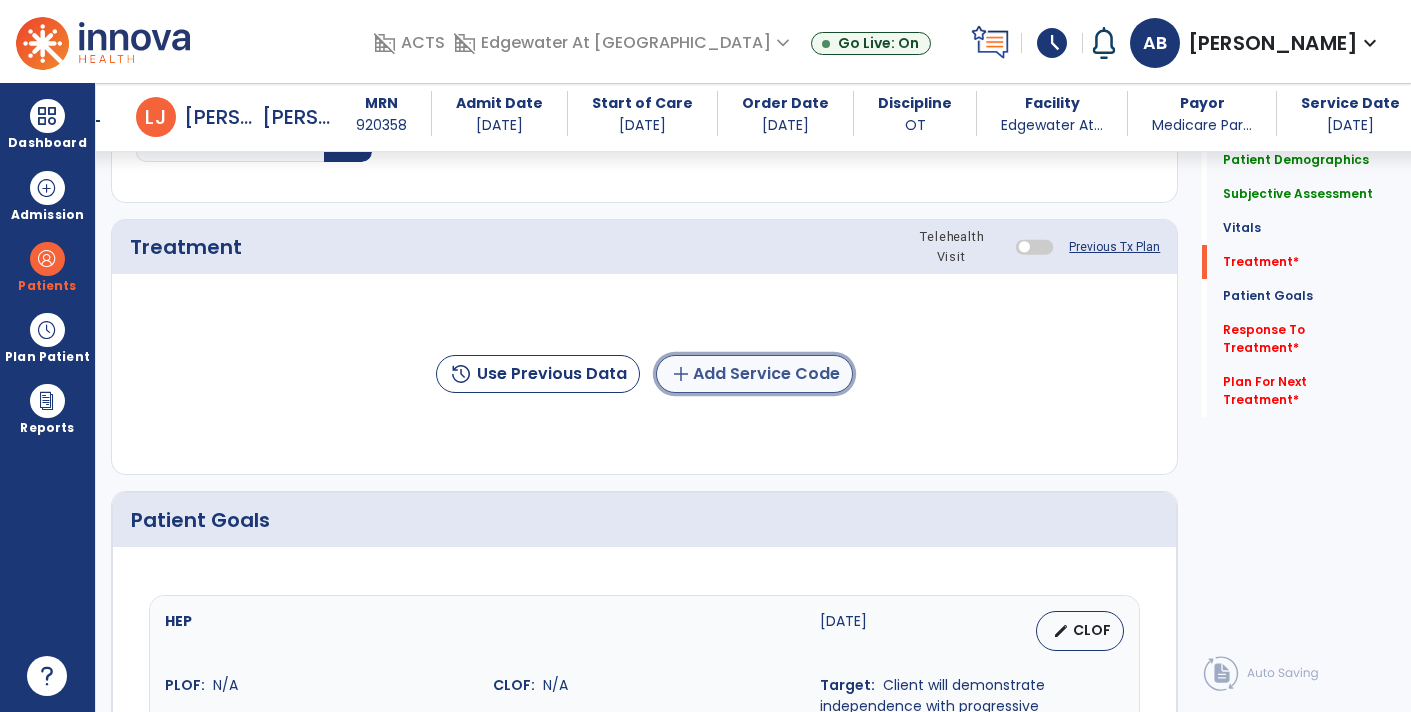 click on "add  Add Service Code" 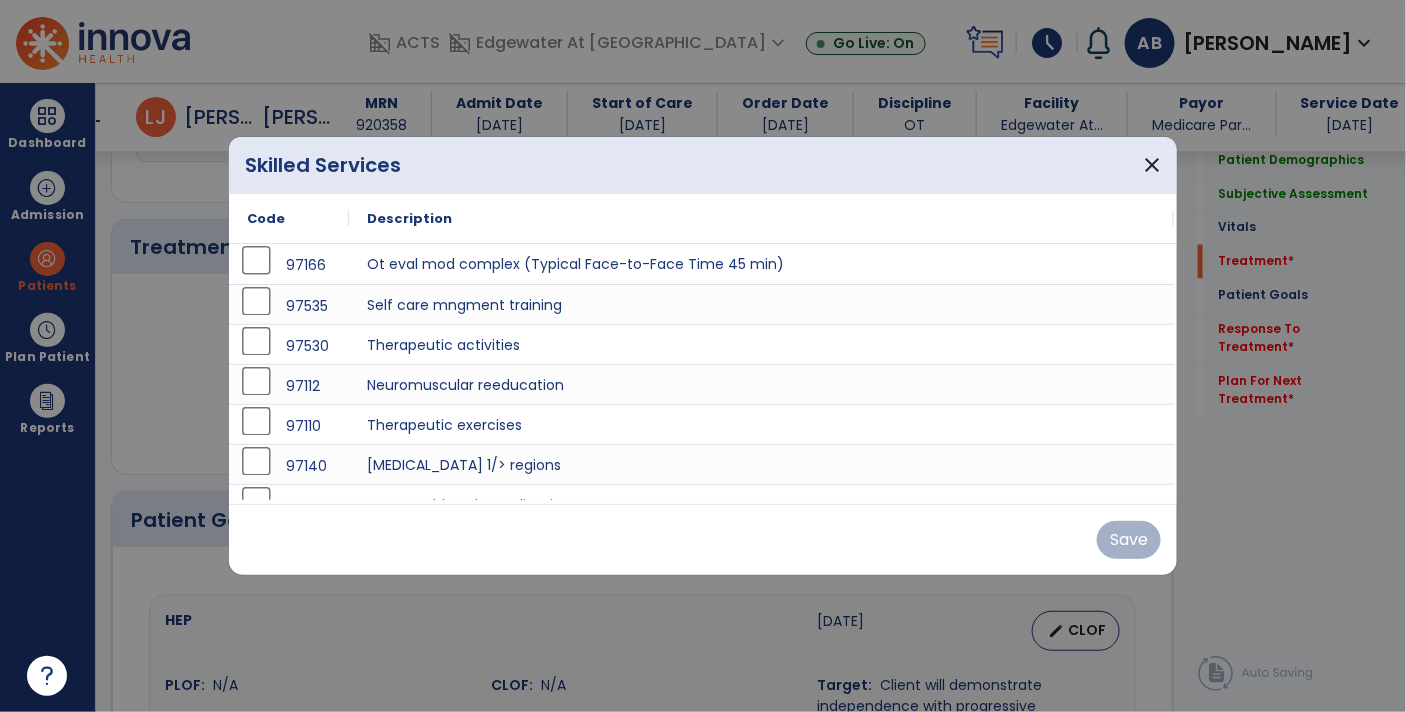 scroll, scrollTop: 1070, scrollLeft: 0, axis: vertical 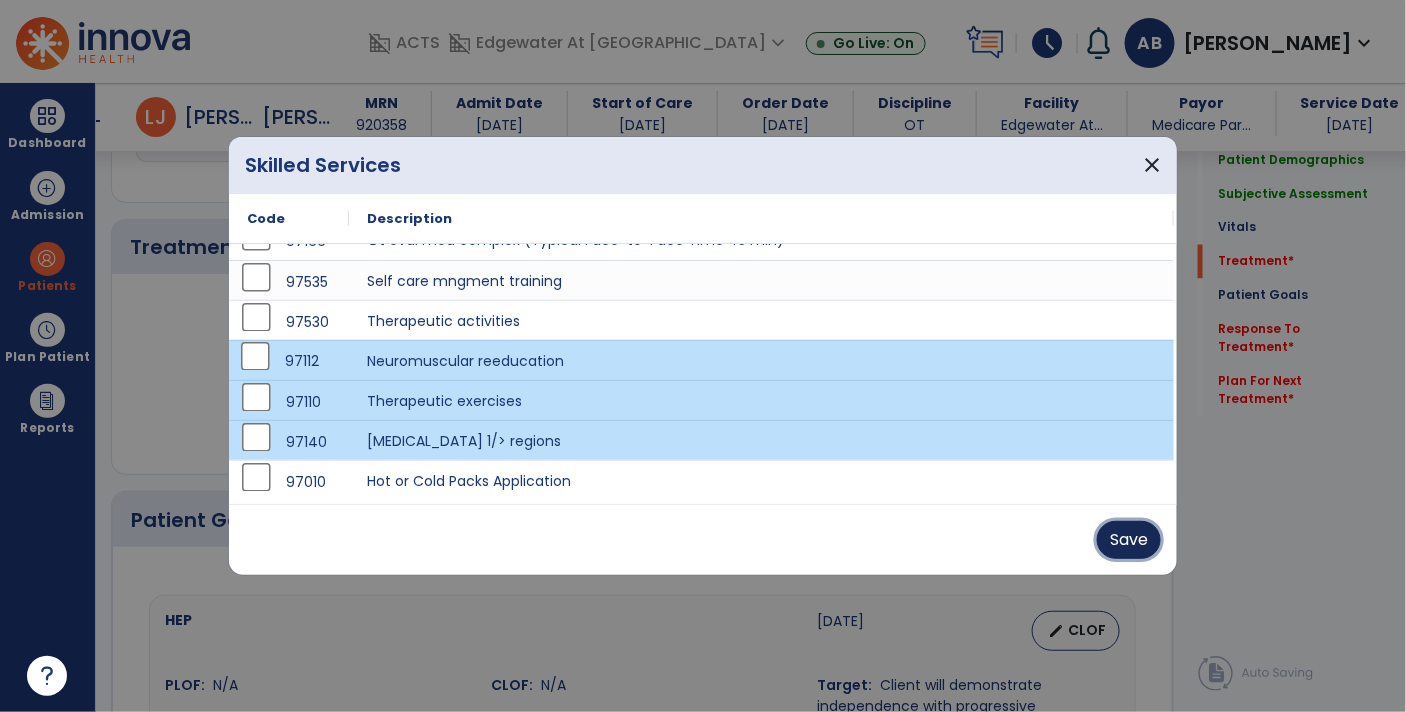 click on "Save" at bounding box center (1129, 540) 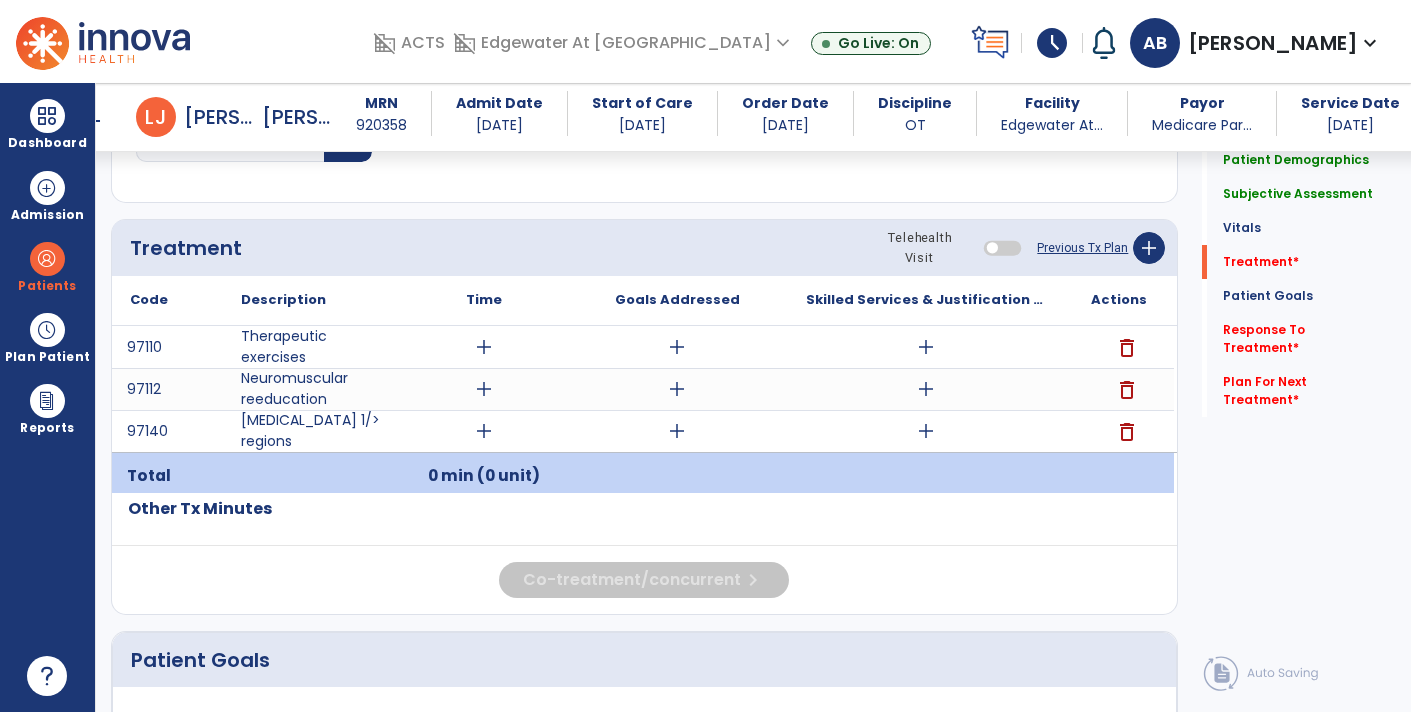 click on "add" at bounding box center [926, 347] 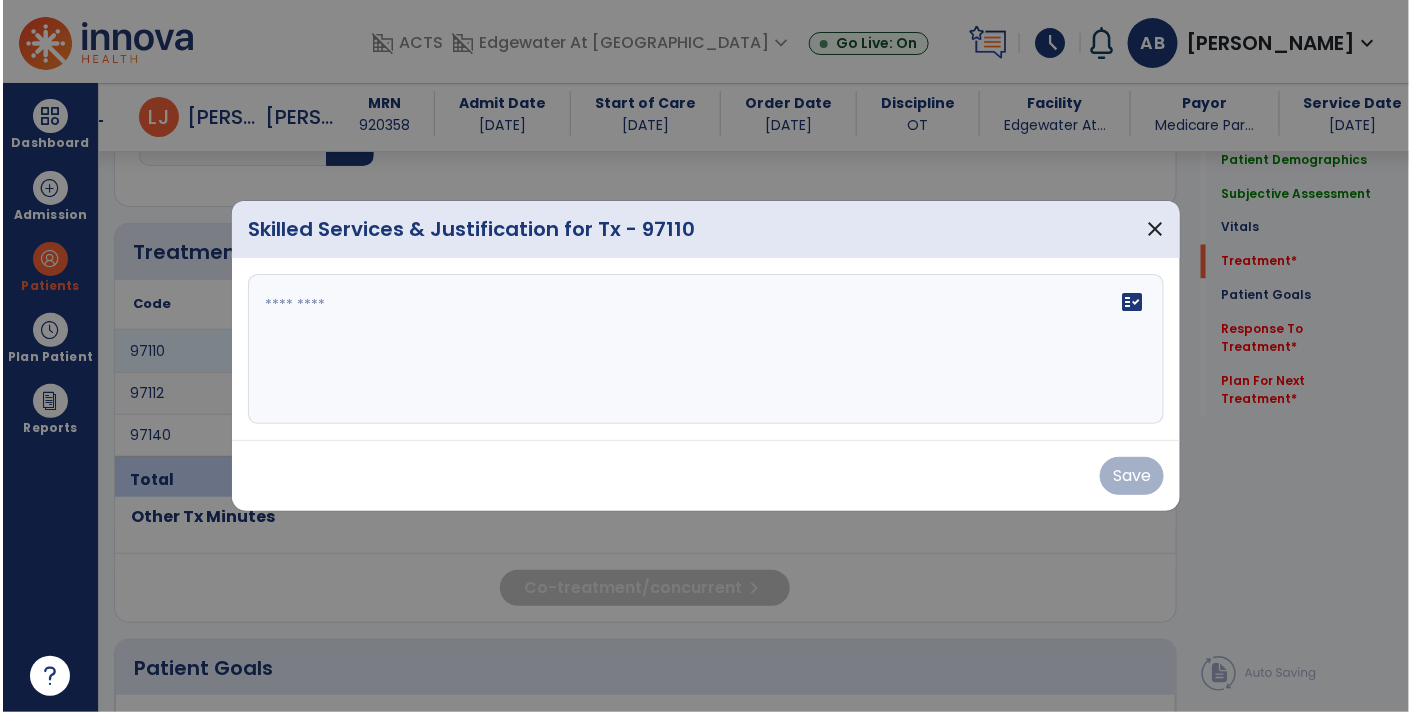 scroll, scrollTop: 1070, scrollLeft: 0, axis: vertical 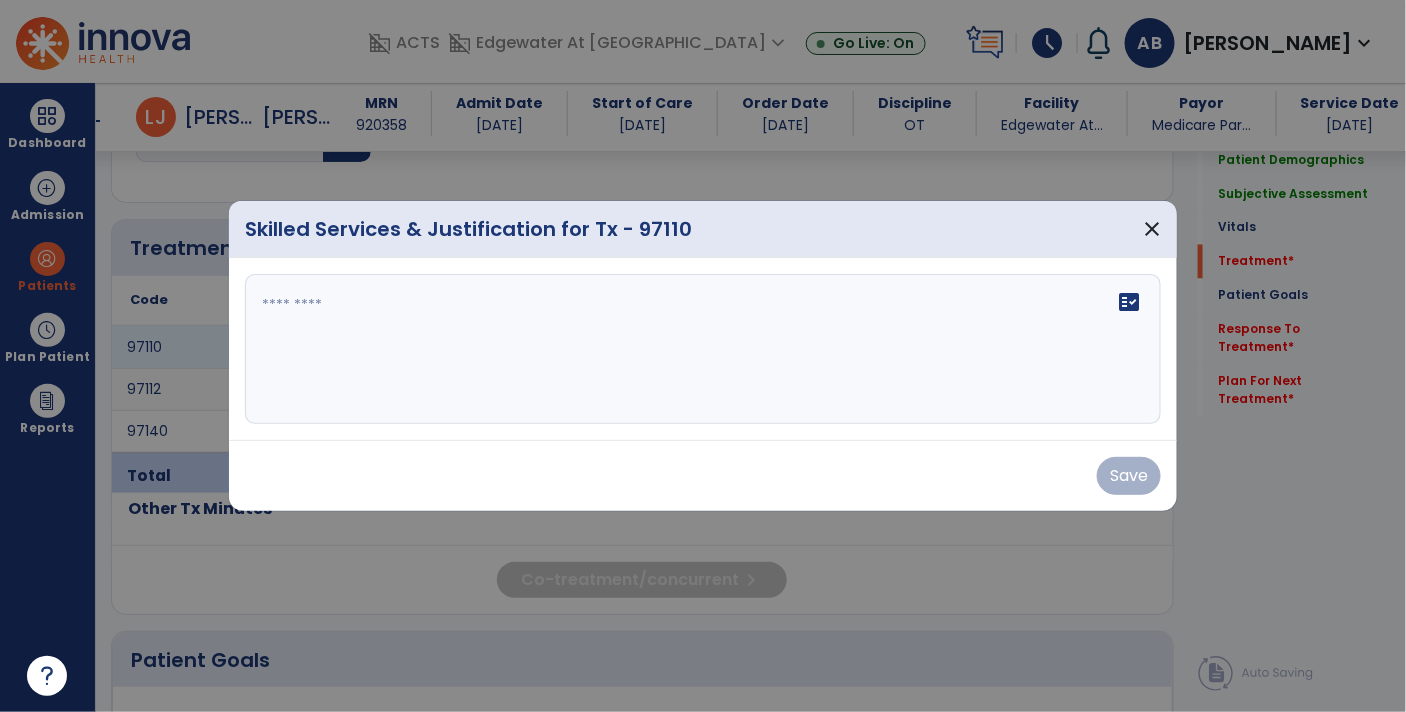 click at bounding box center (703, 349) 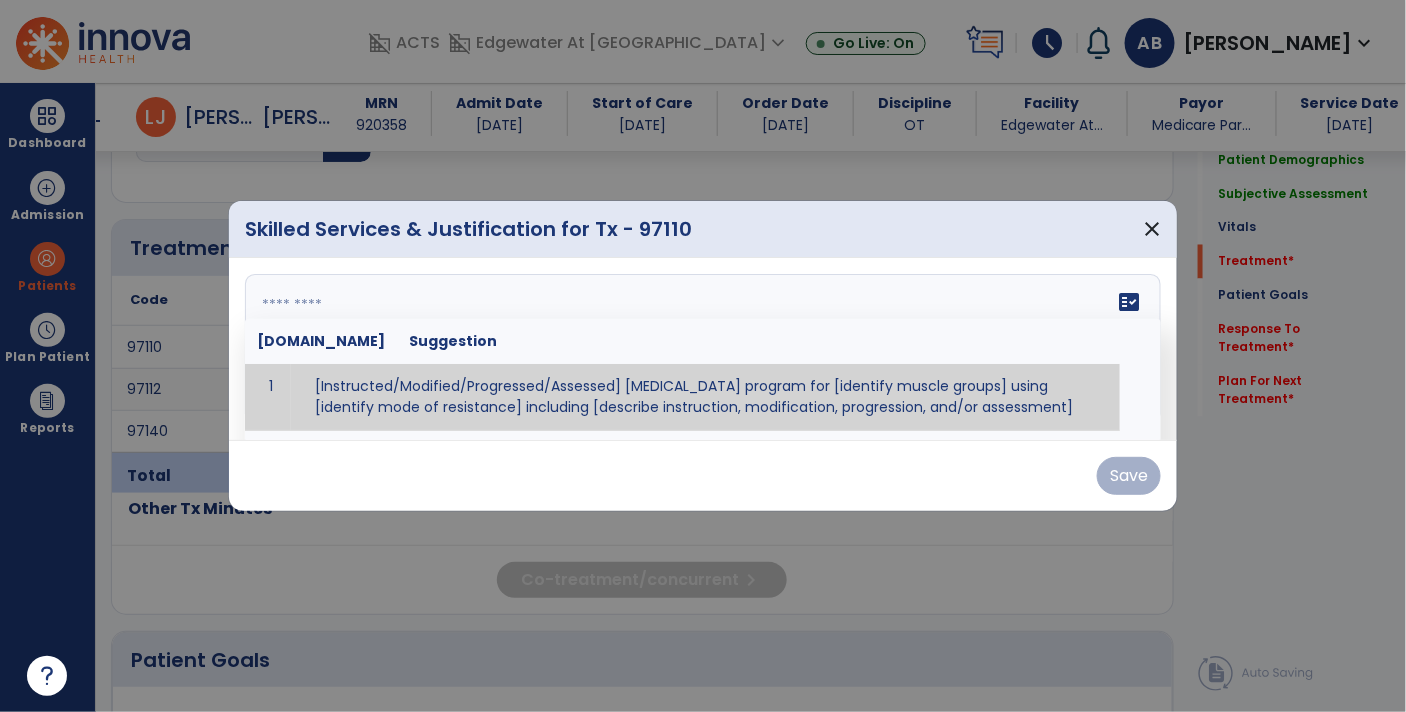 paste on "**********" 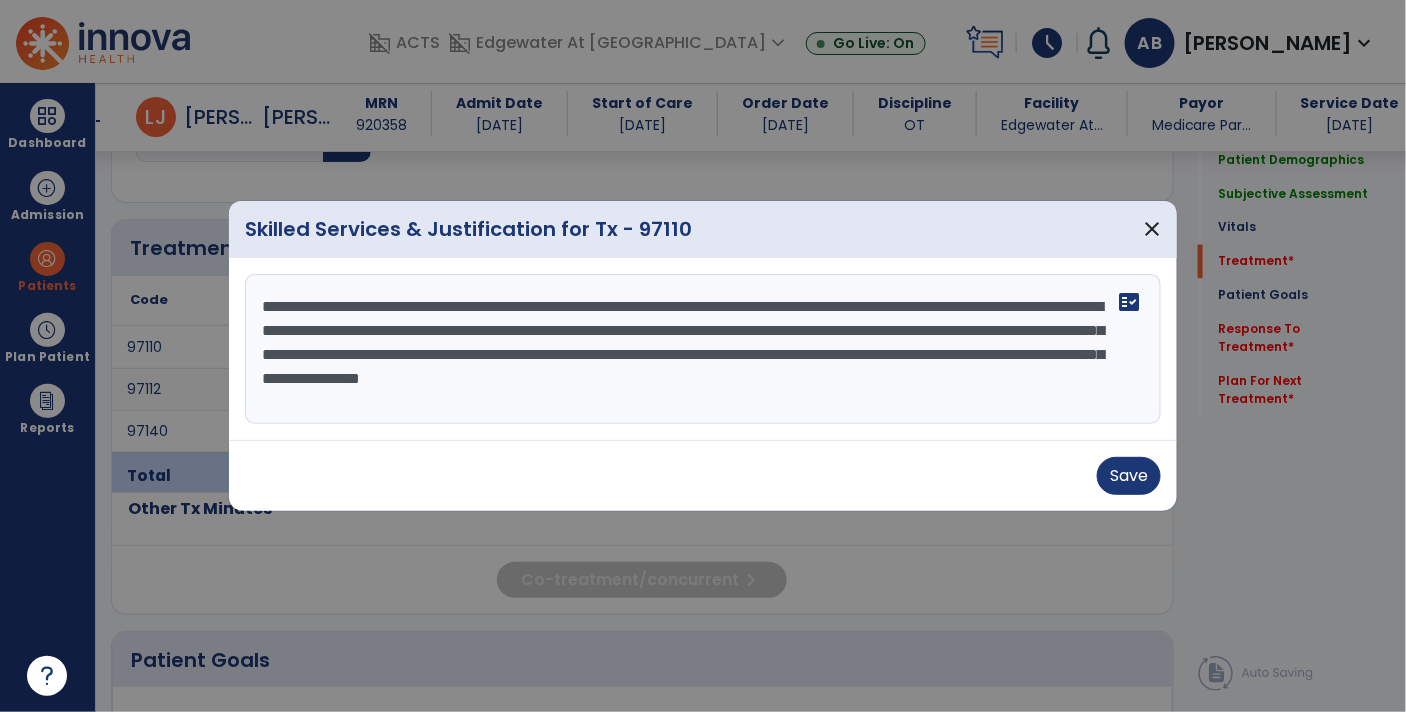 click on "**********" at bounding box center [703, 349] 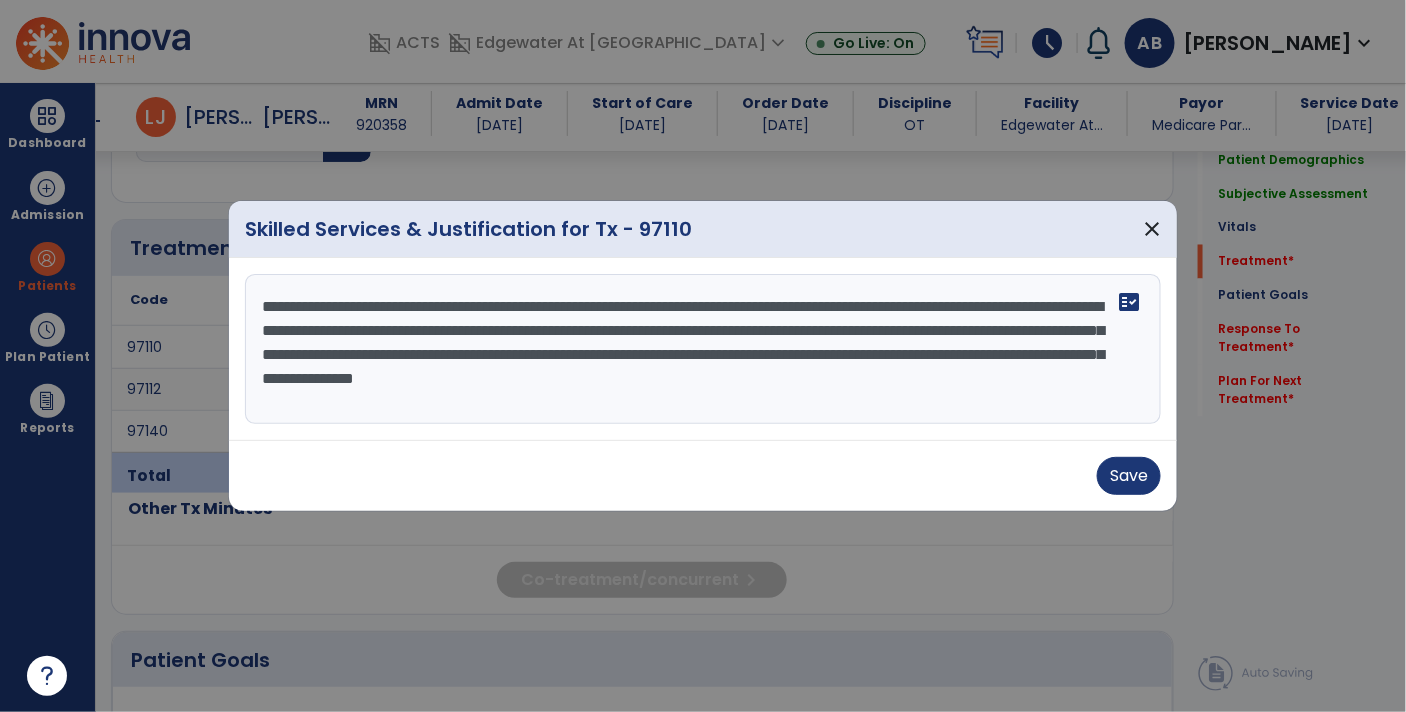 click on "**********" at bounding box center [703, 349] 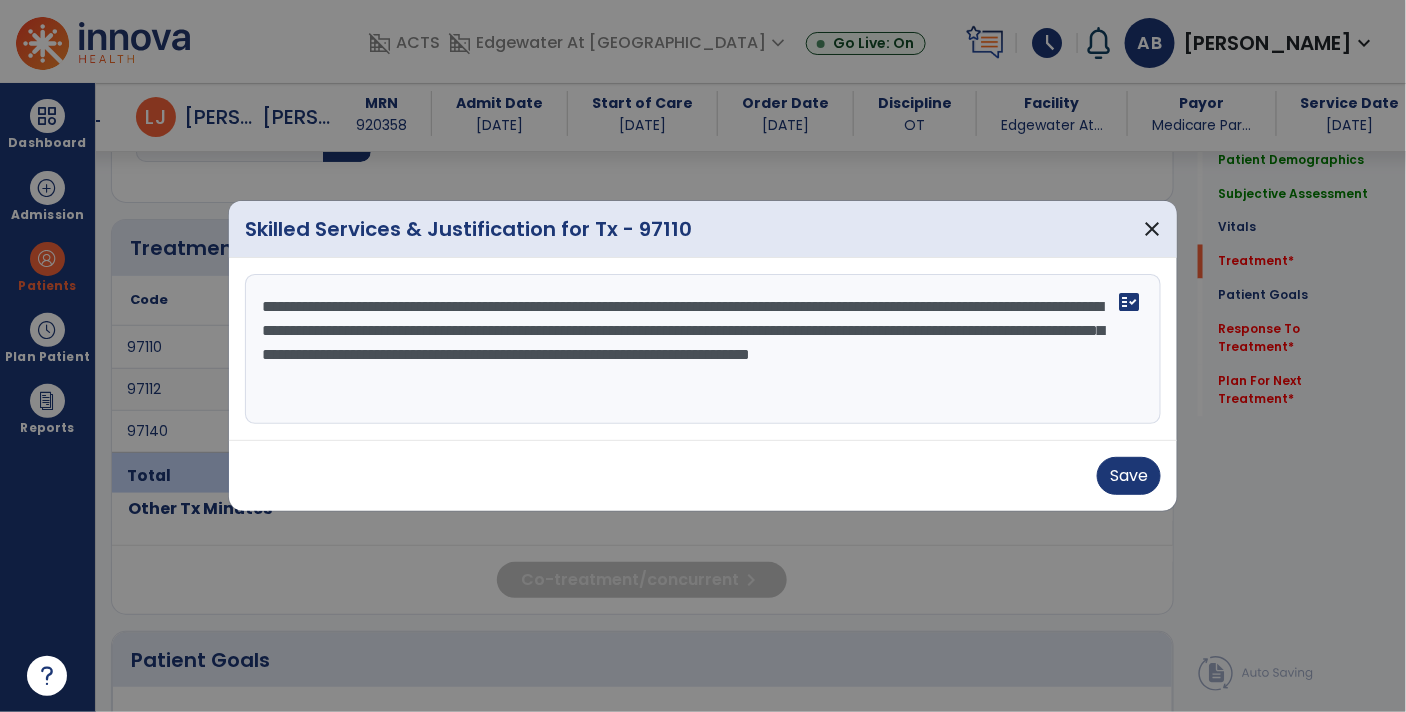 click on "**********" at bounding box center (703, 349) 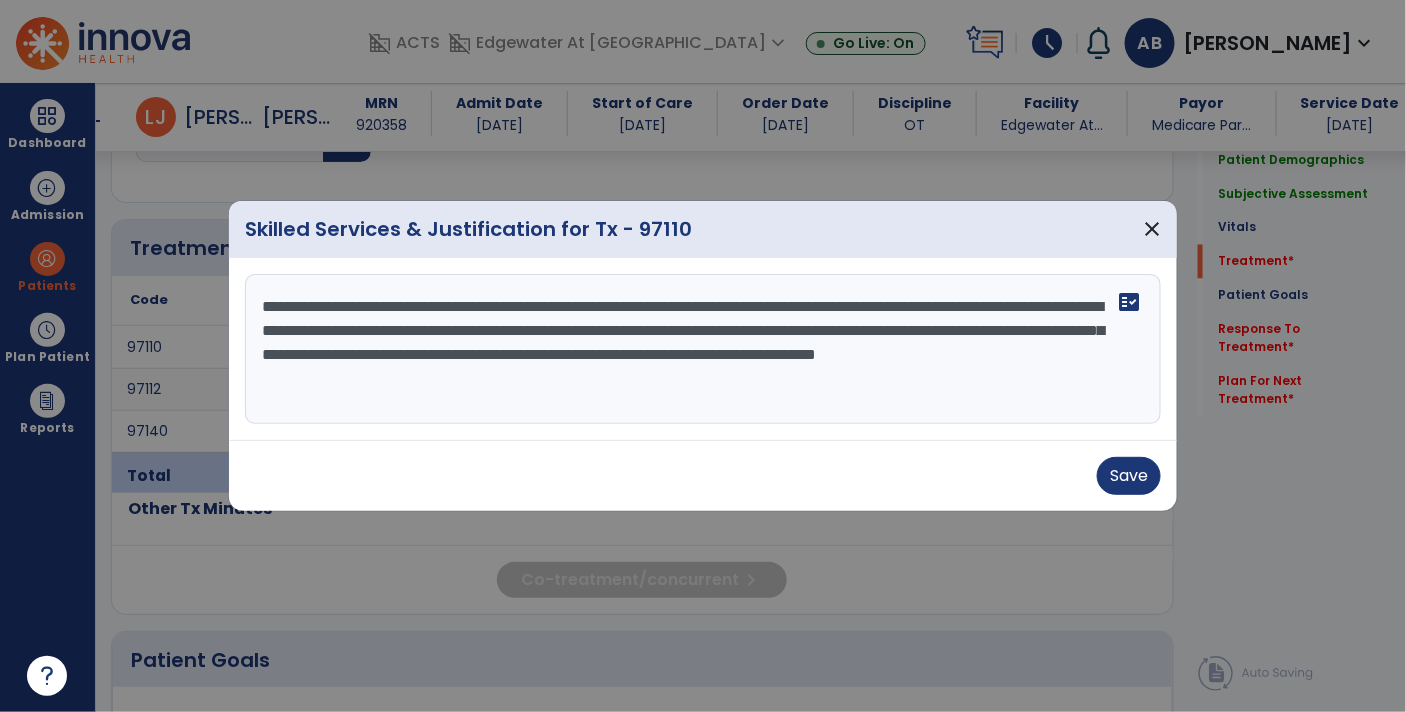 click on "**********" at bounding box center (703, 349) 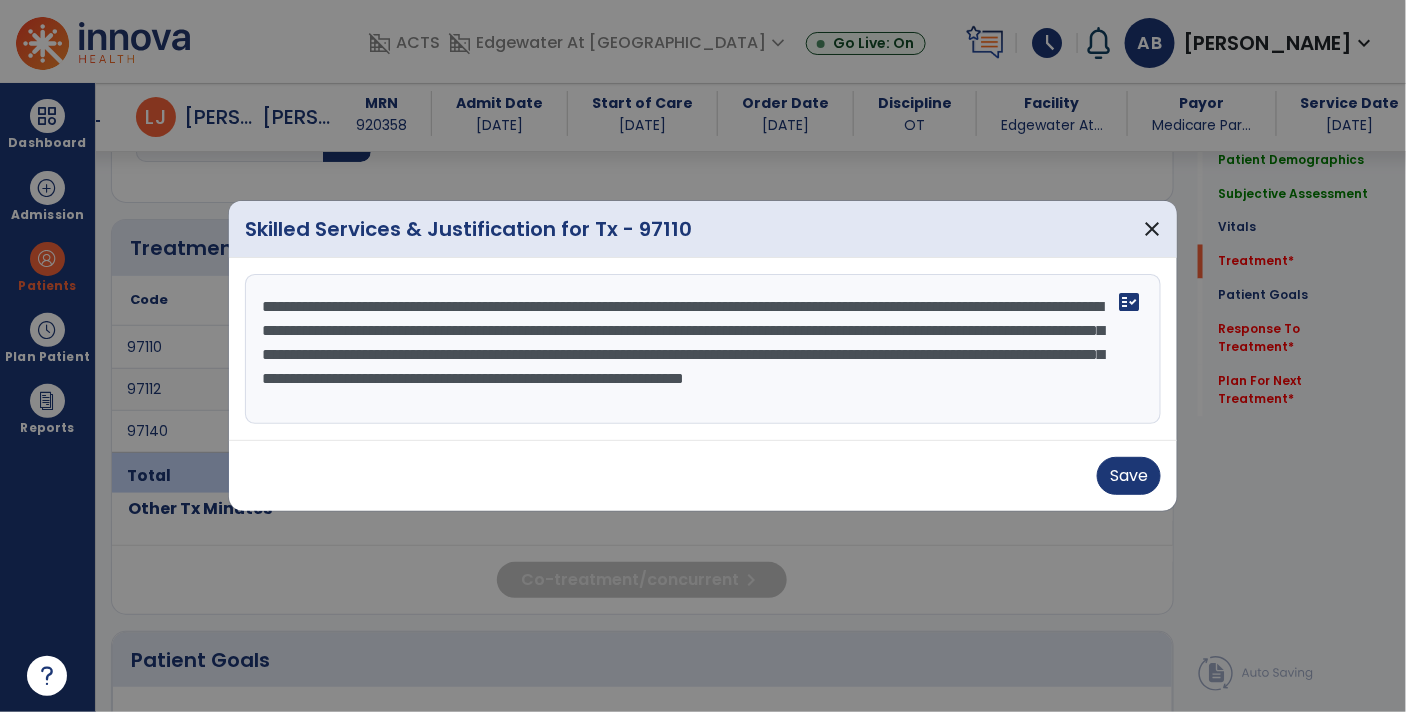 click on "**********" at bounding box center [703, 349] 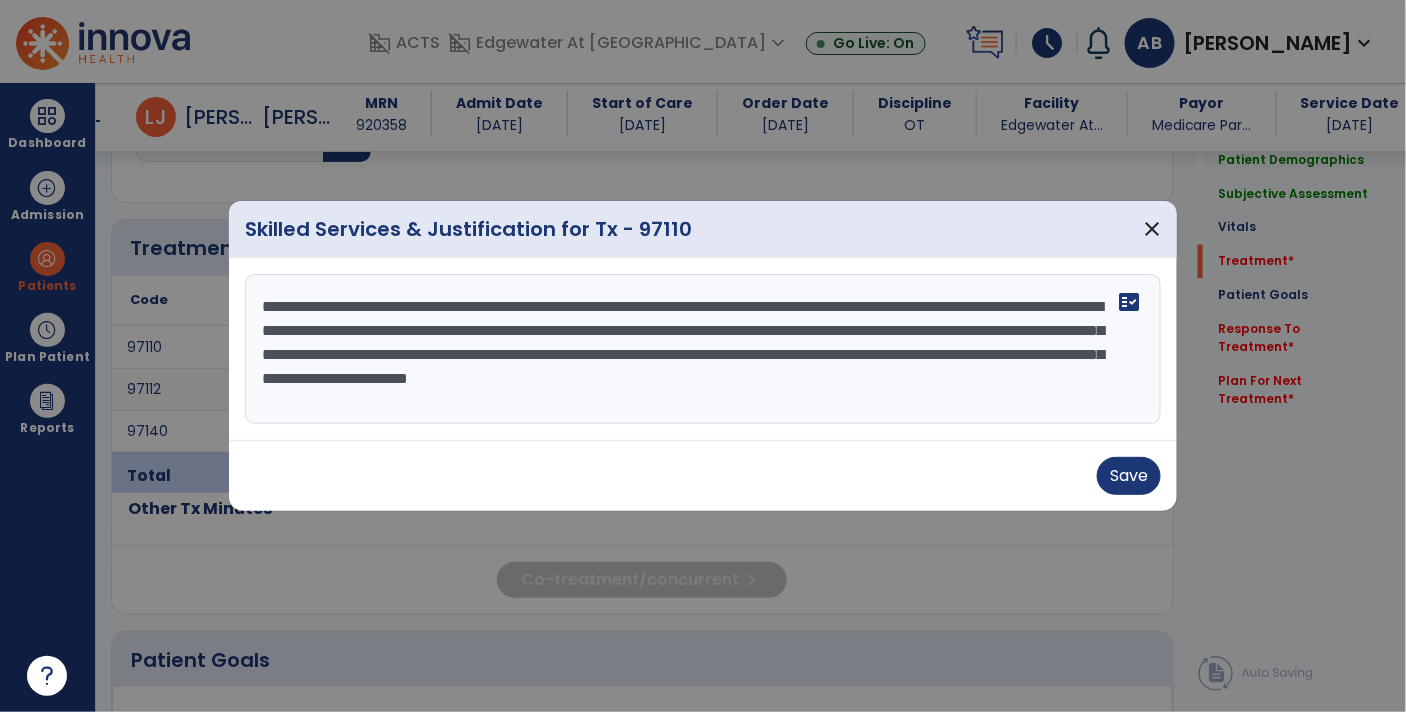 click on "**********" at bounding box center (703, 349) 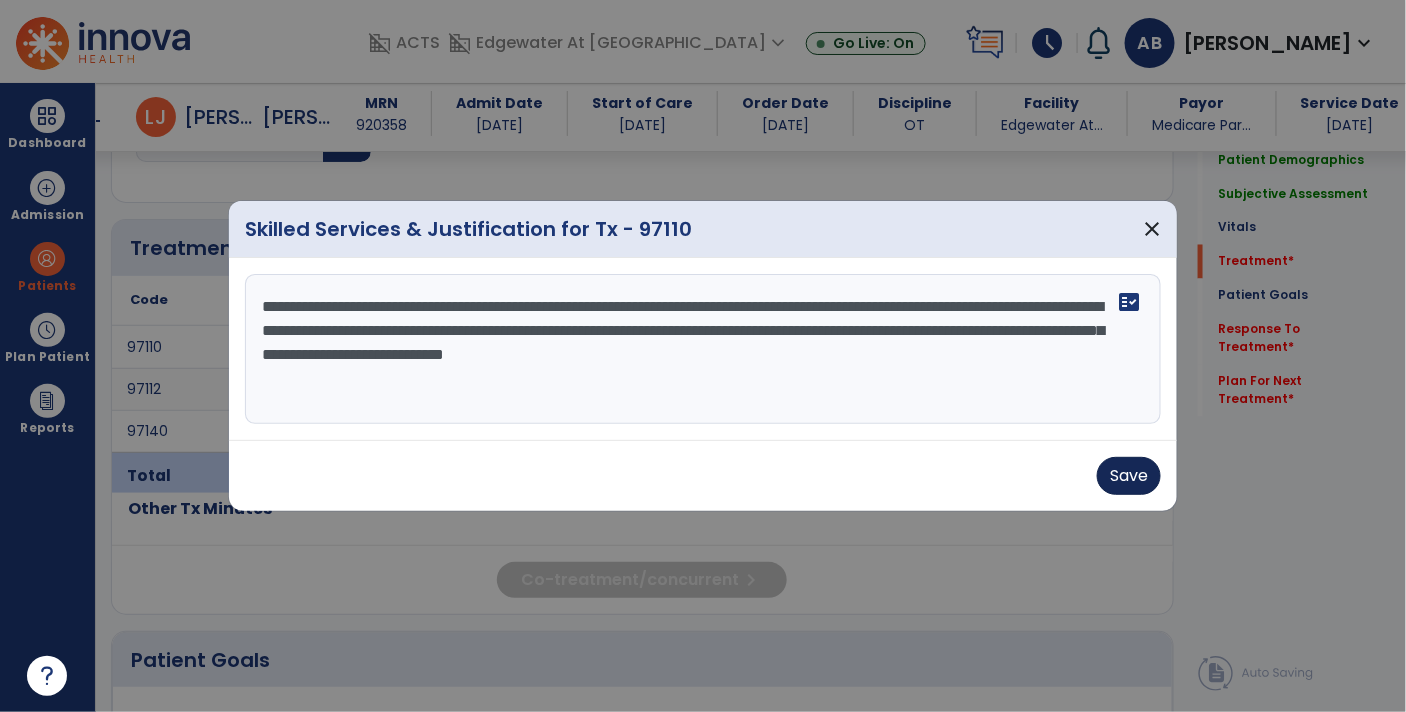 type on "**********" 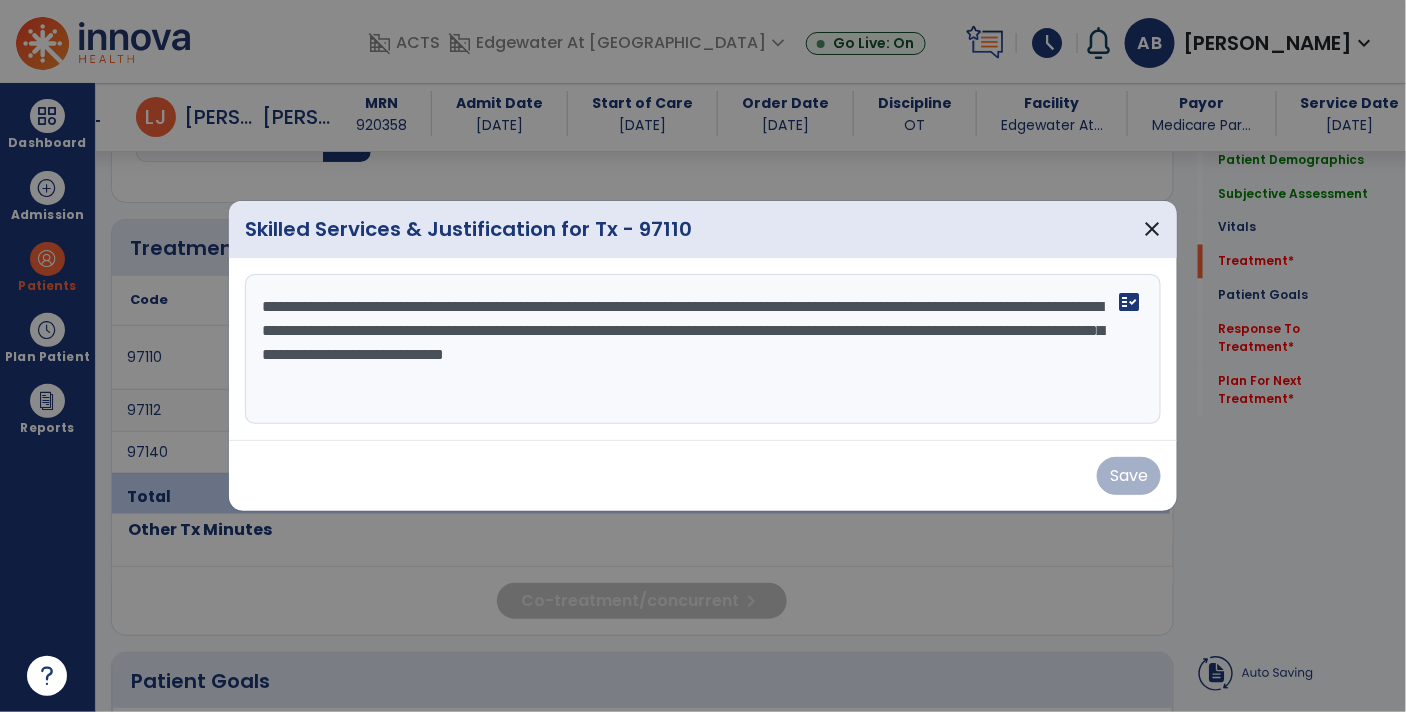 click on "**********" at bounding box center [703, 349] 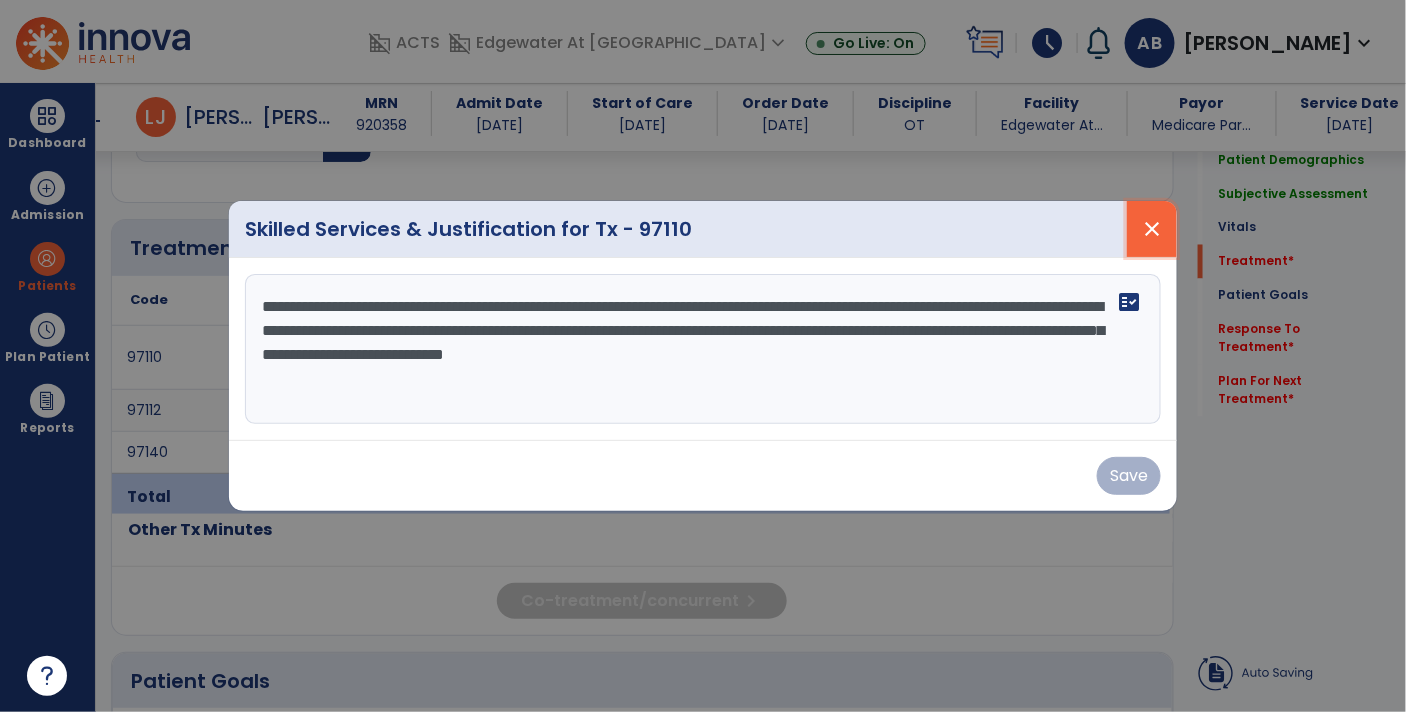click on "close" at bounding box center (1152, 229) 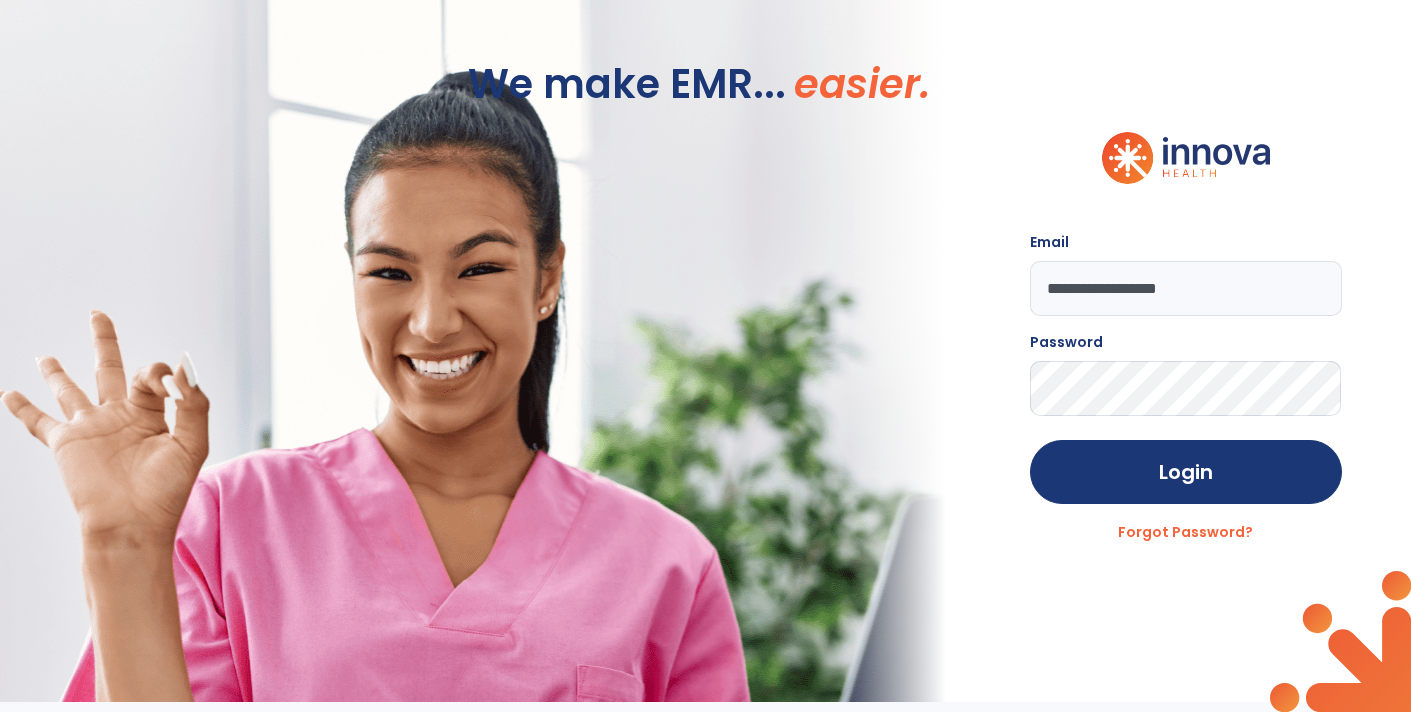 scroll, scrollTop: 0, scrollLeft: 0, axis: both 